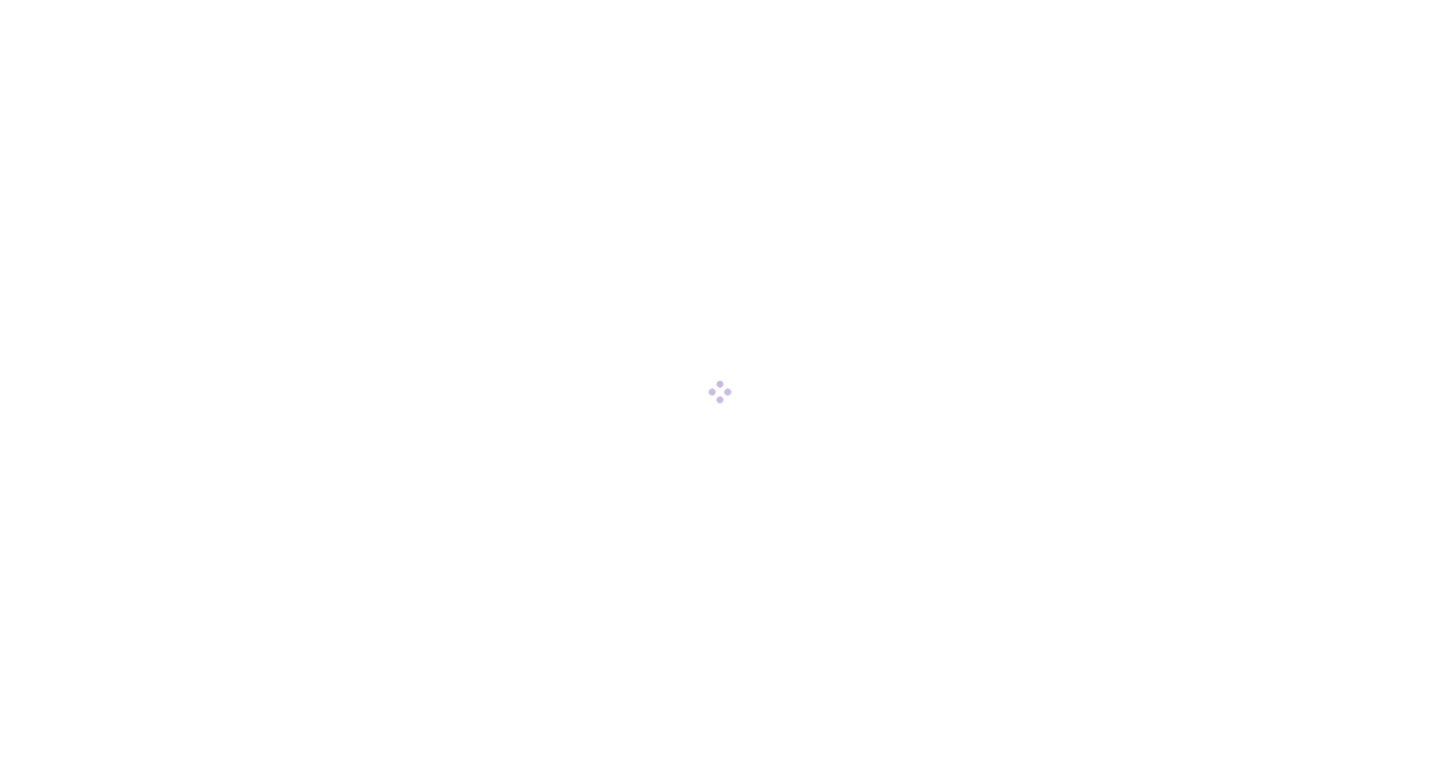 scroll, scrollTop: 0, scrollLeft: 0, axis: both 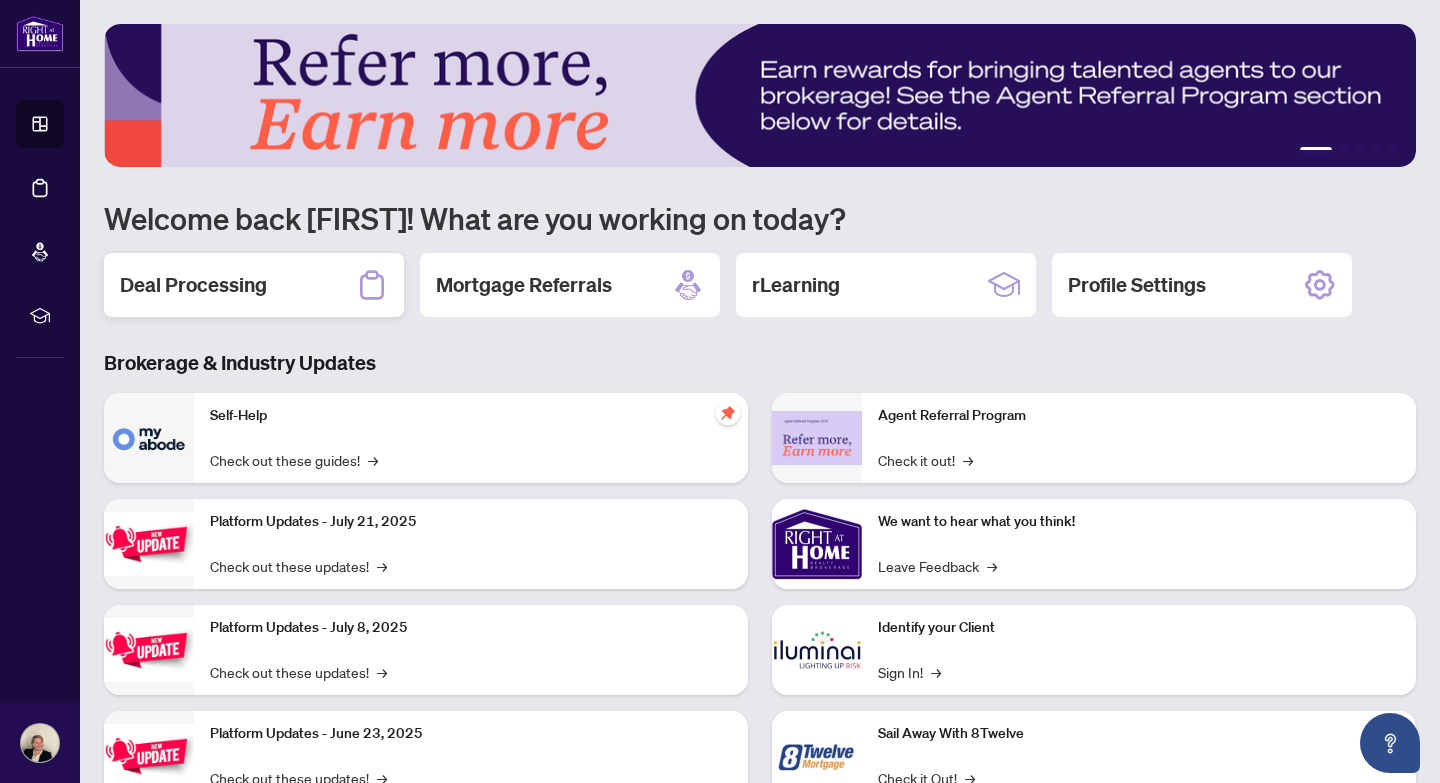 click on "Deal Processing" at bounding box center (193, 285) 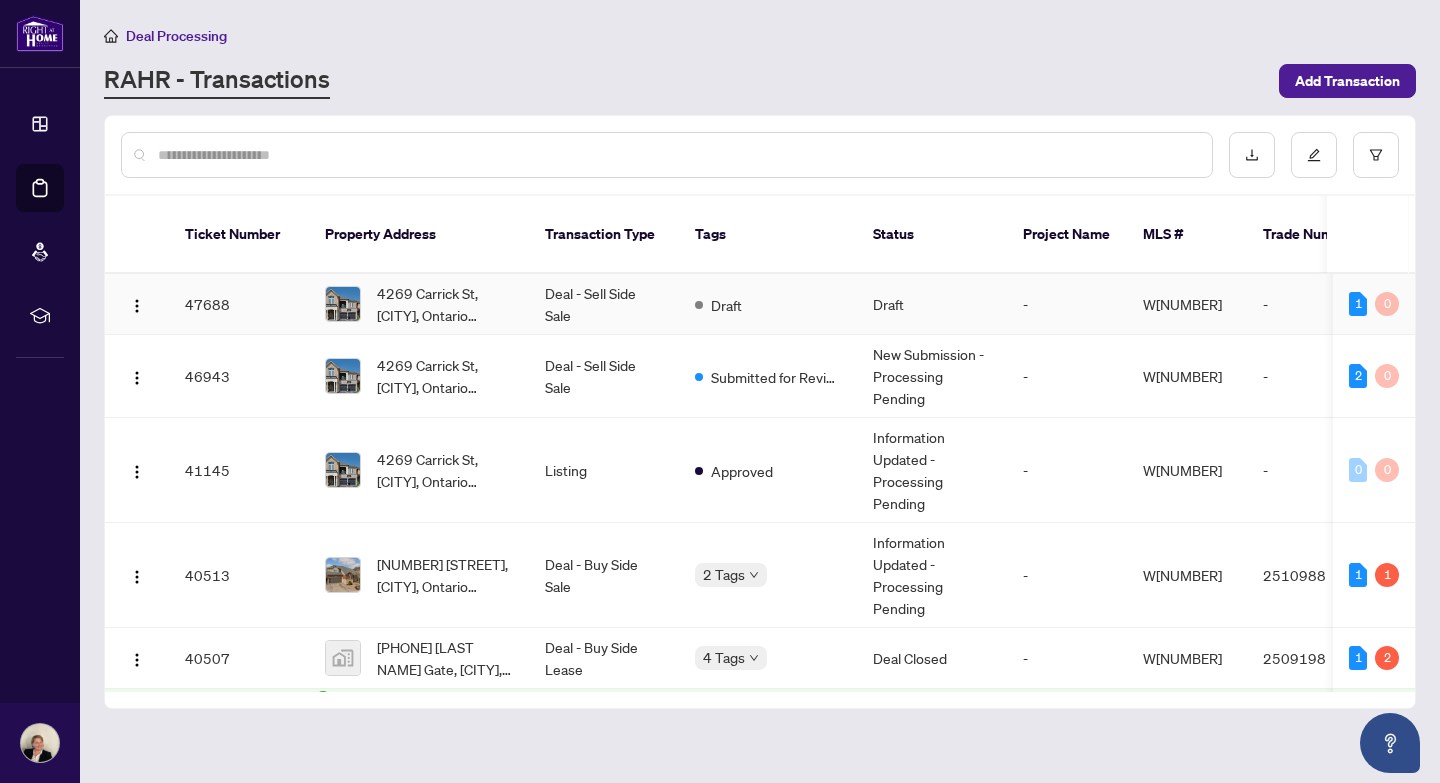 click on "Deal - Sell Side Sale" at bounding box center (604, 304) 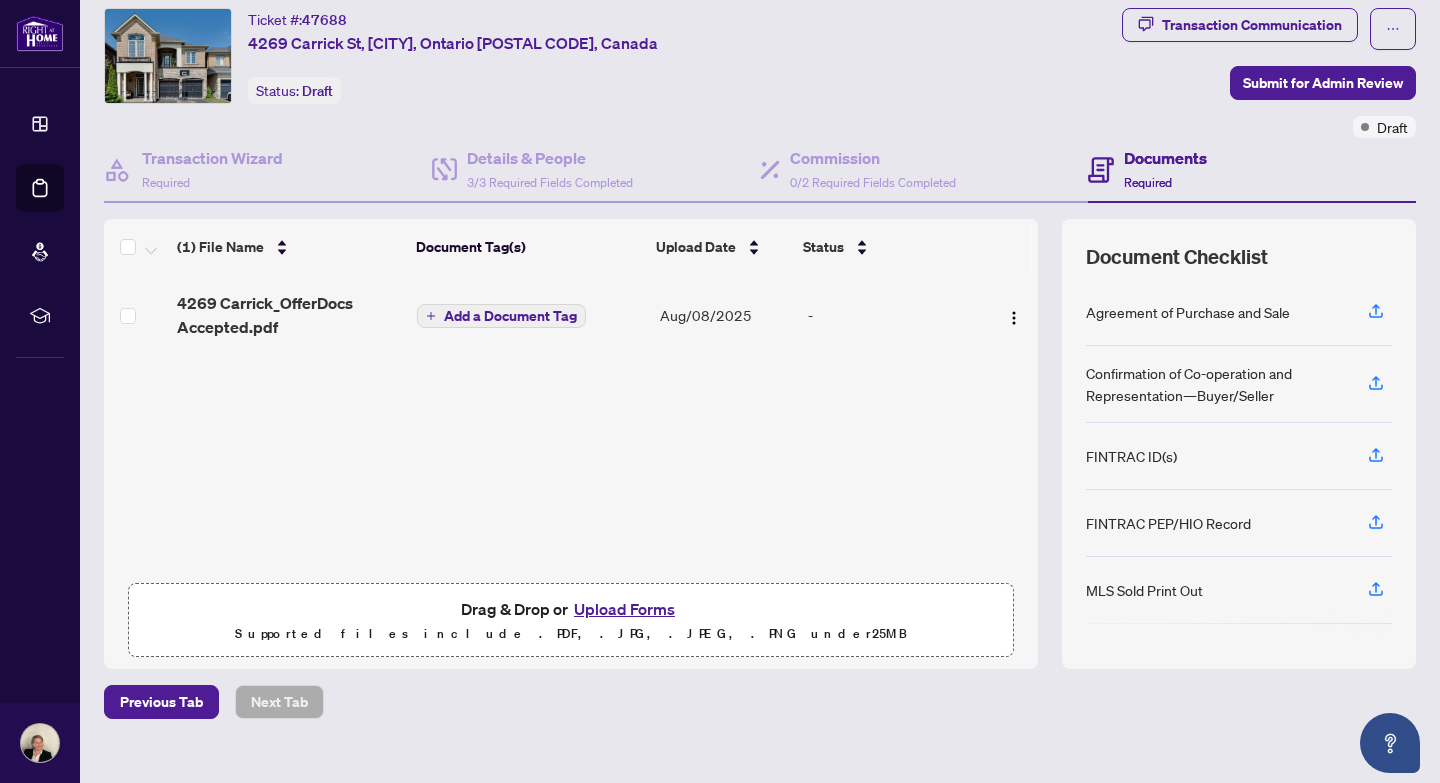 scroll, scrollTop: 84, scrollLeft: 0, axis: vertical 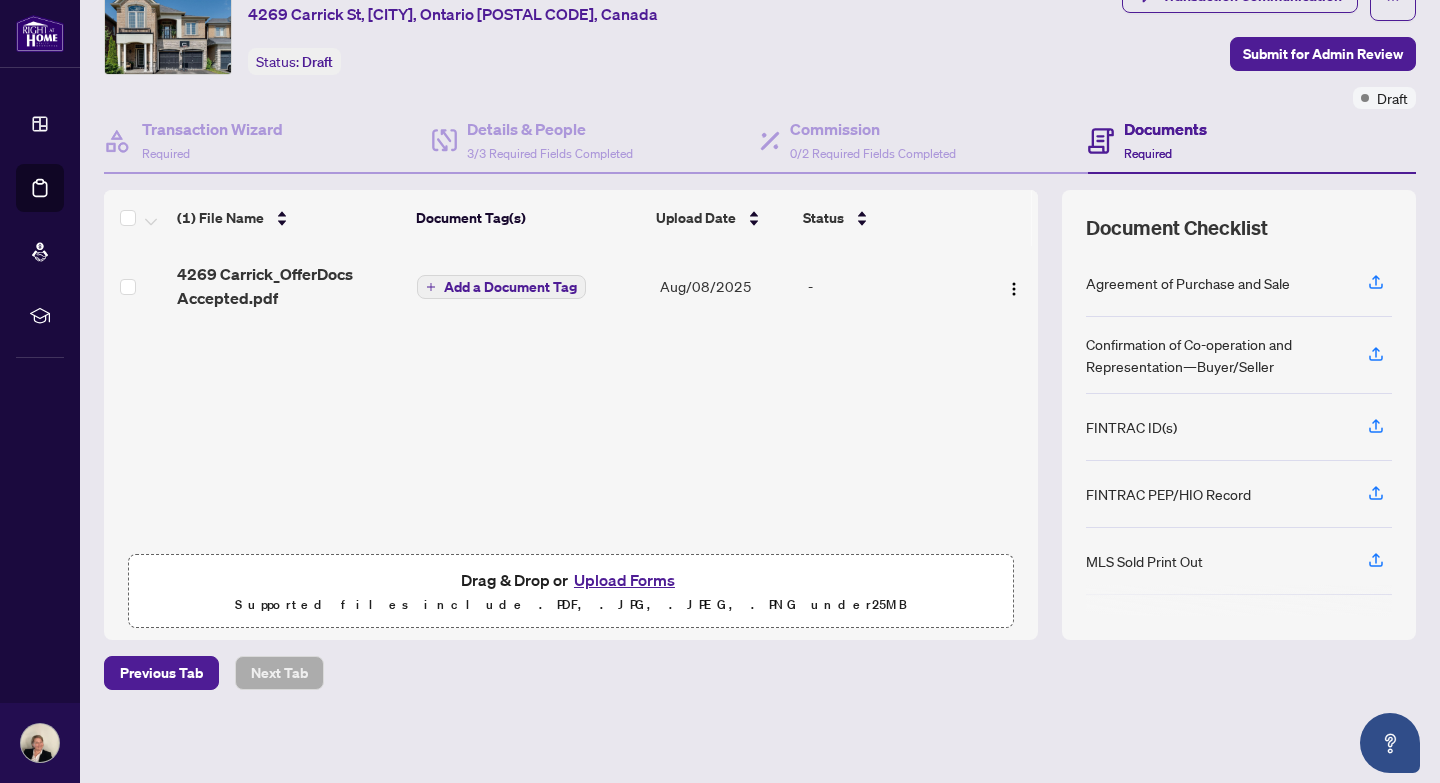 click on "Upload Forms" at bounding box center [624, 580] 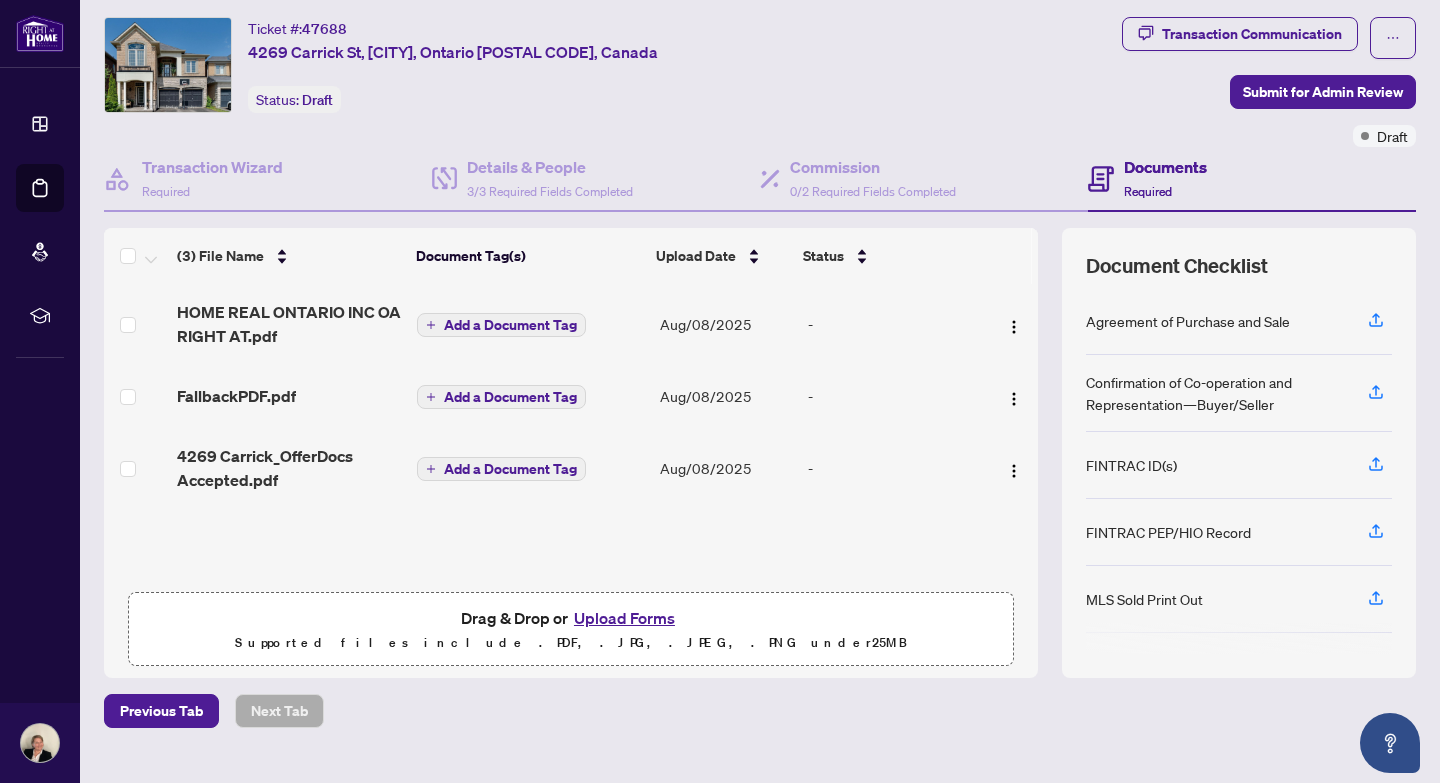 scroll, scrollTop: 45, scrollLeft: 0, axis: vertical 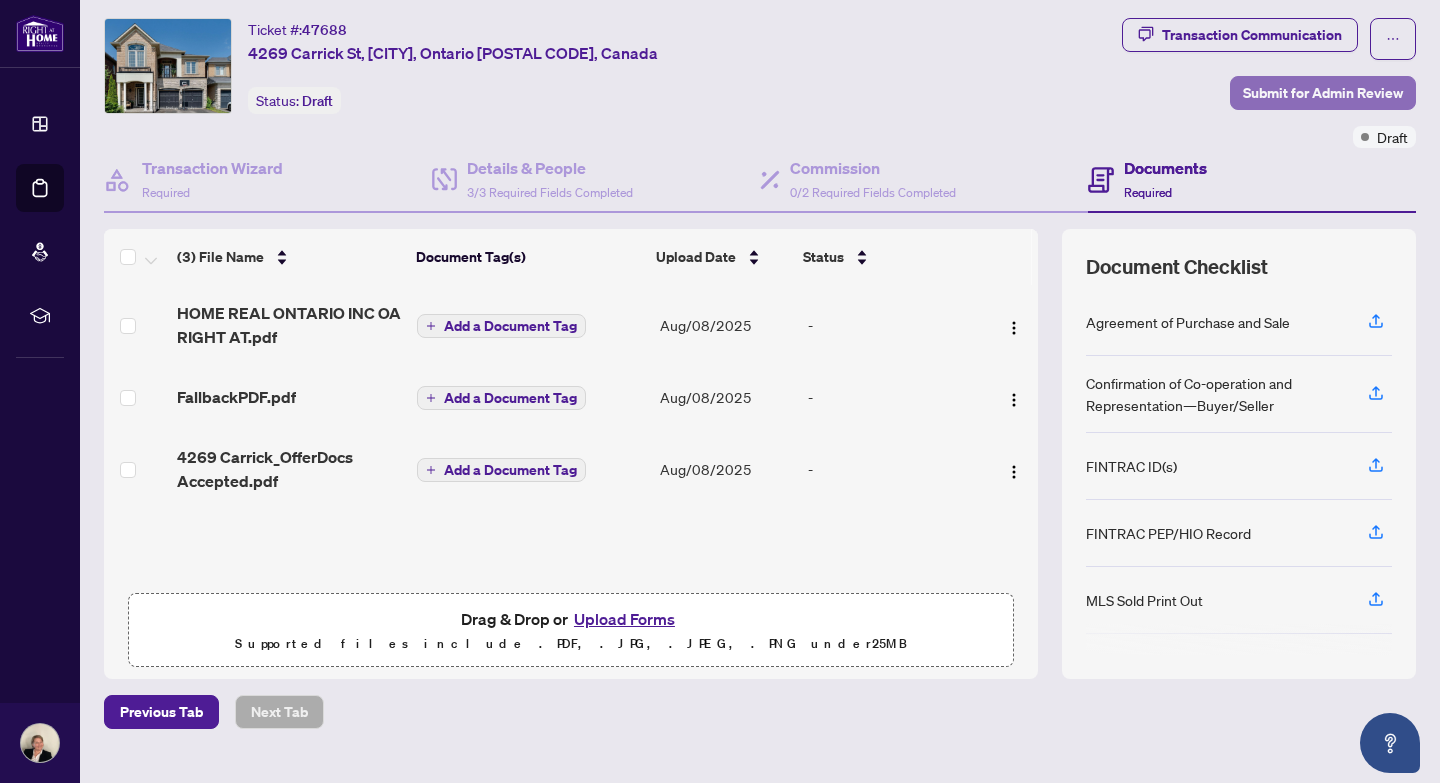 click on "Submit for Admin Review" at bounding box center (1323, 93) 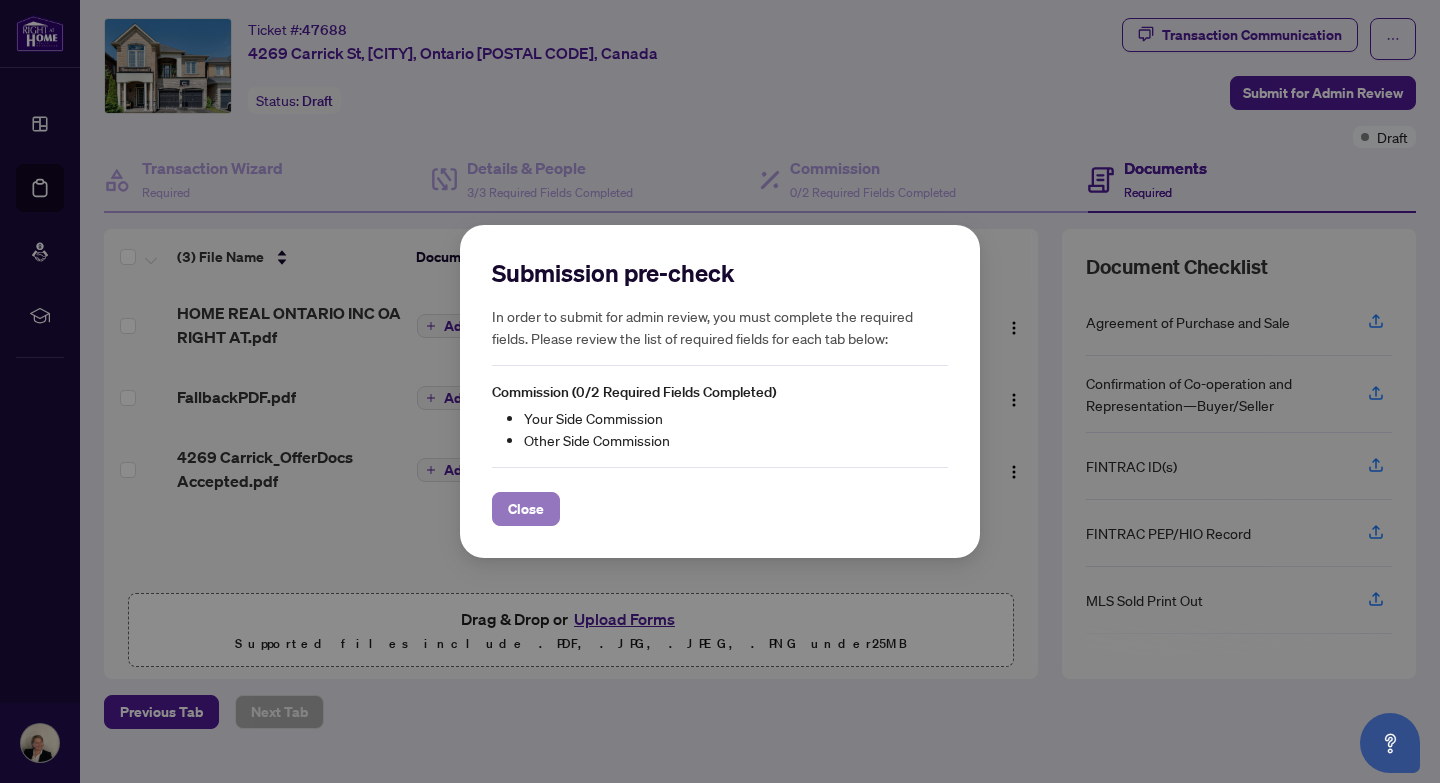 click on "Close" at bounding box center [526, 509] 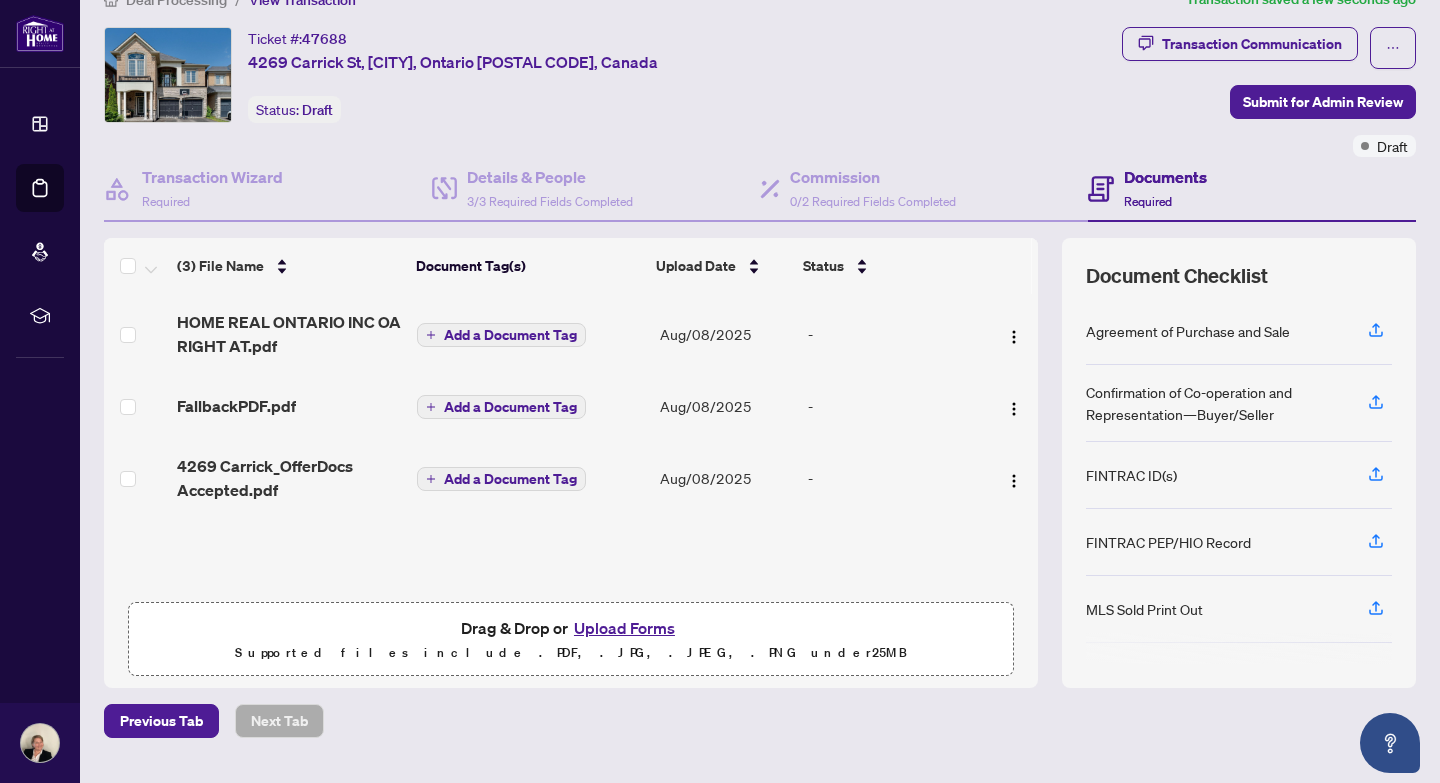 scroll, scrollTop: 17, scrollLeft: 0, axis: vertical 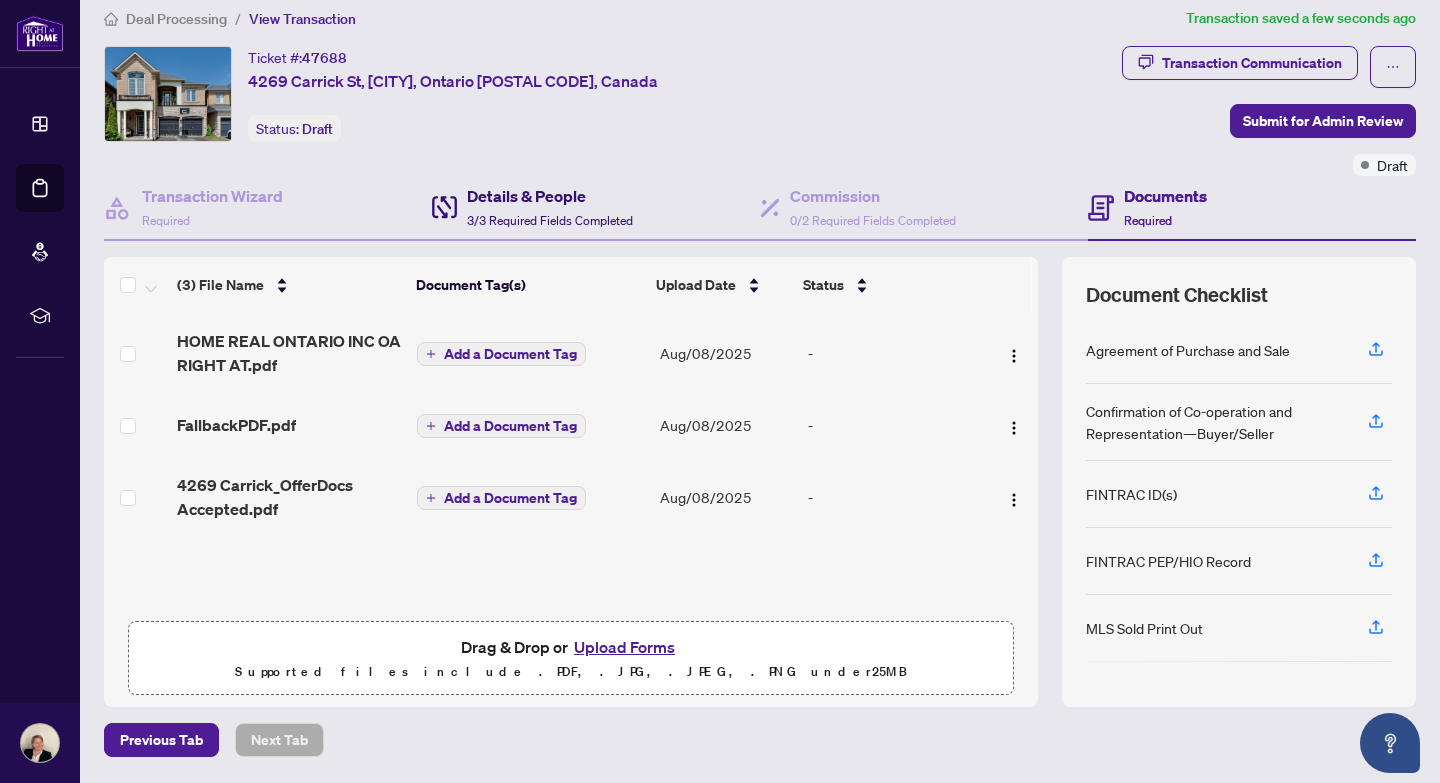 click on "Details & People 3/3 Required Fields Completed" at bounding box center [550, 207] 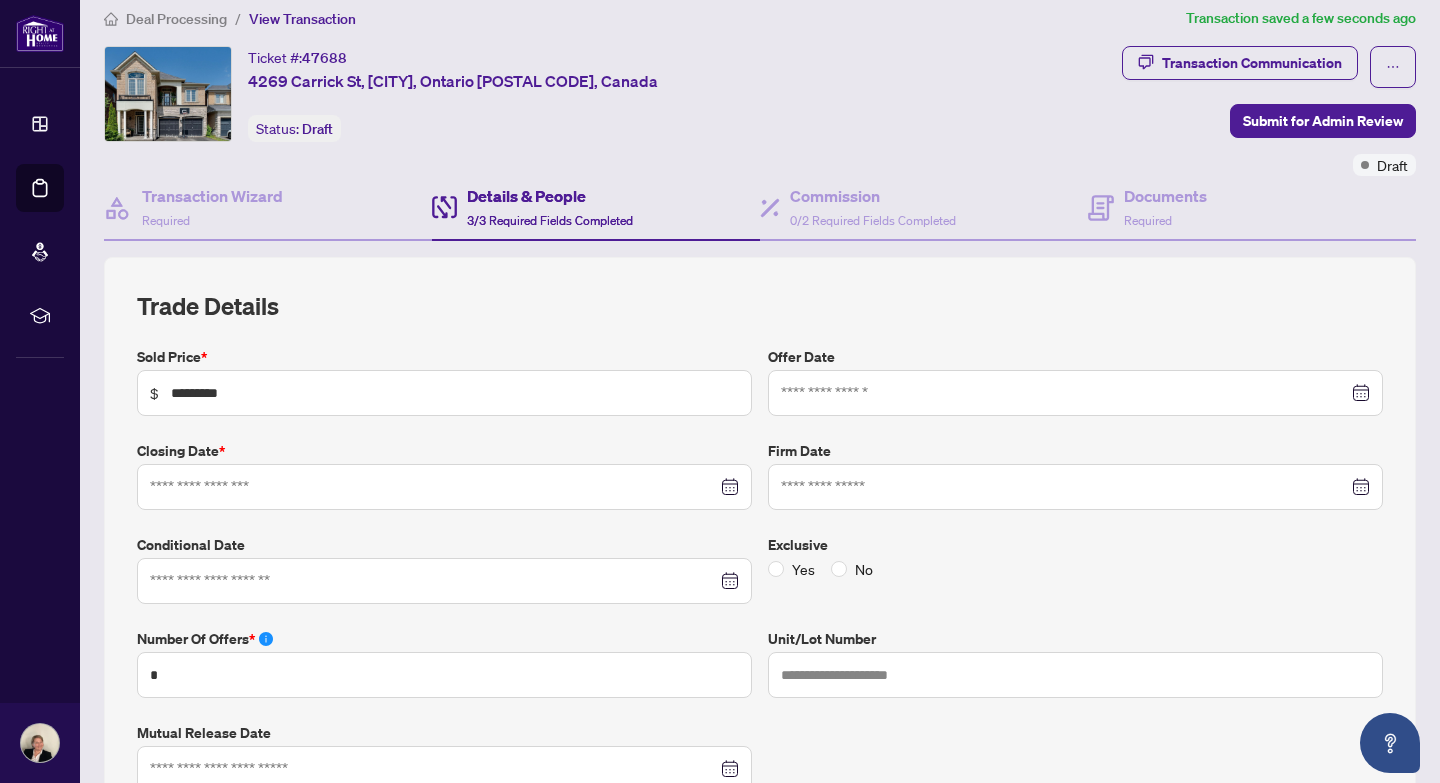 type on "**********" 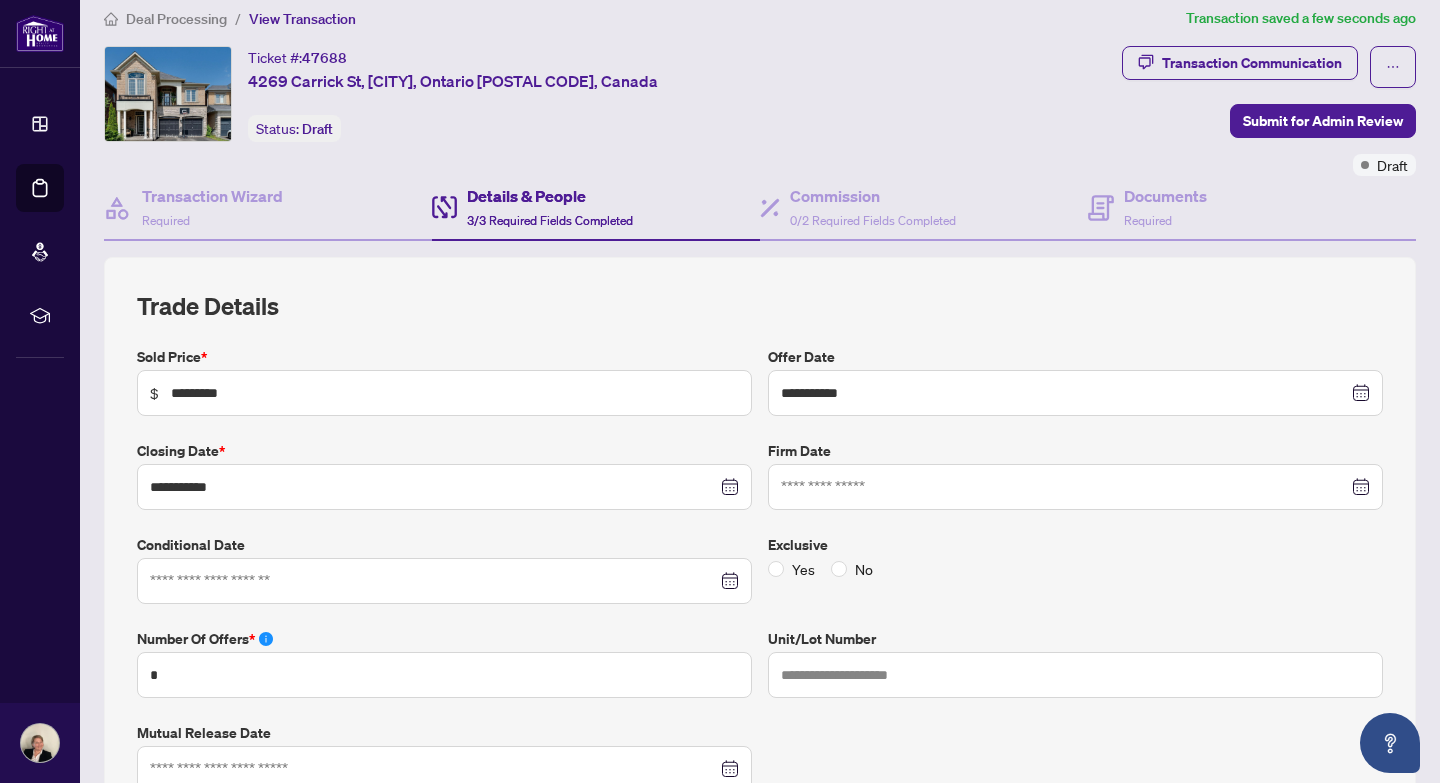 type on "**********" 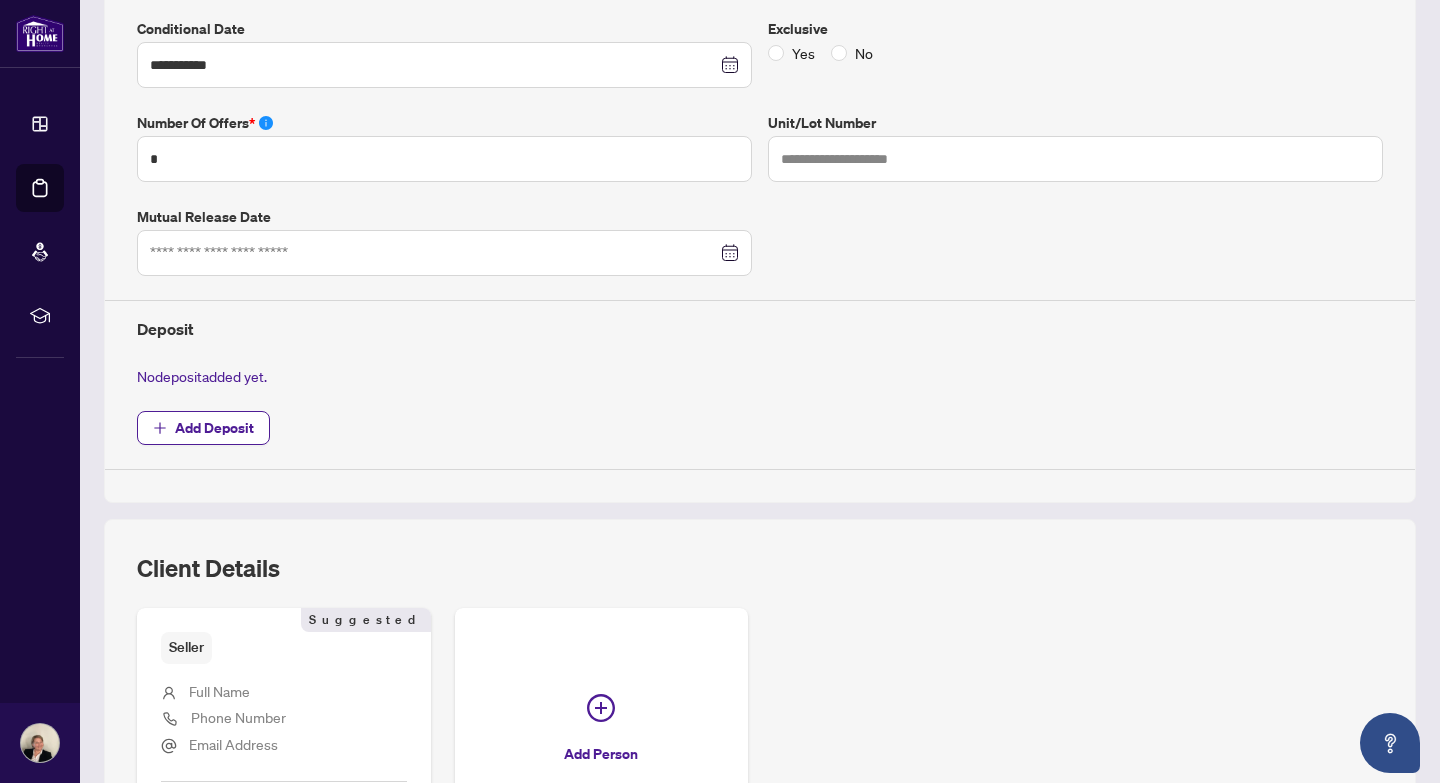 scroll, scrollTop: 539, scrollLeft: 0, axis: vertical 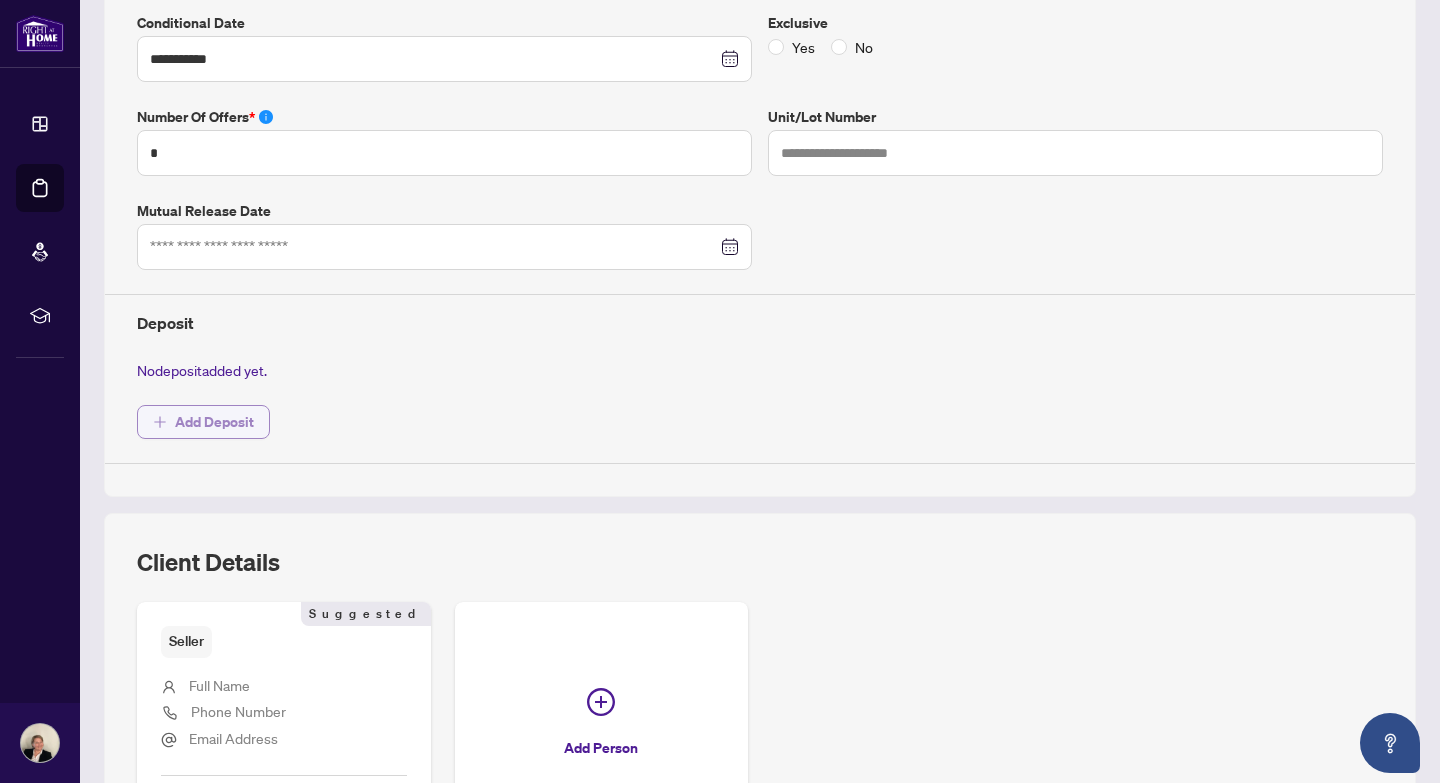 click on "Add Deposit" at bounding box center [214, 422] 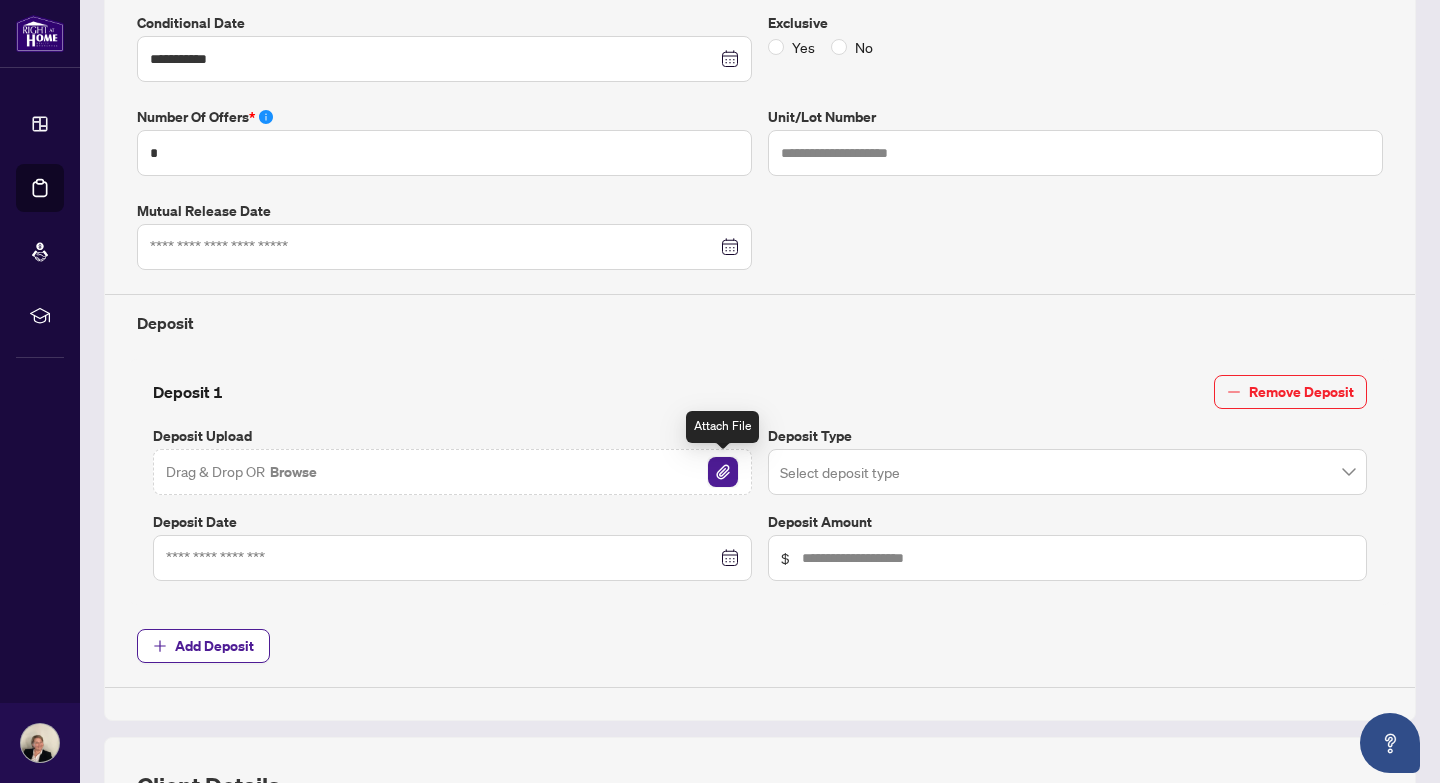 click at bounding box center [723, 472] 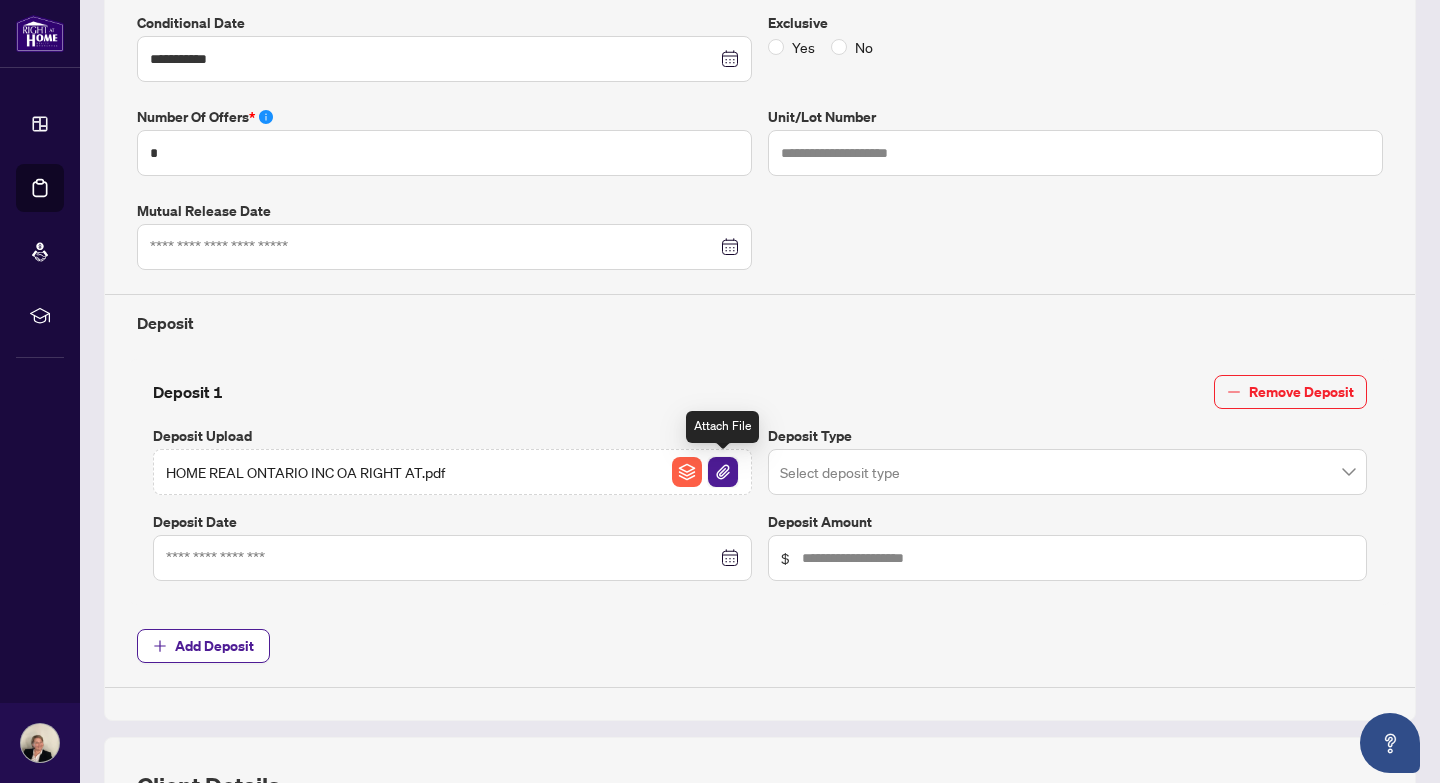 click at bounding box center (723, 472) 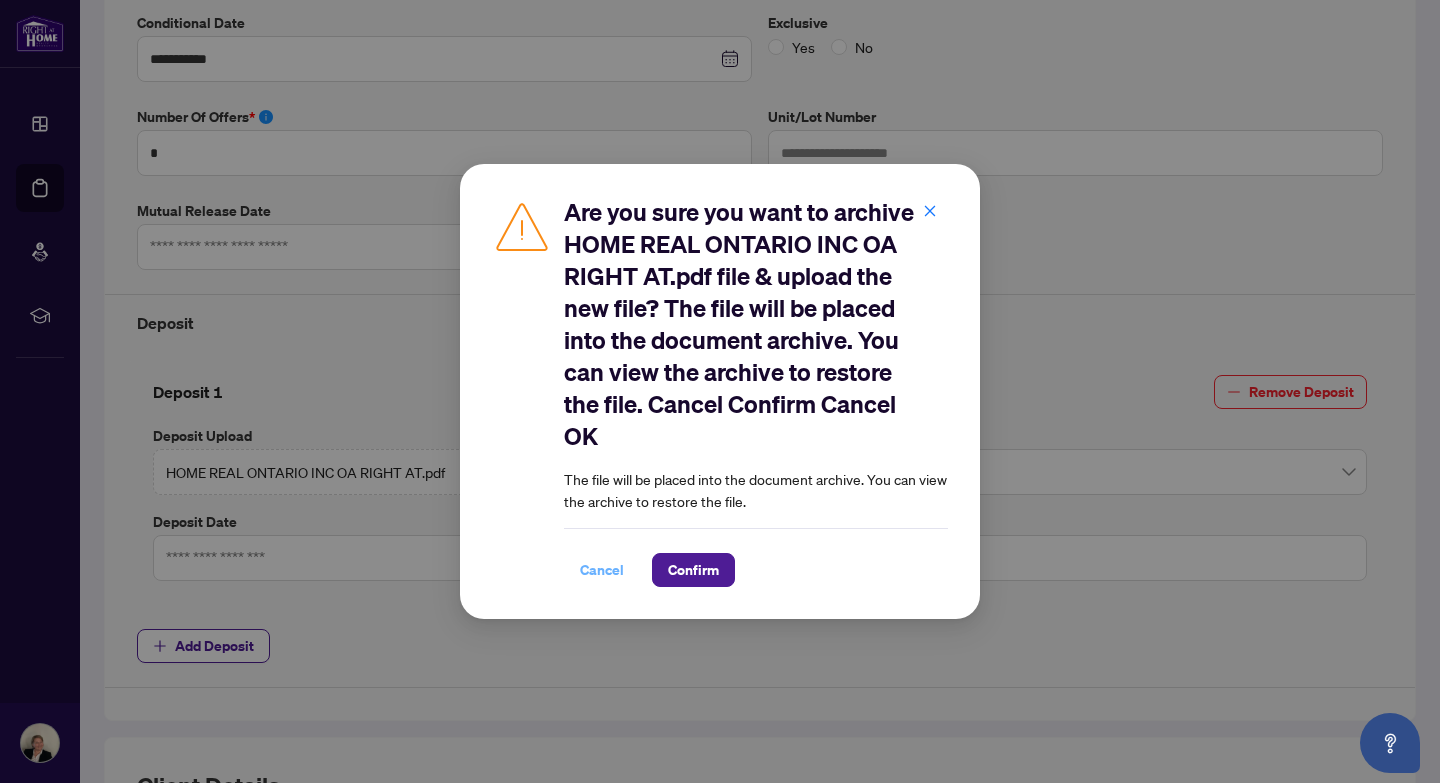 click on "Cancel" at bounding box center (602, 570) 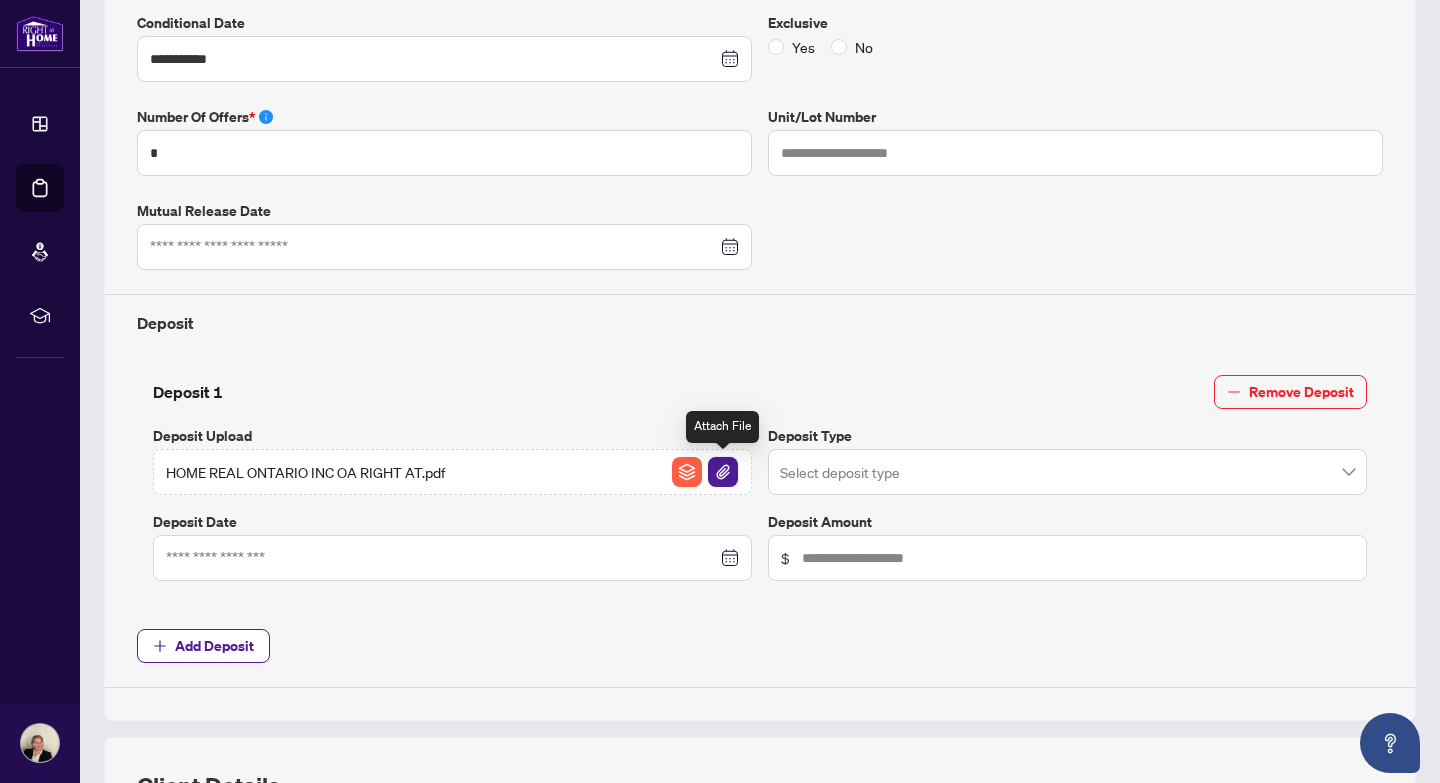 click at bounding box center (723, 472) 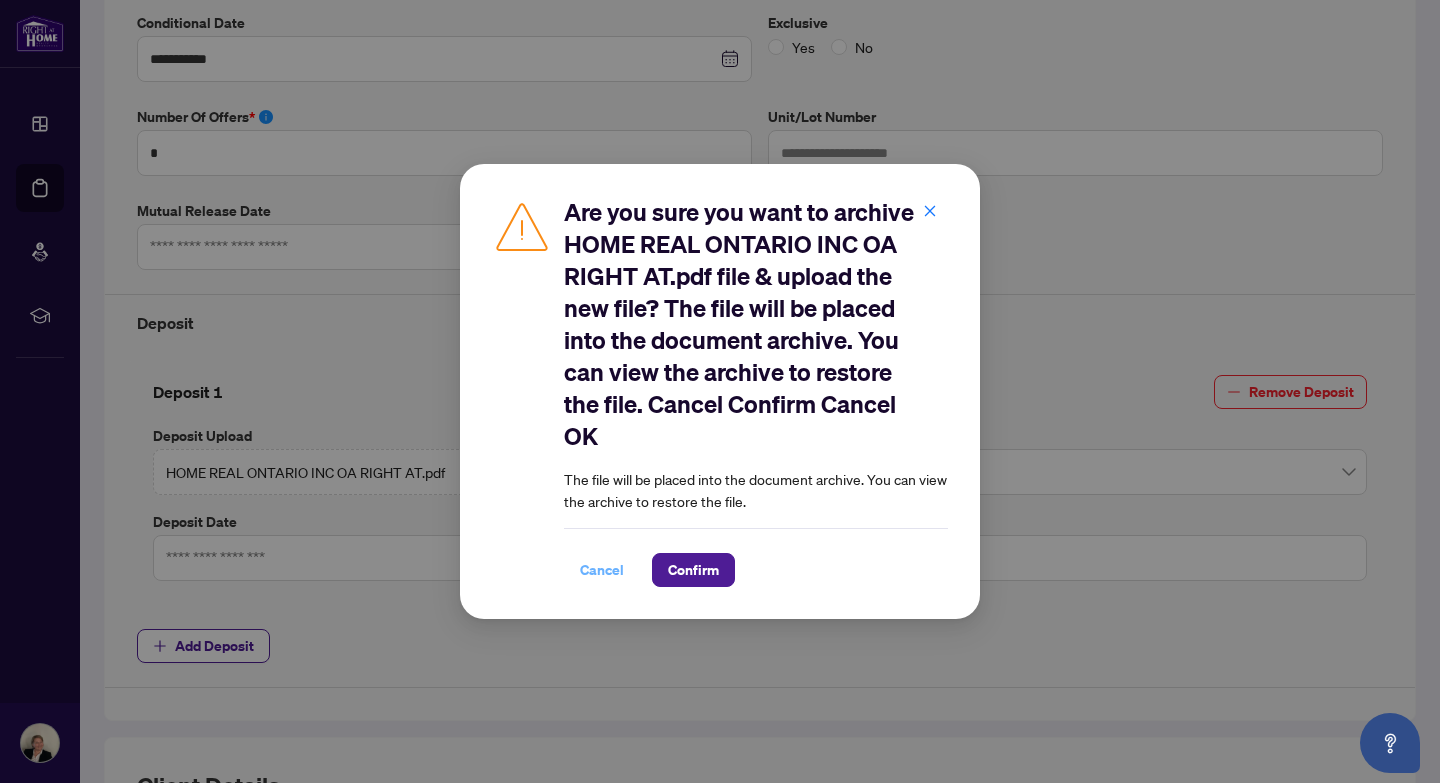 click on "Cancel" at bounding box center [602, 570] 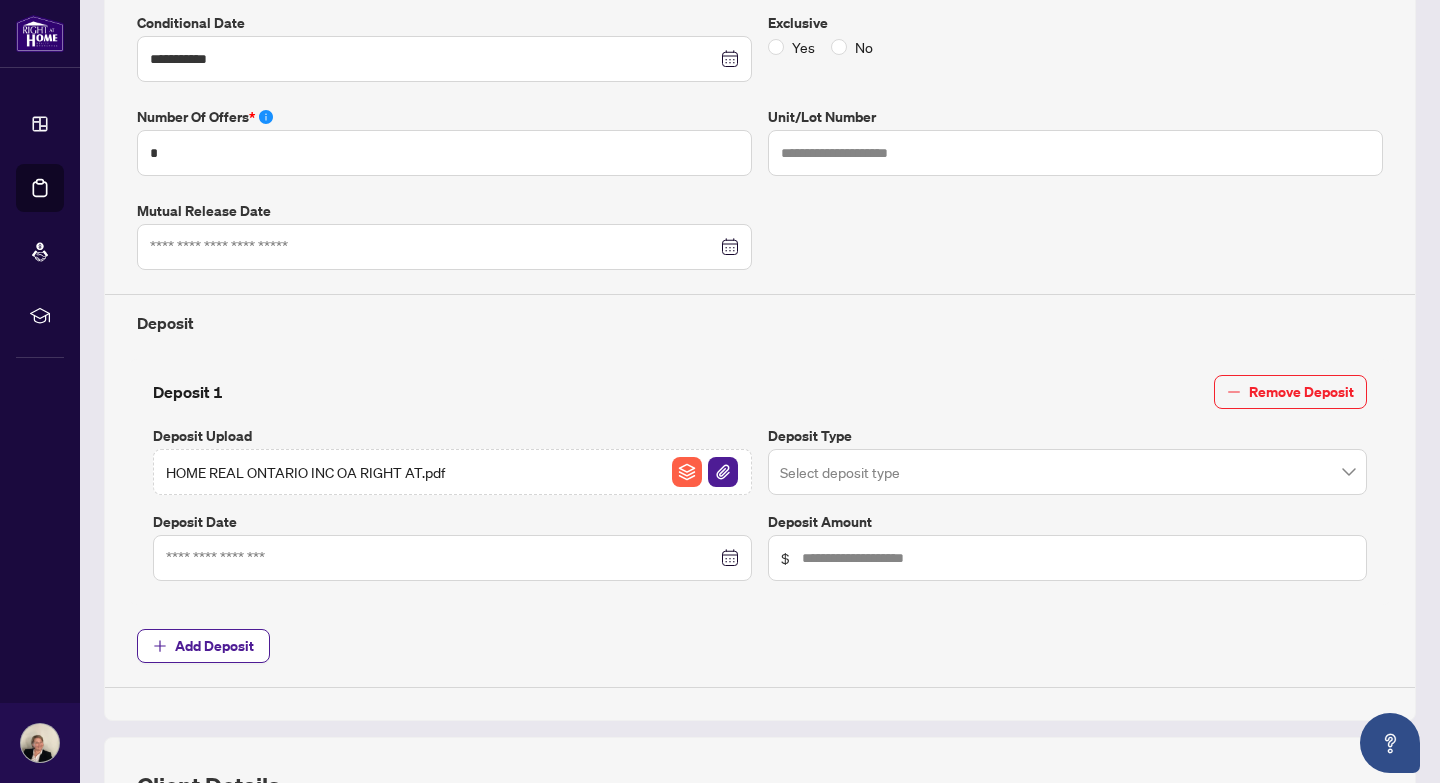 click at bounding box center [452, 558] 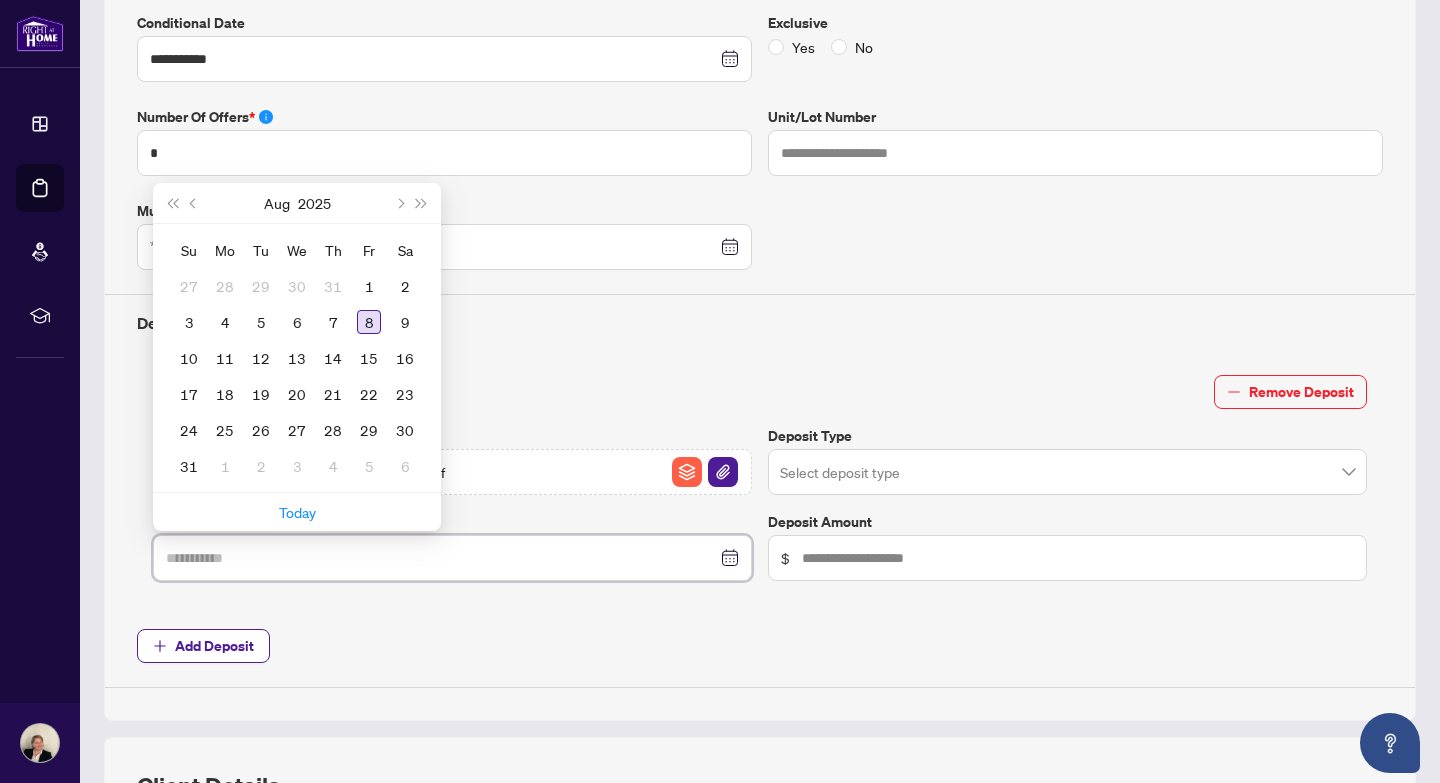 type on "**********" 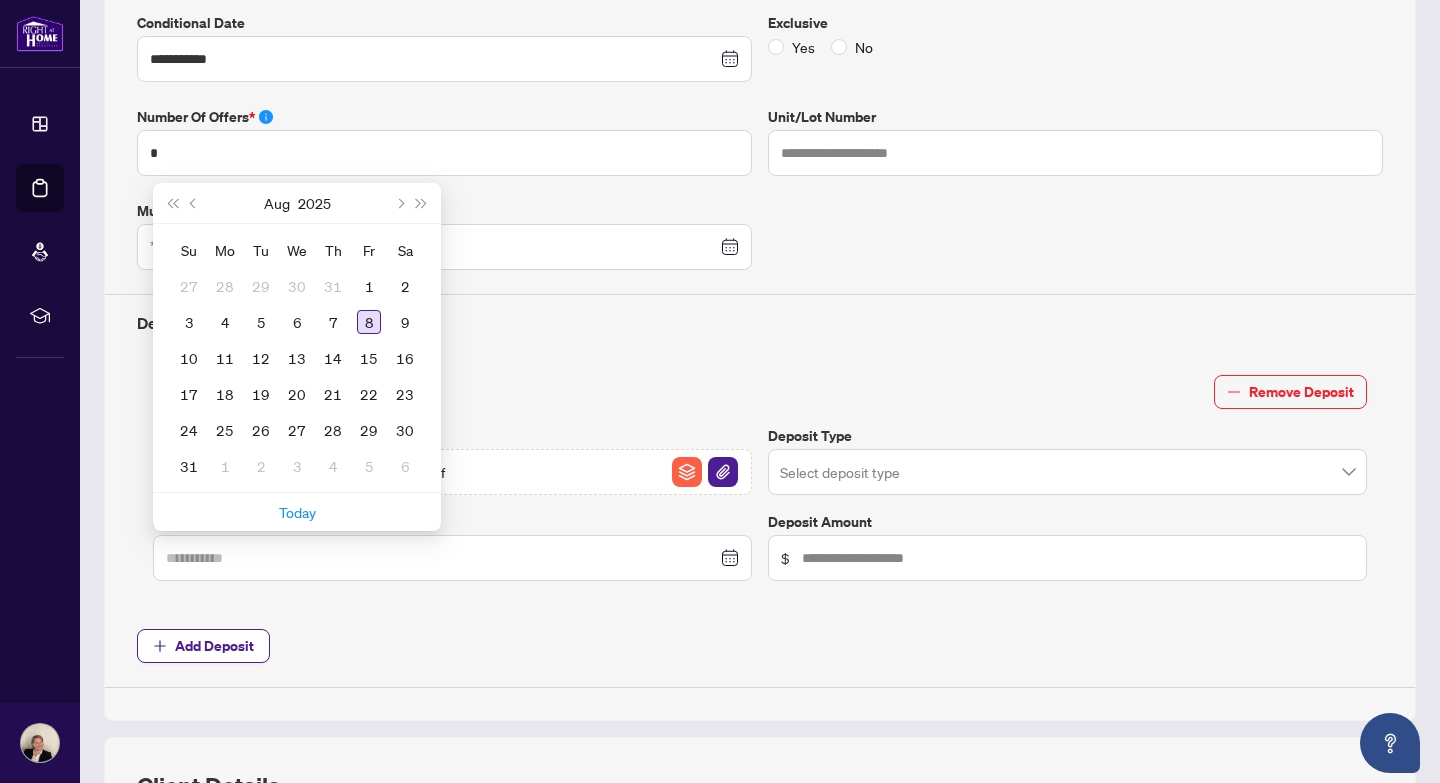 click on "8" at bounding box center (369, 322) 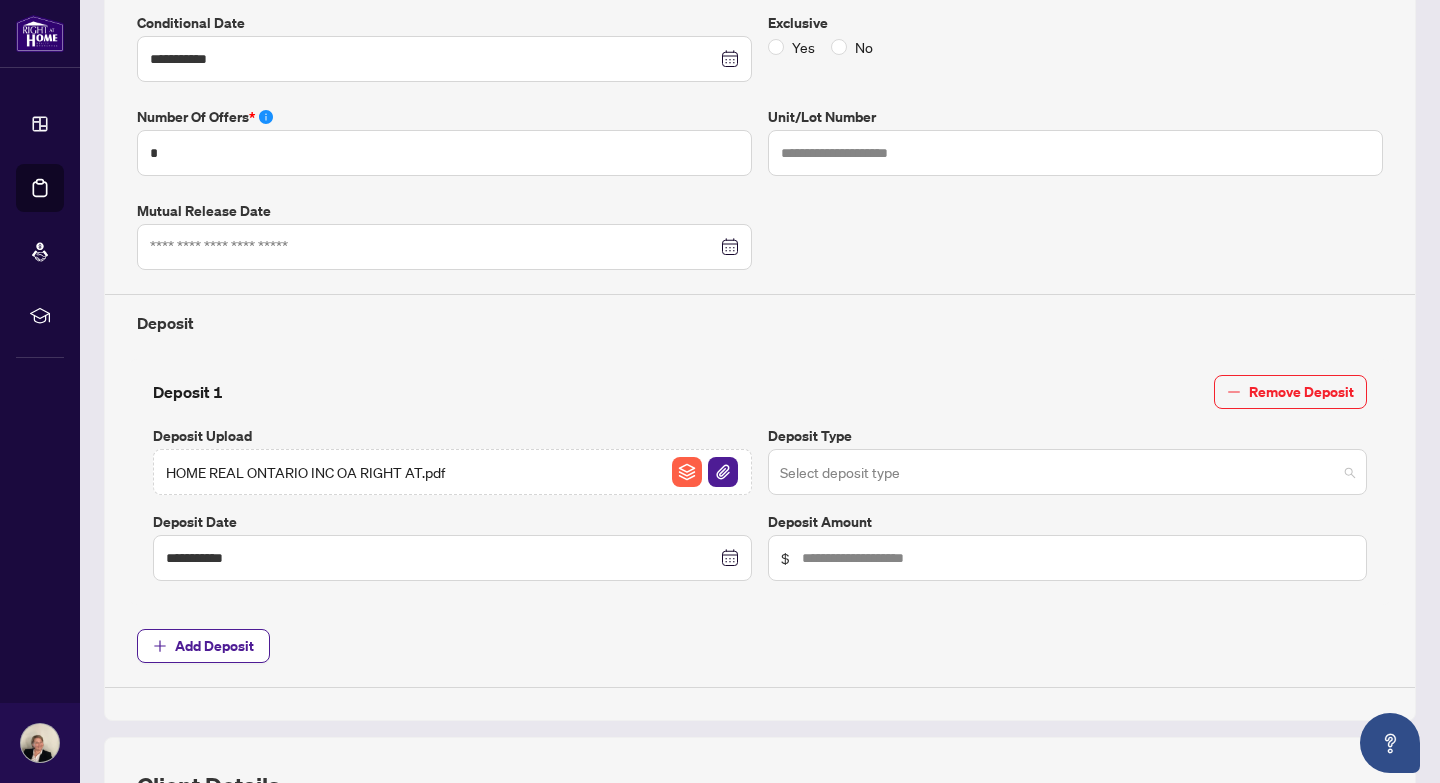 click at bounding box center [1058, 475] 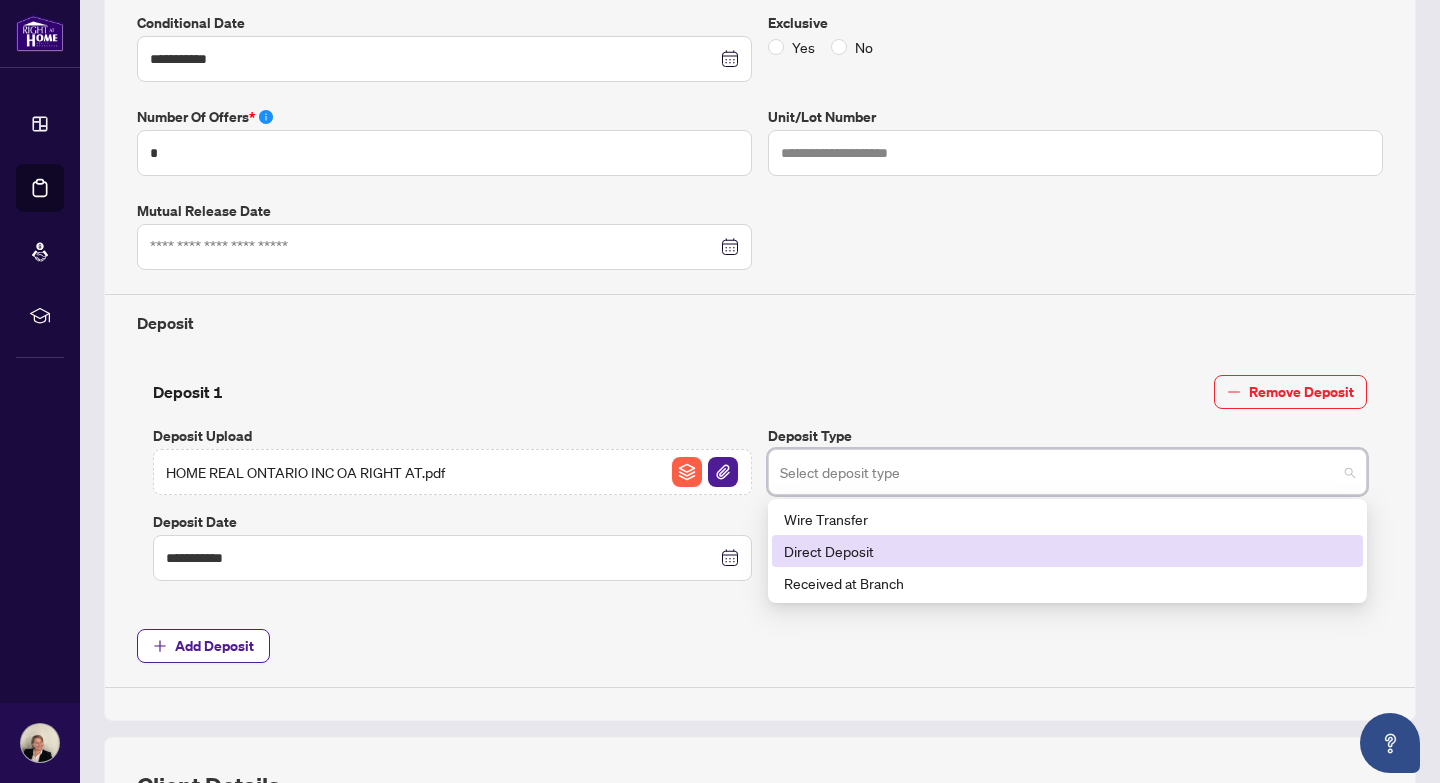 click on "Direct Deposit" at bounding box center (1067, 551) 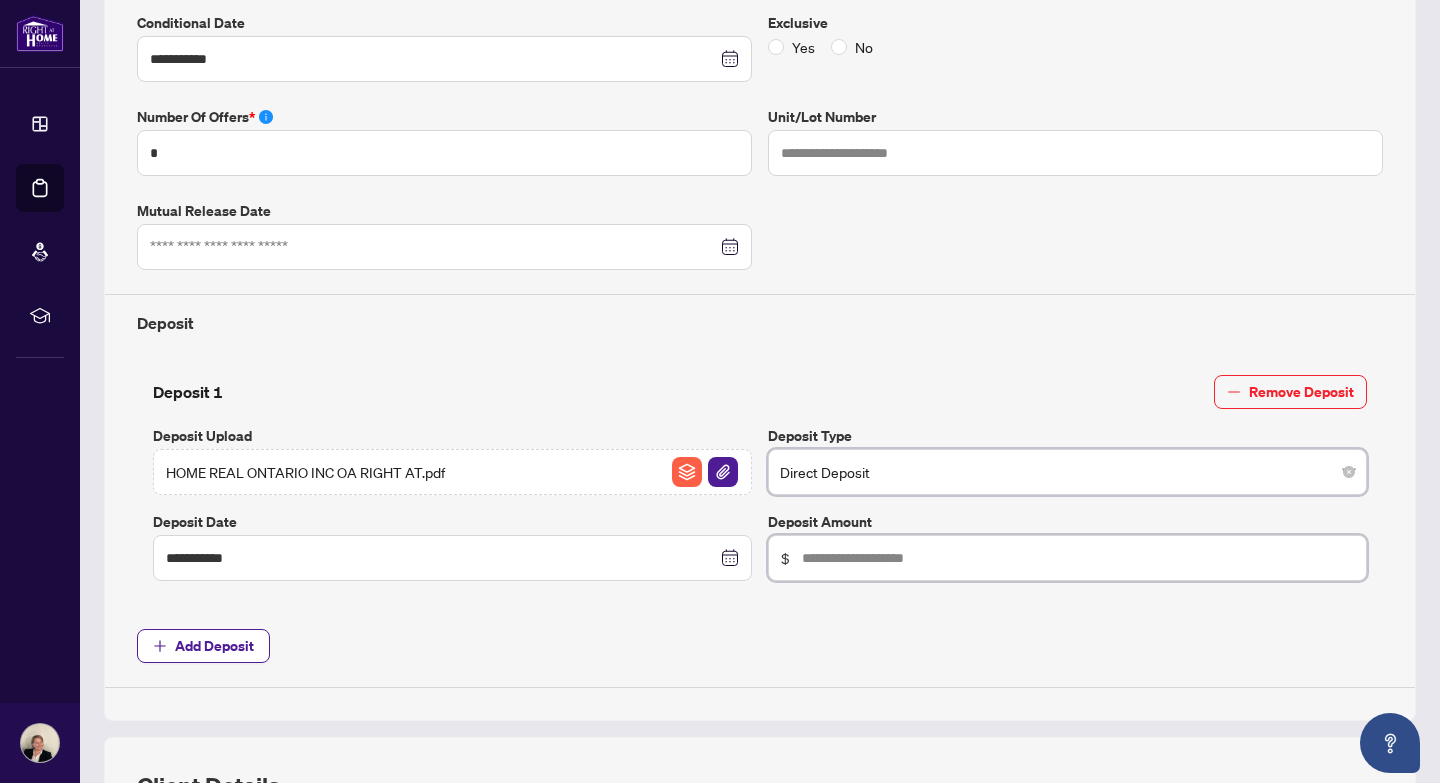click at bounding box center (1078, 558) 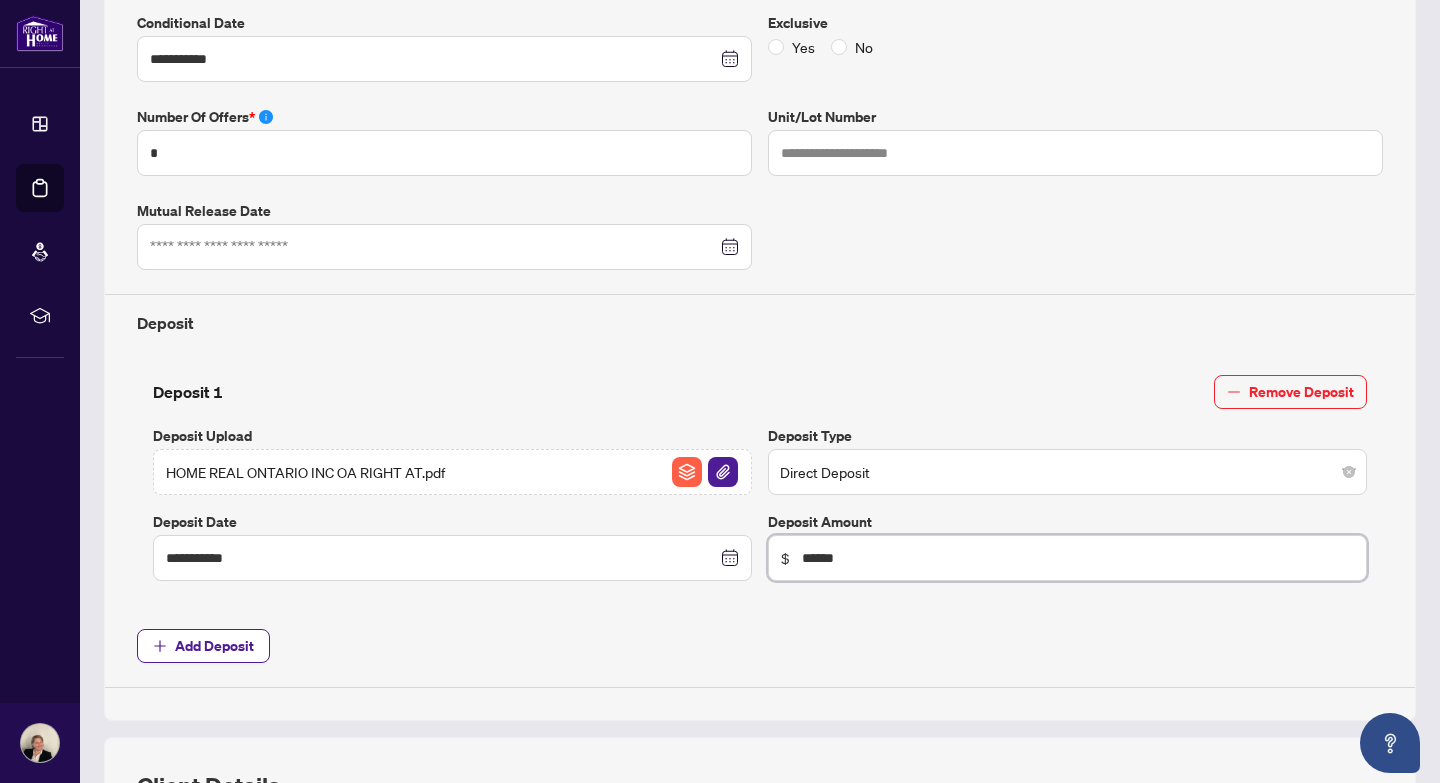 type on "******" 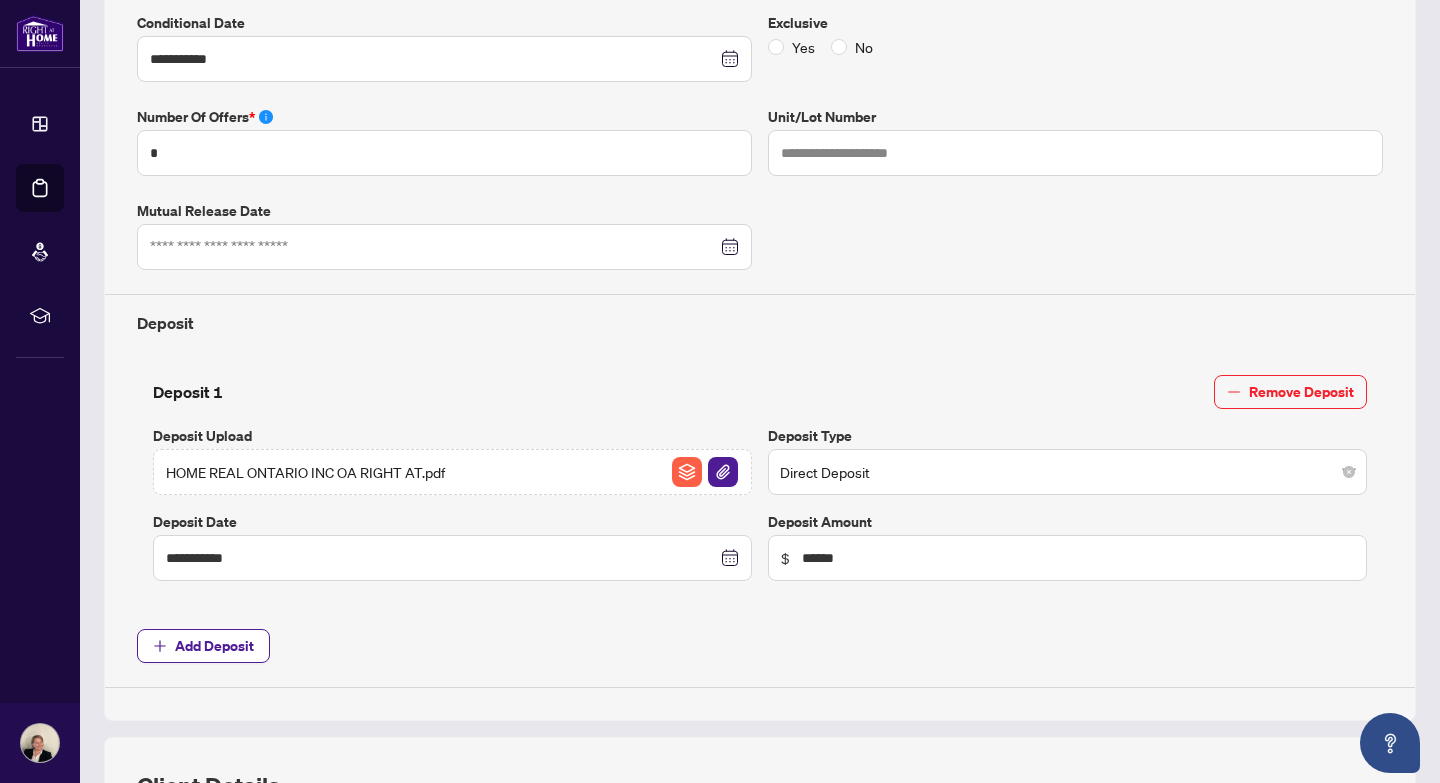 click on "Deposit 1 Remove Deposit" at bounding box center (760, 392) 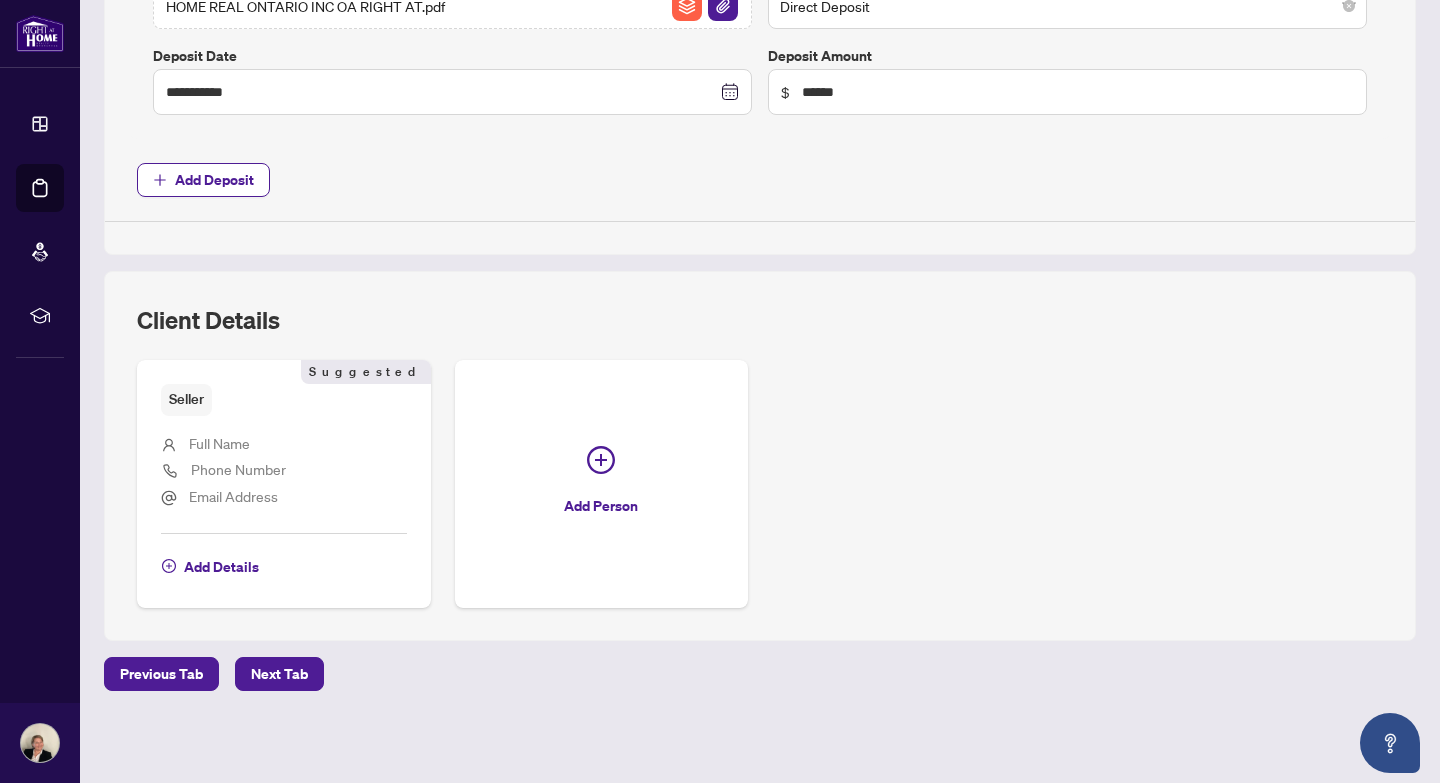 scroll, scrollTop: 1006, scrollLeft: 0, axis: vertical 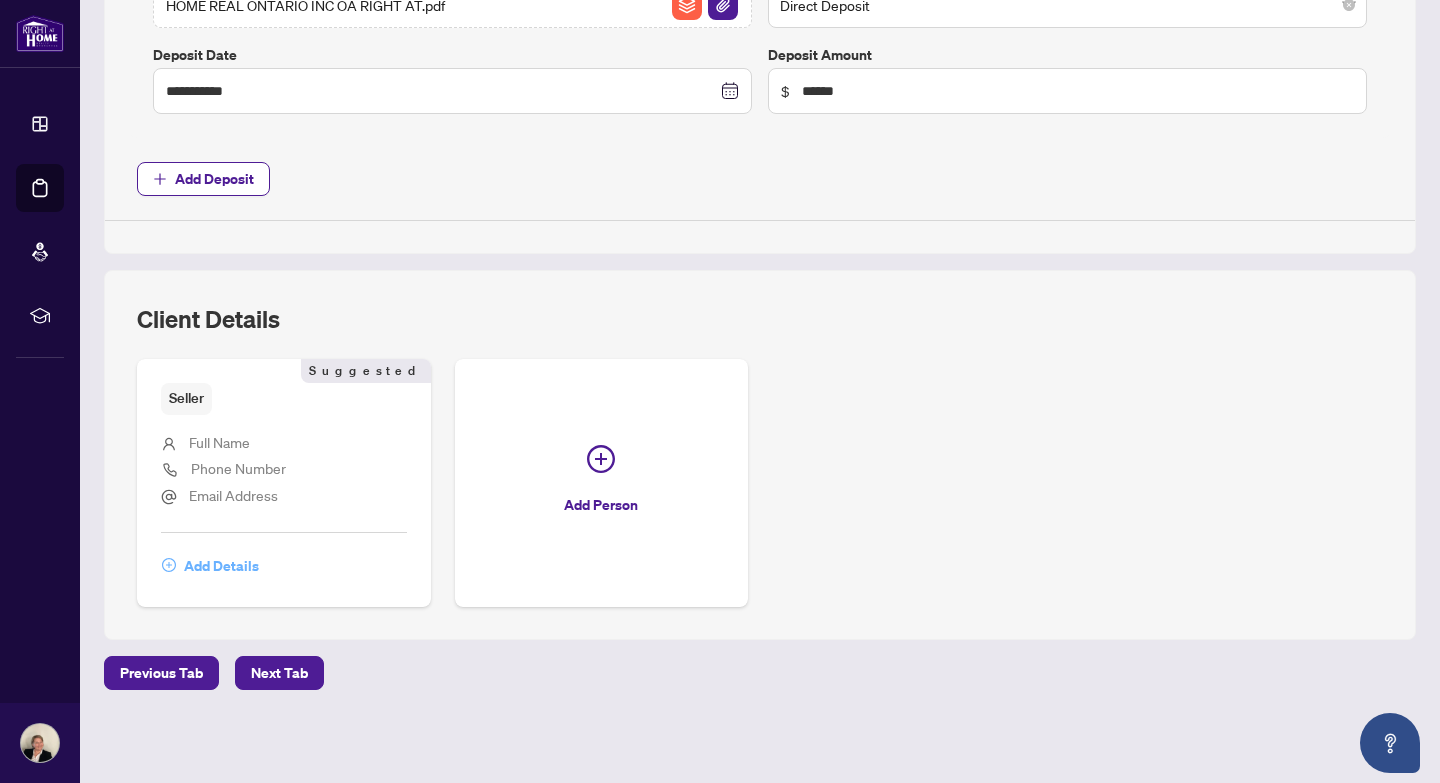 click on "Add Details" at bounding box center (221, 566) 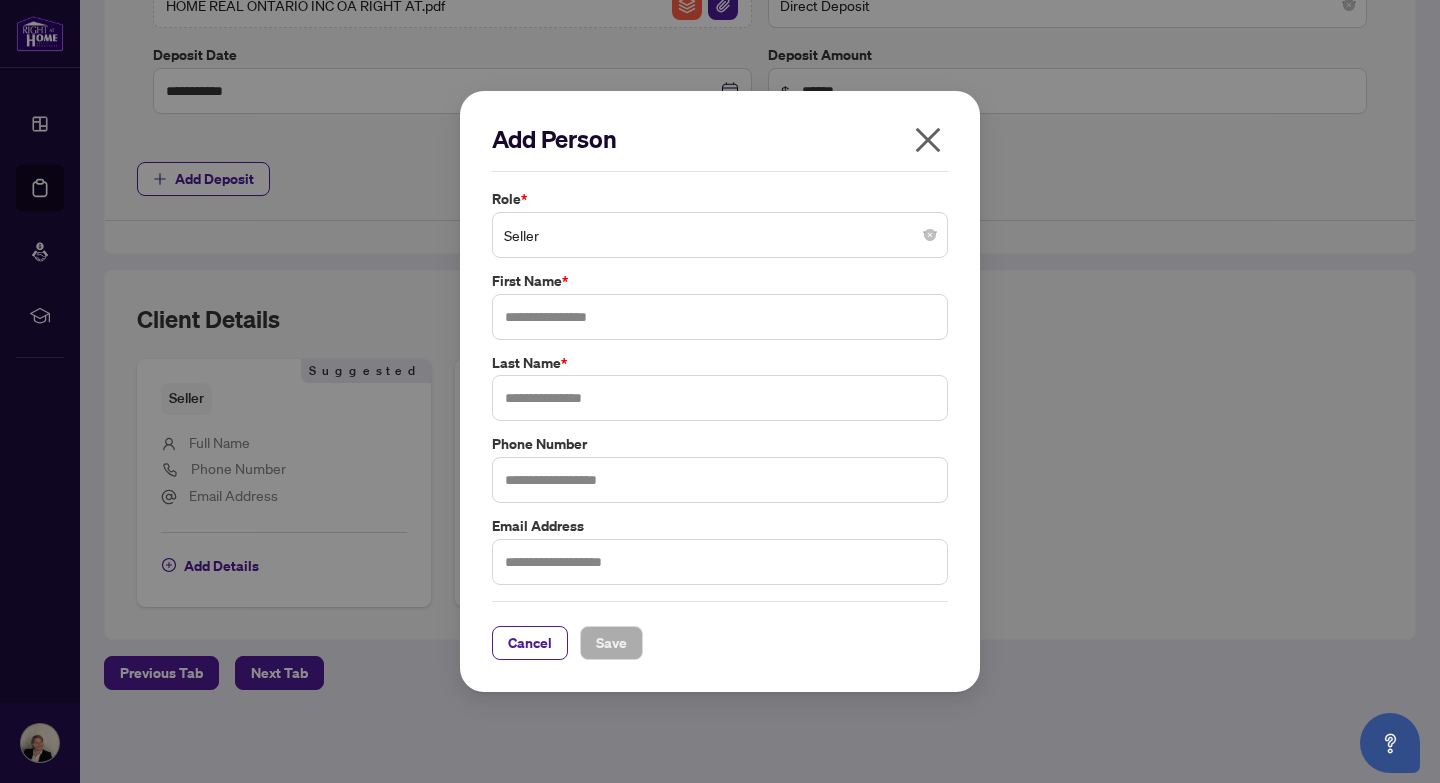 click on "Seller" at bounding box center [720, 235] 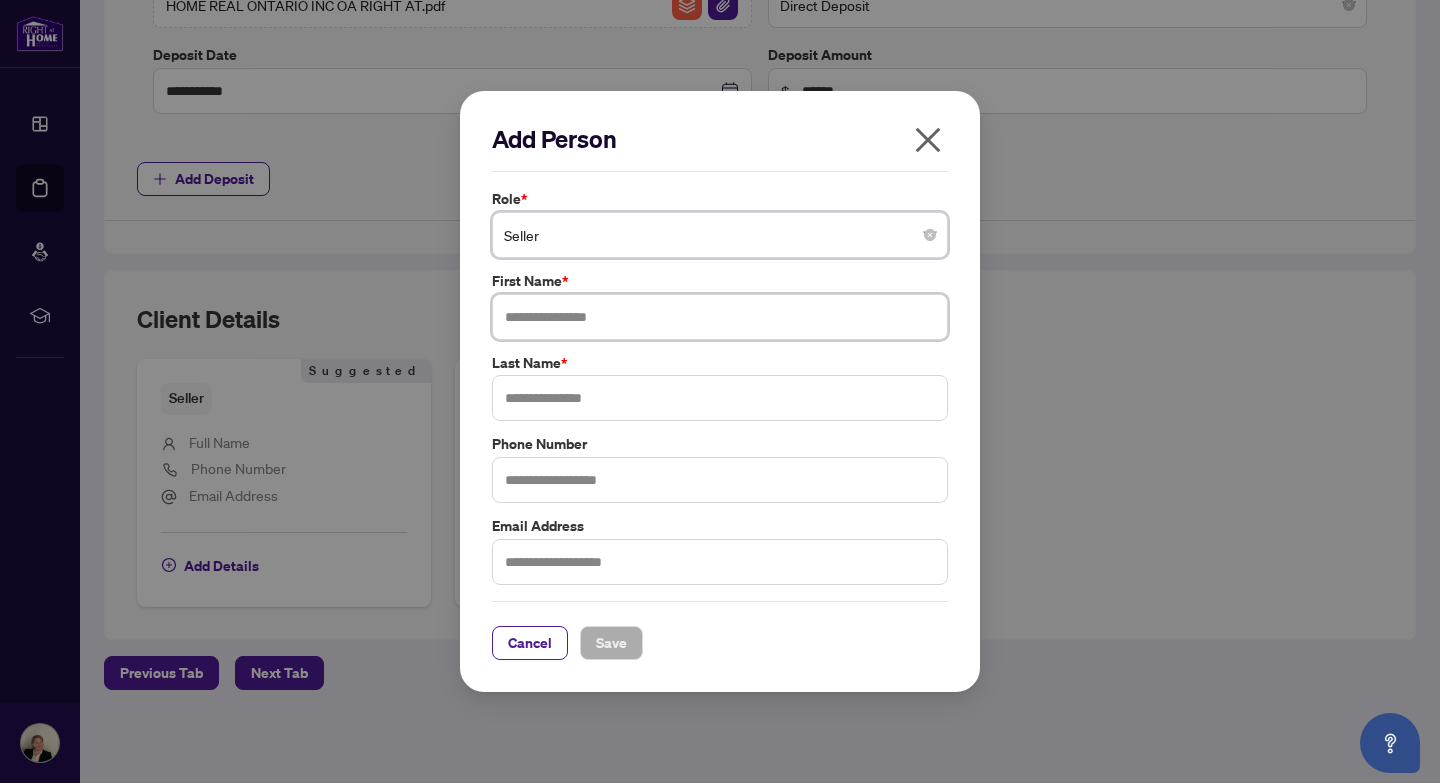 click at bounding box center (720, 317) 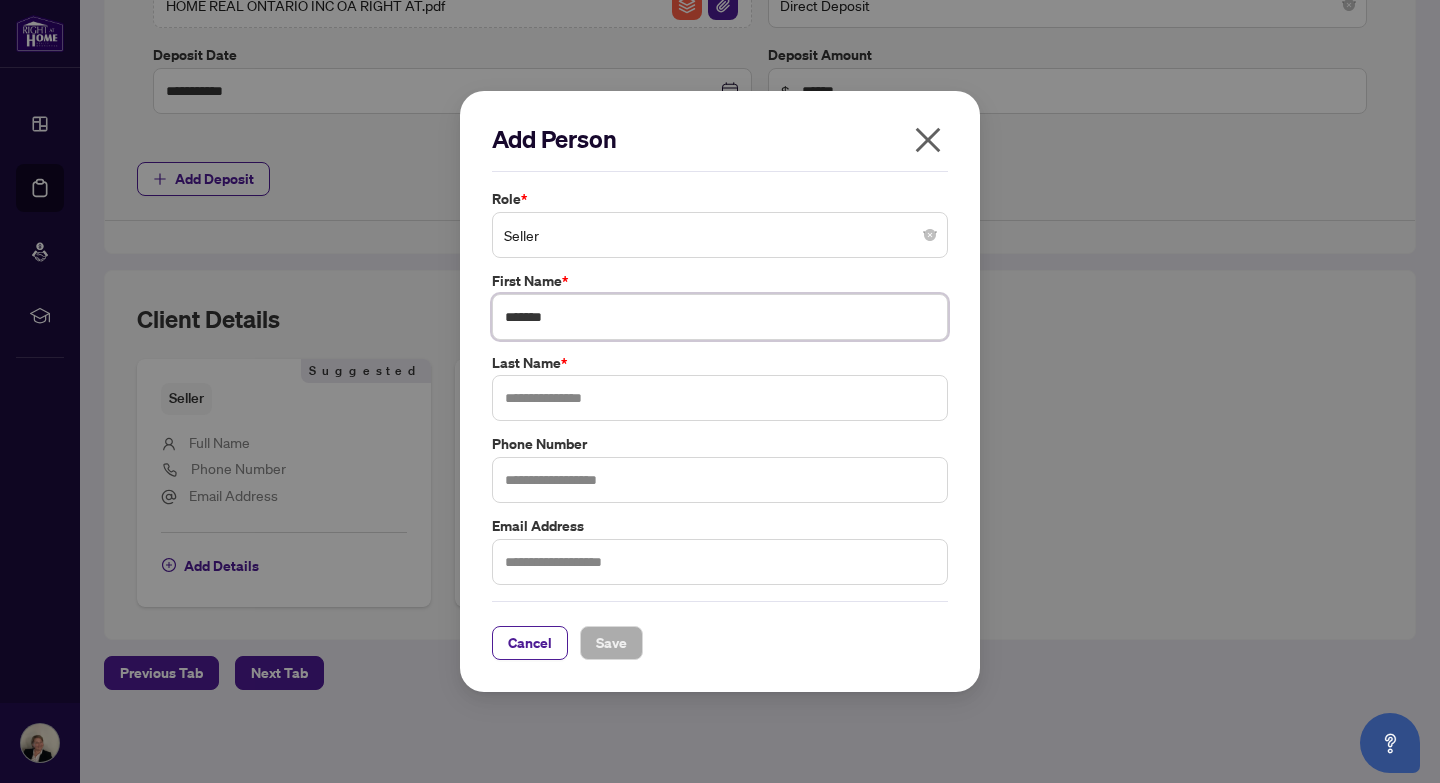 type on "*******" 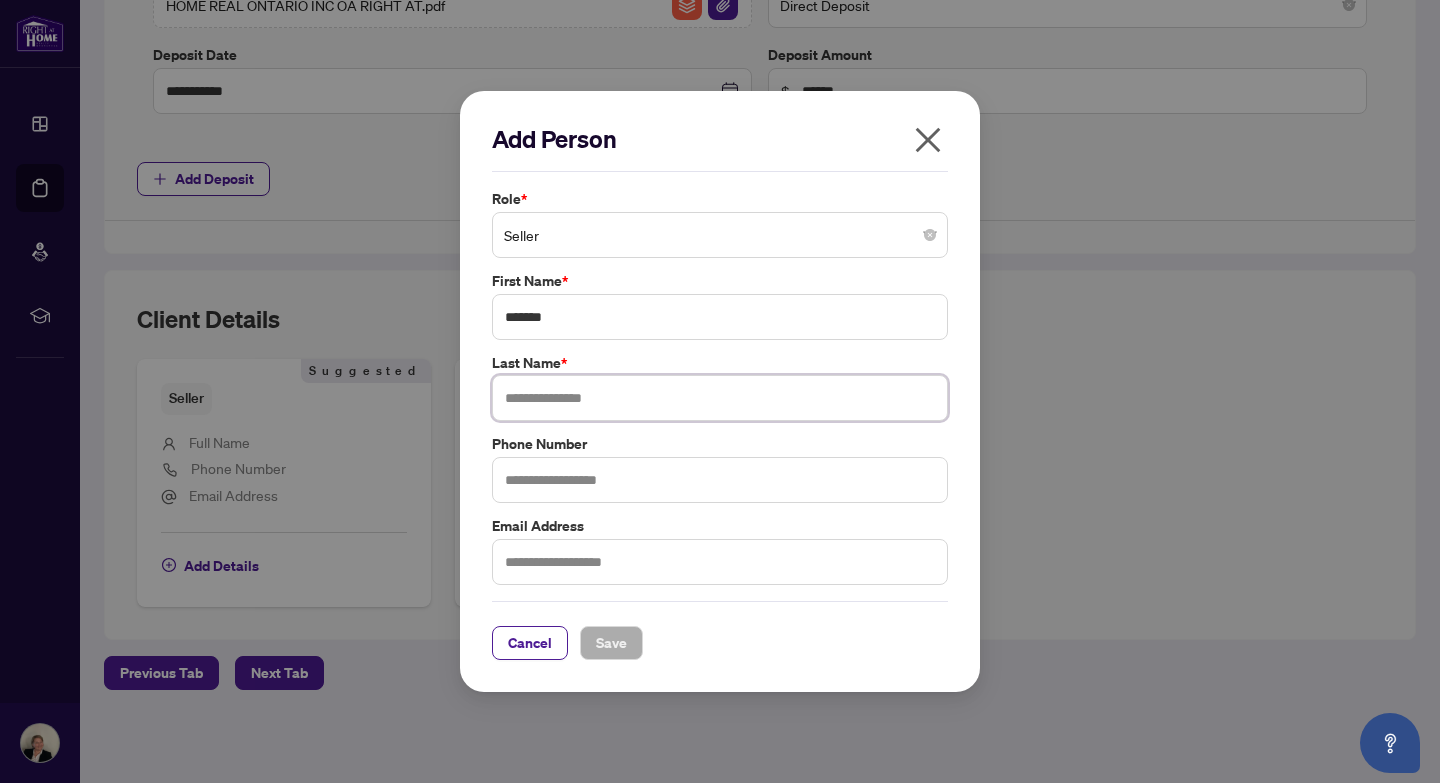 click at bounding box center (720, 398) 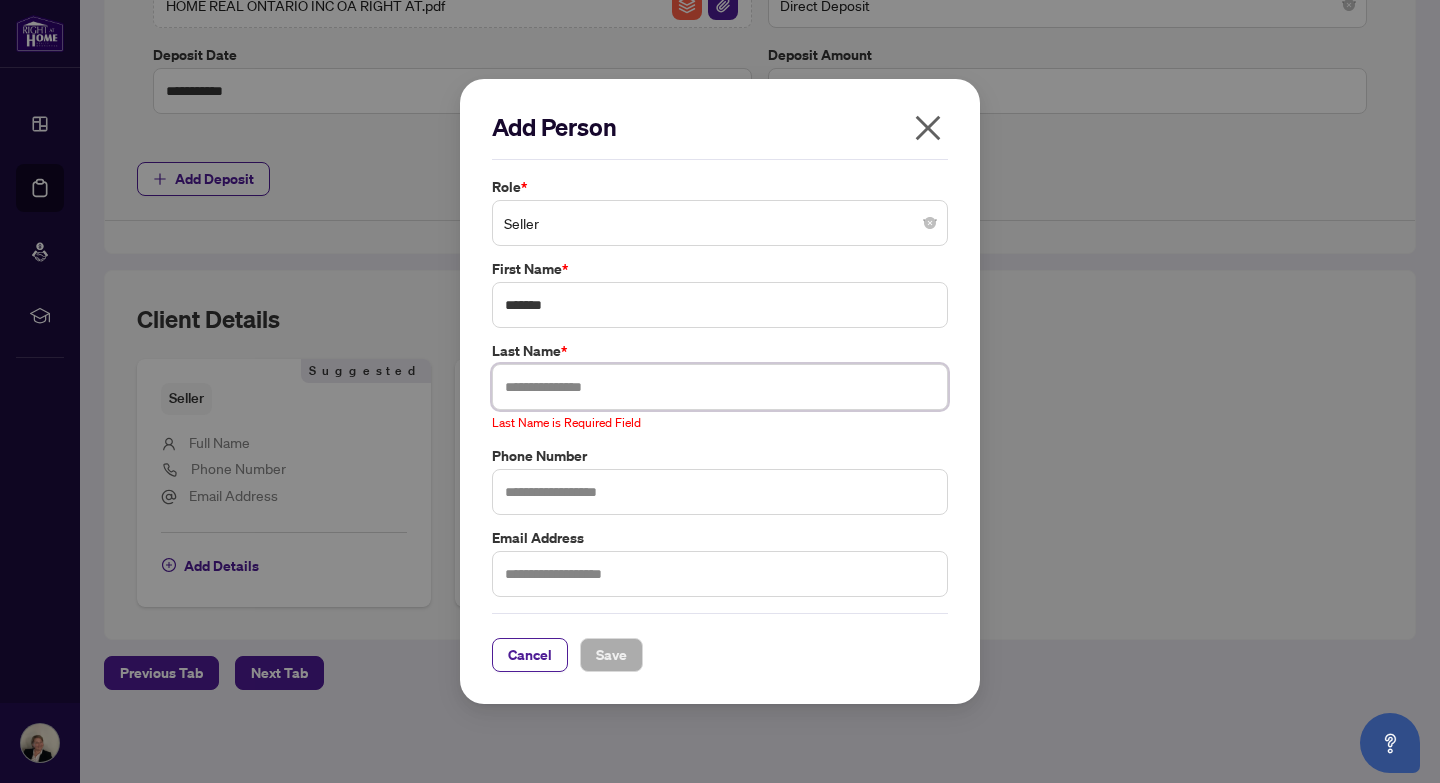 paste on "*********" 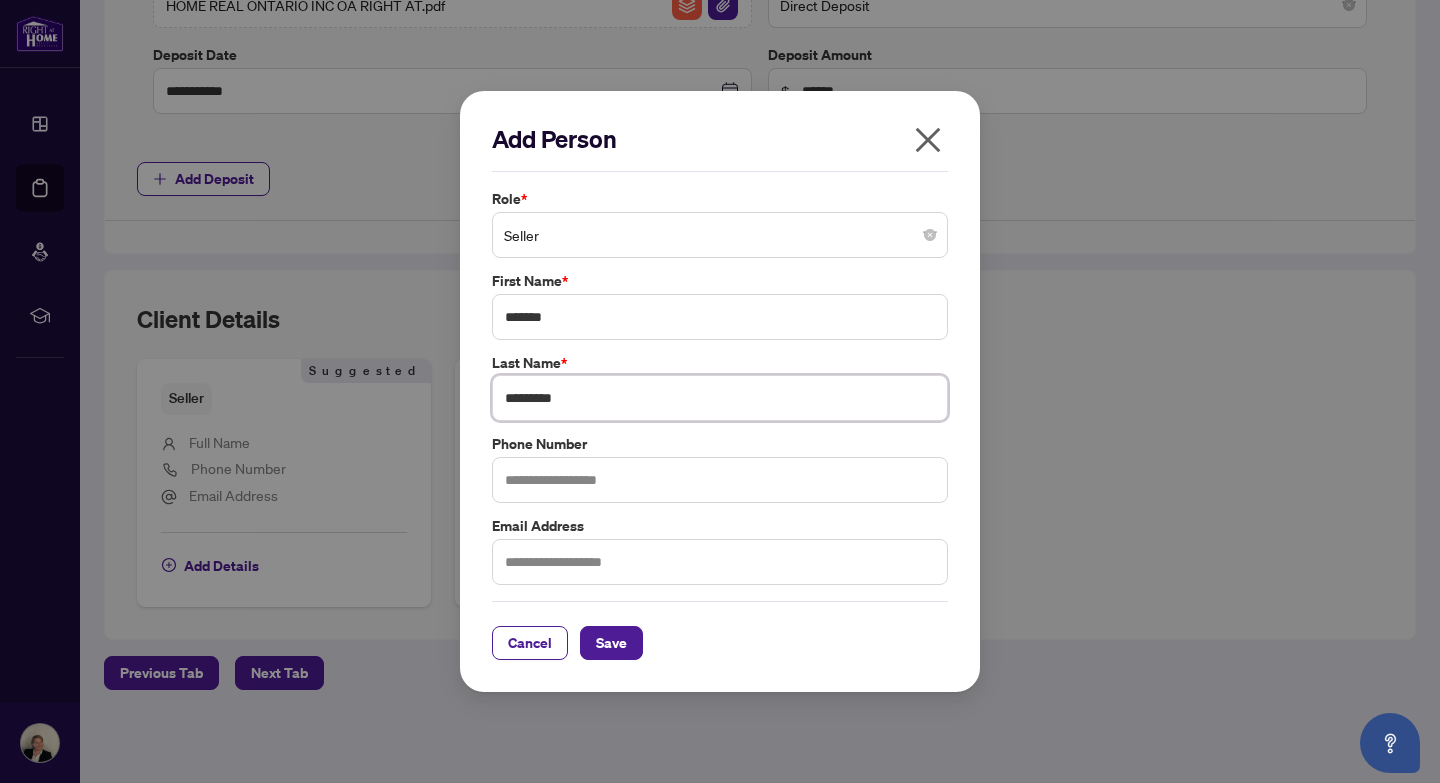 type on "*********" 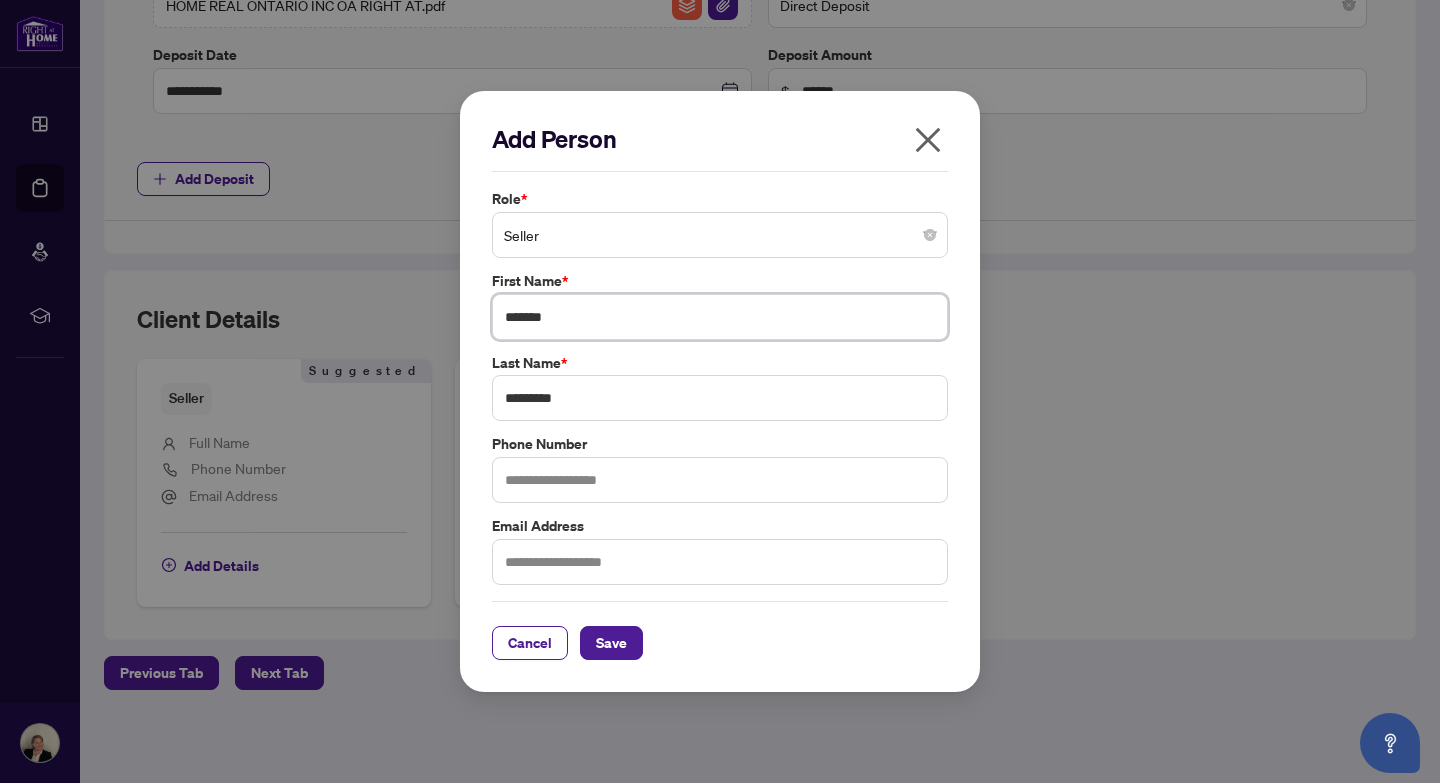 drag, startPoint x: 531, startPoint y: 316, endPoint x: 512, endPoint y: 318, distance: 19.104973 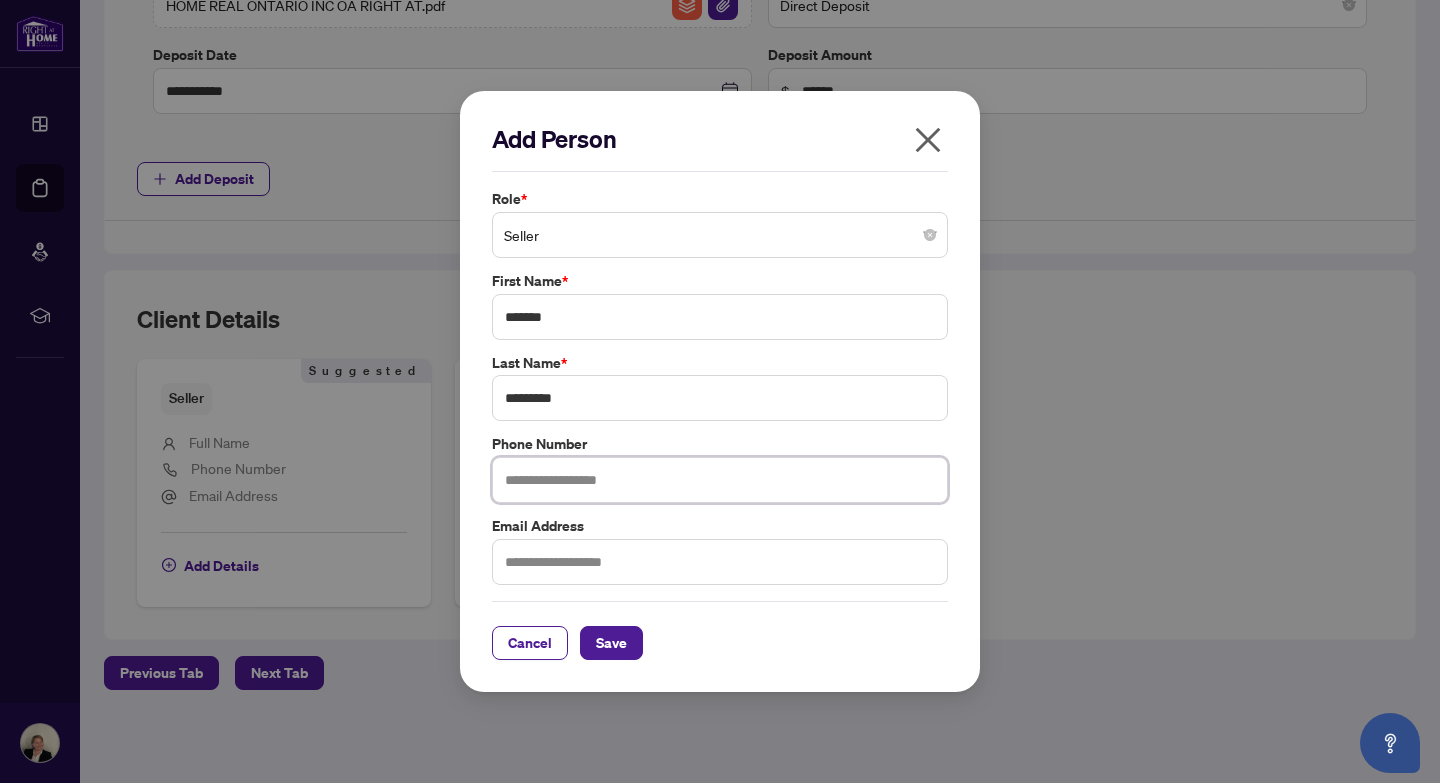 click at bounding box center [720, 480] 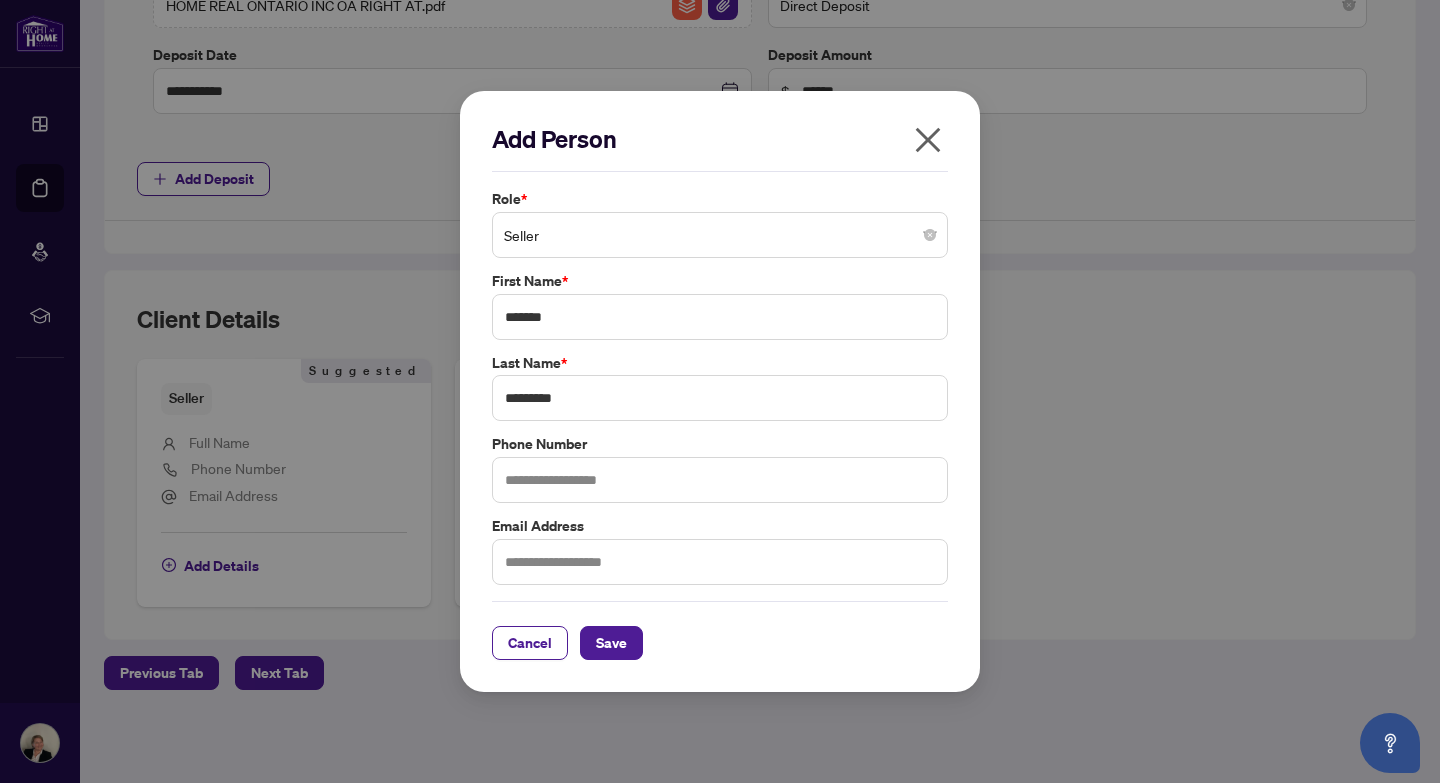 click on "Cancel Save" at bounding box center [720, 630] 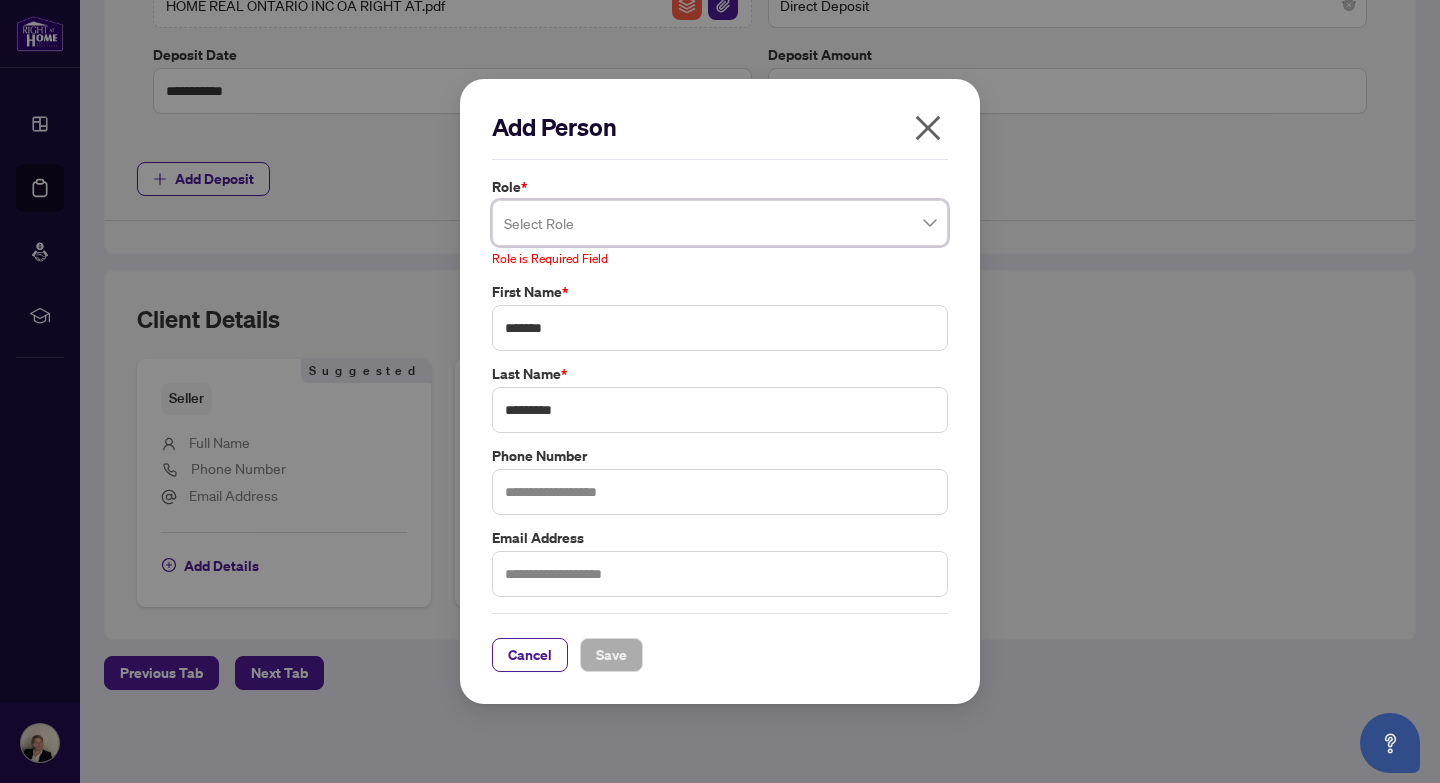 click at bounding box center [720, 223] 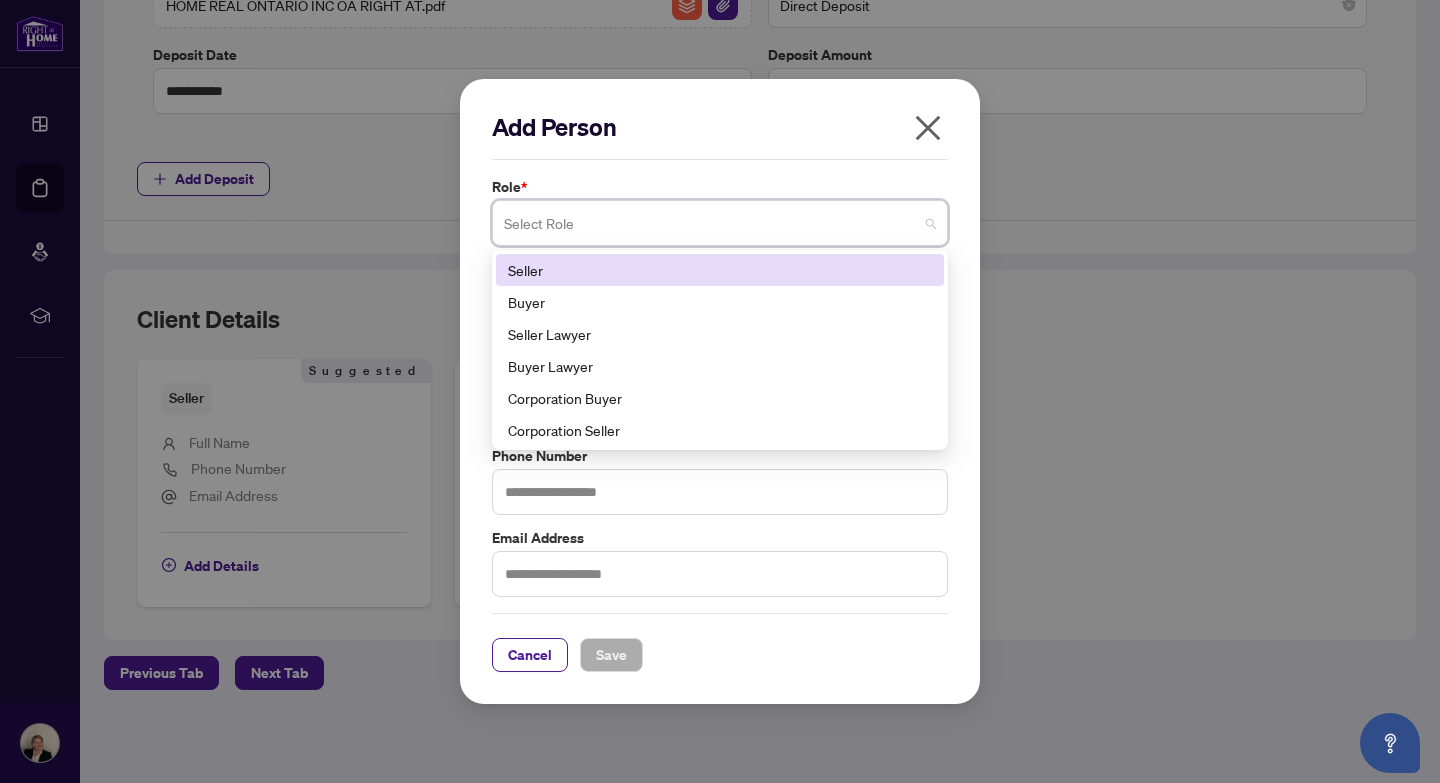 click on "Seller" at bounding box center [720, 270] 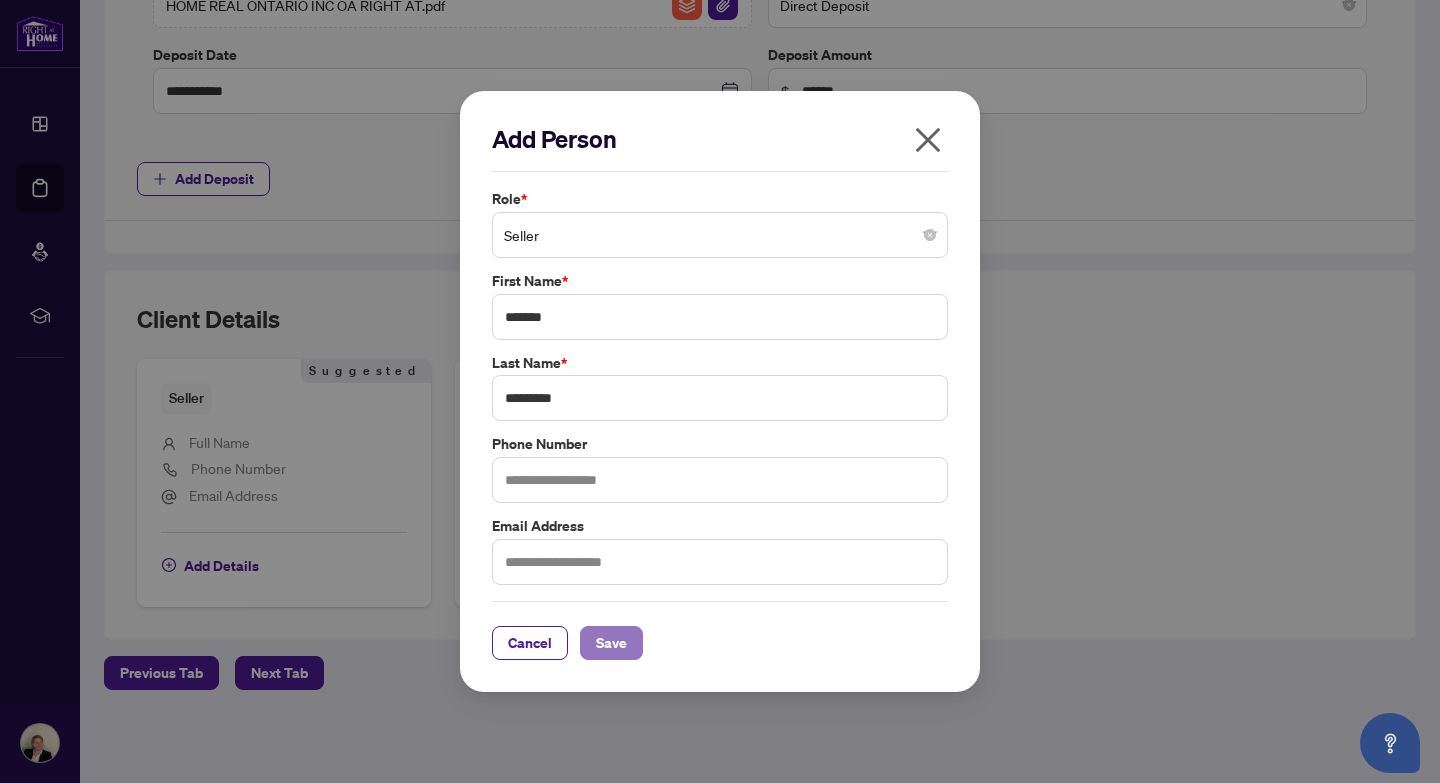 click on "Save" at bounding box center [611, 643] 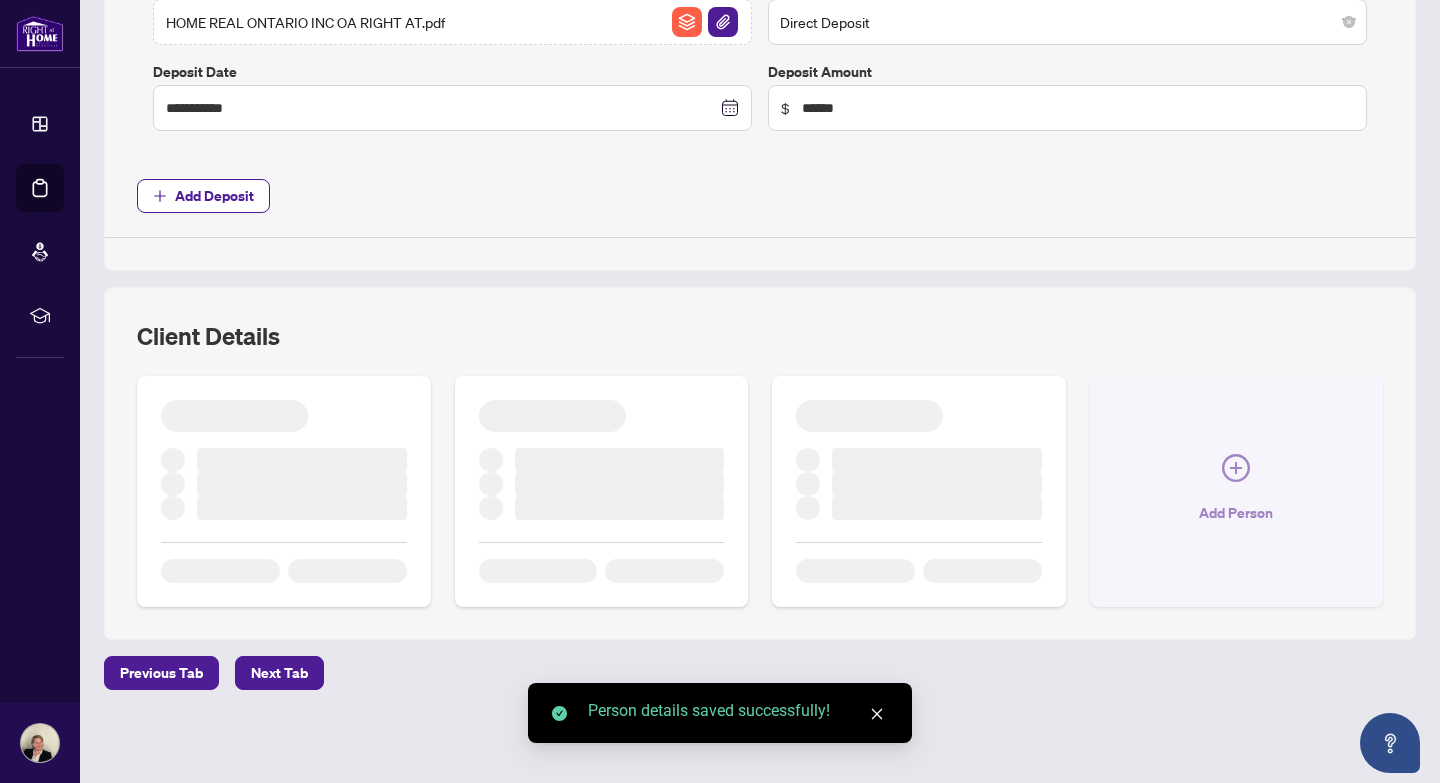 scroll, scrollTop: 979, scrollLeft: 0, axis: vertical 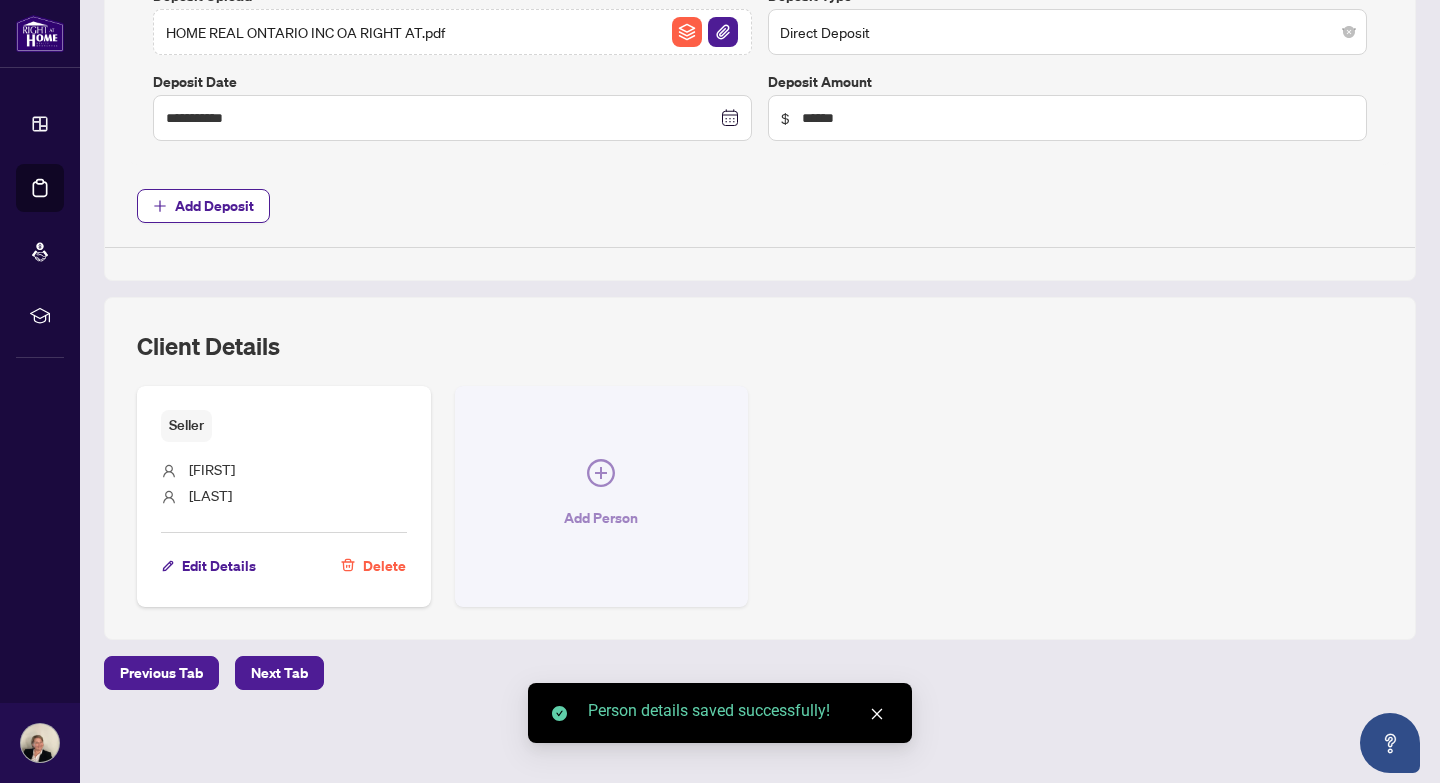 click on "Add Person" at bounding box center [601, 518] 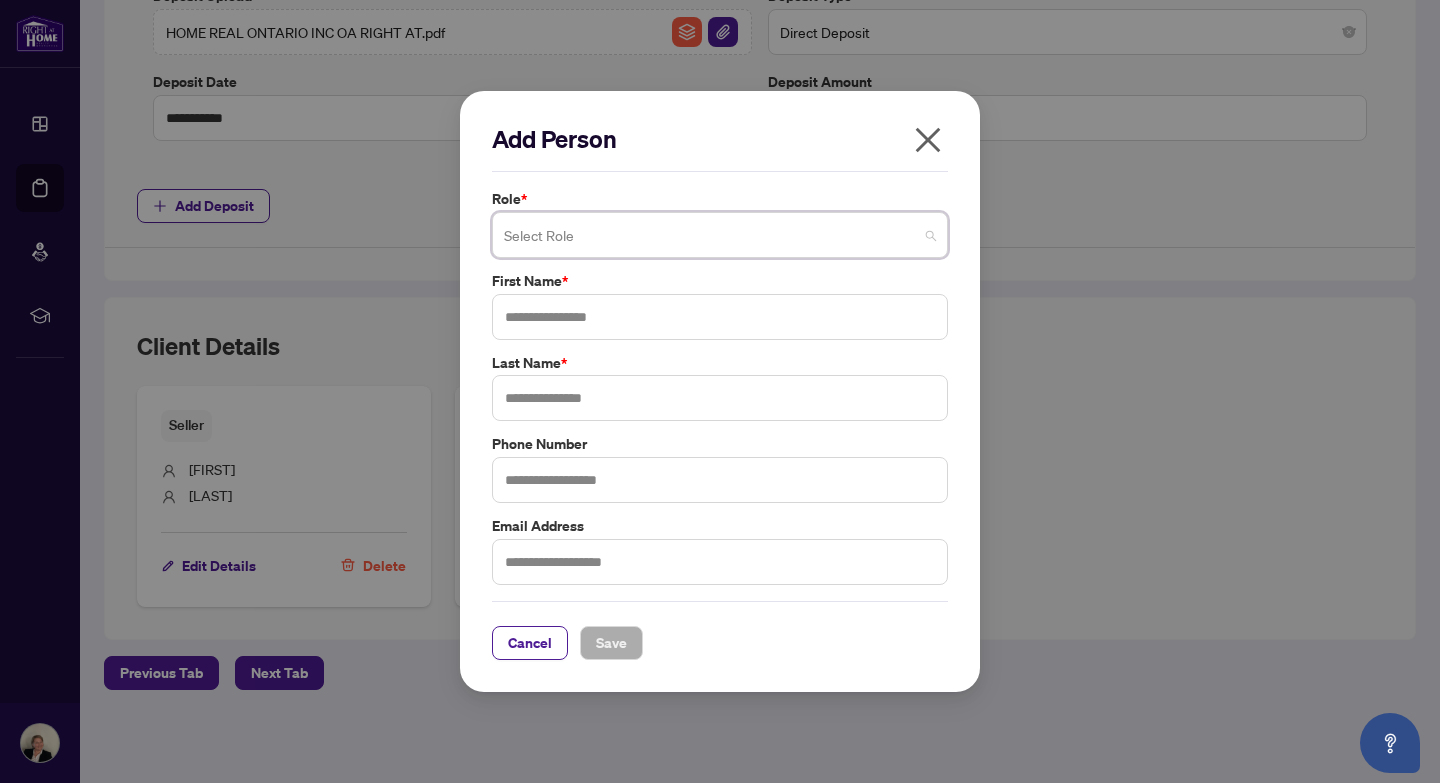 click at bounding box center (720, 235) 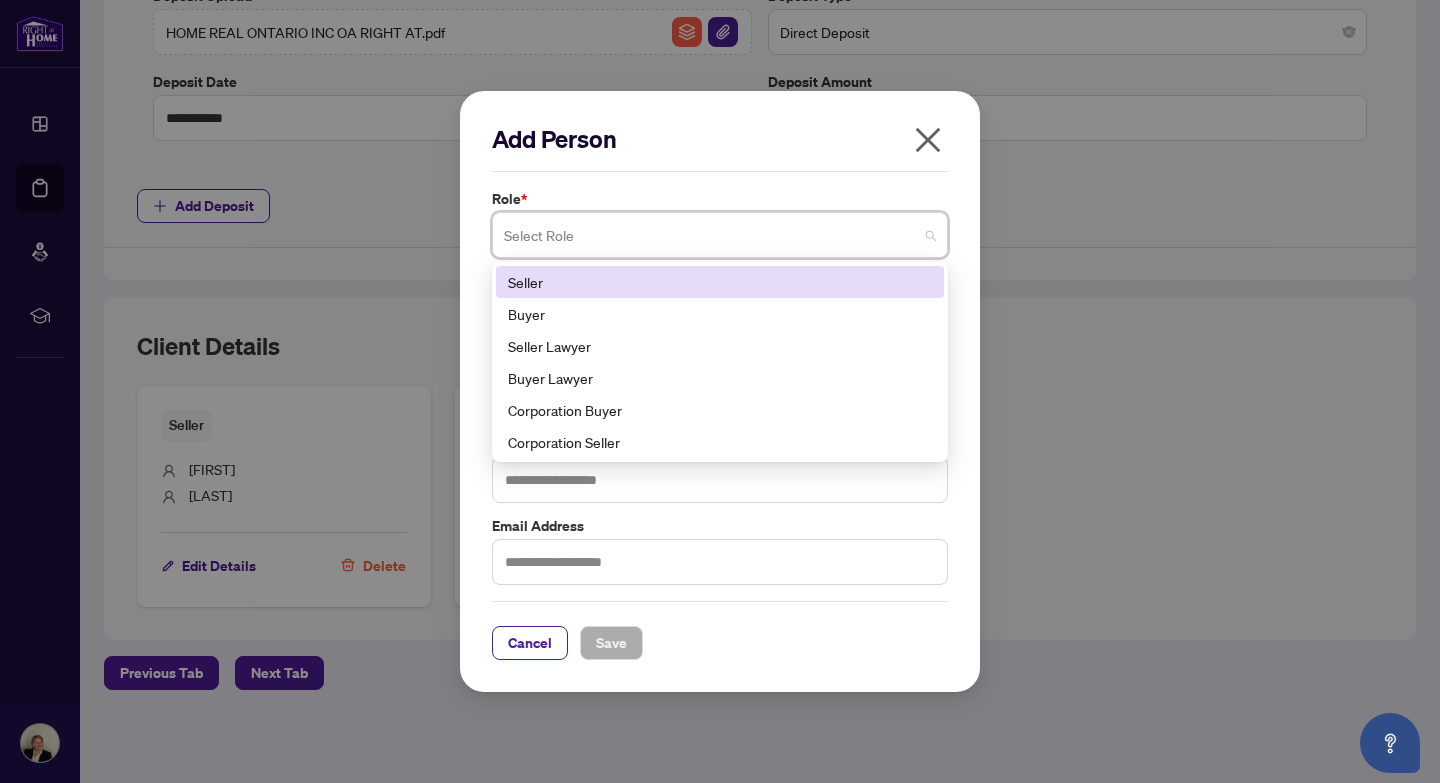 click on "Seller" at bounding box center (720, 282) 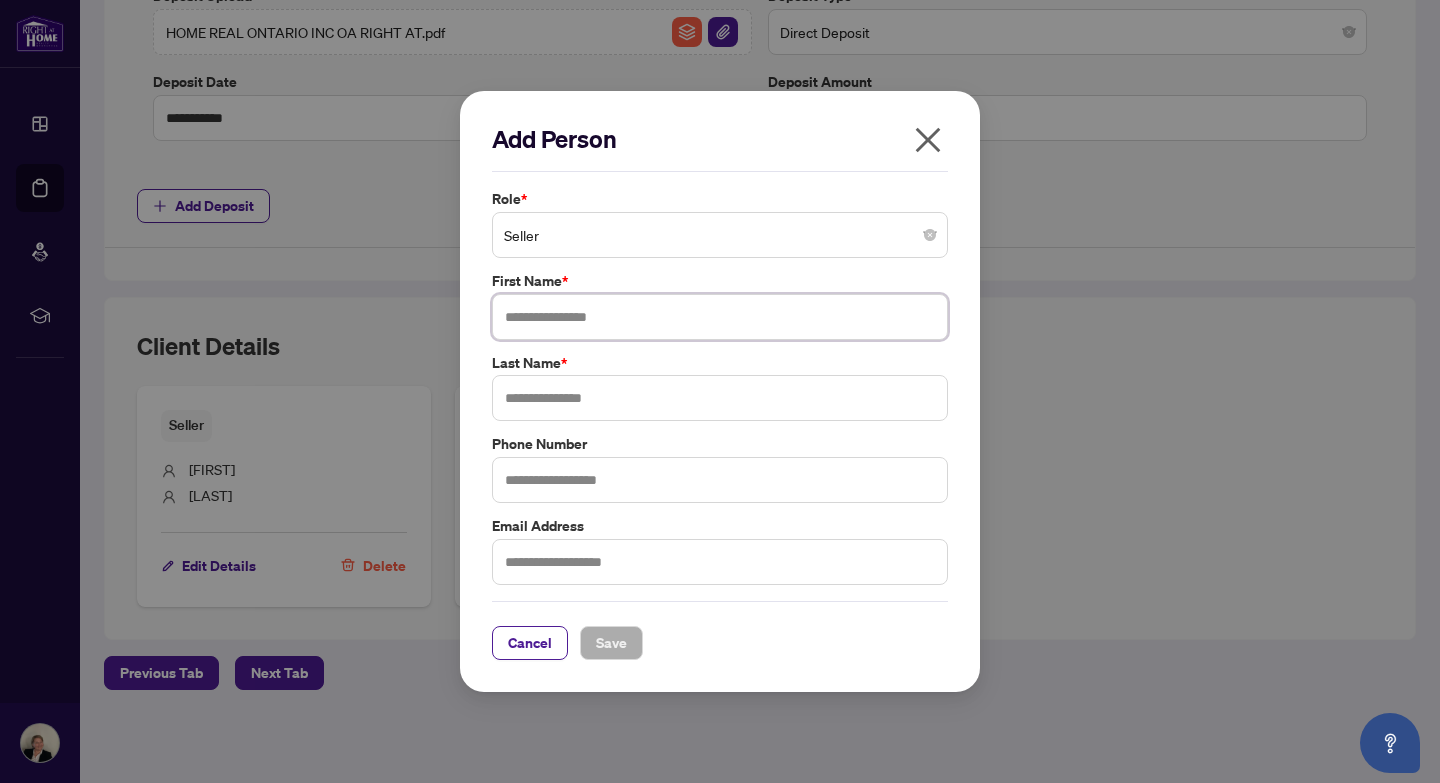 click at bounding box center (720, 317) 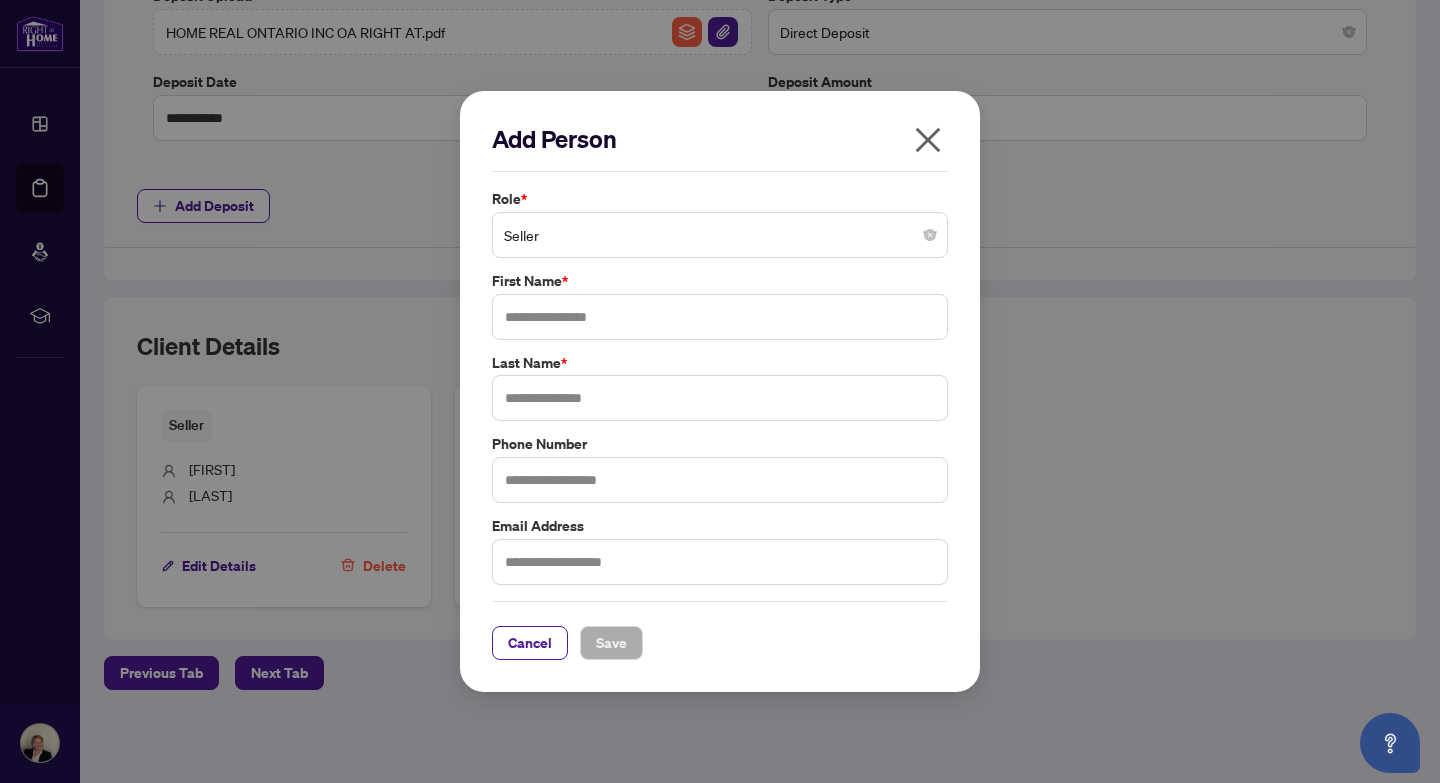 click at bounding box center [928, 144] 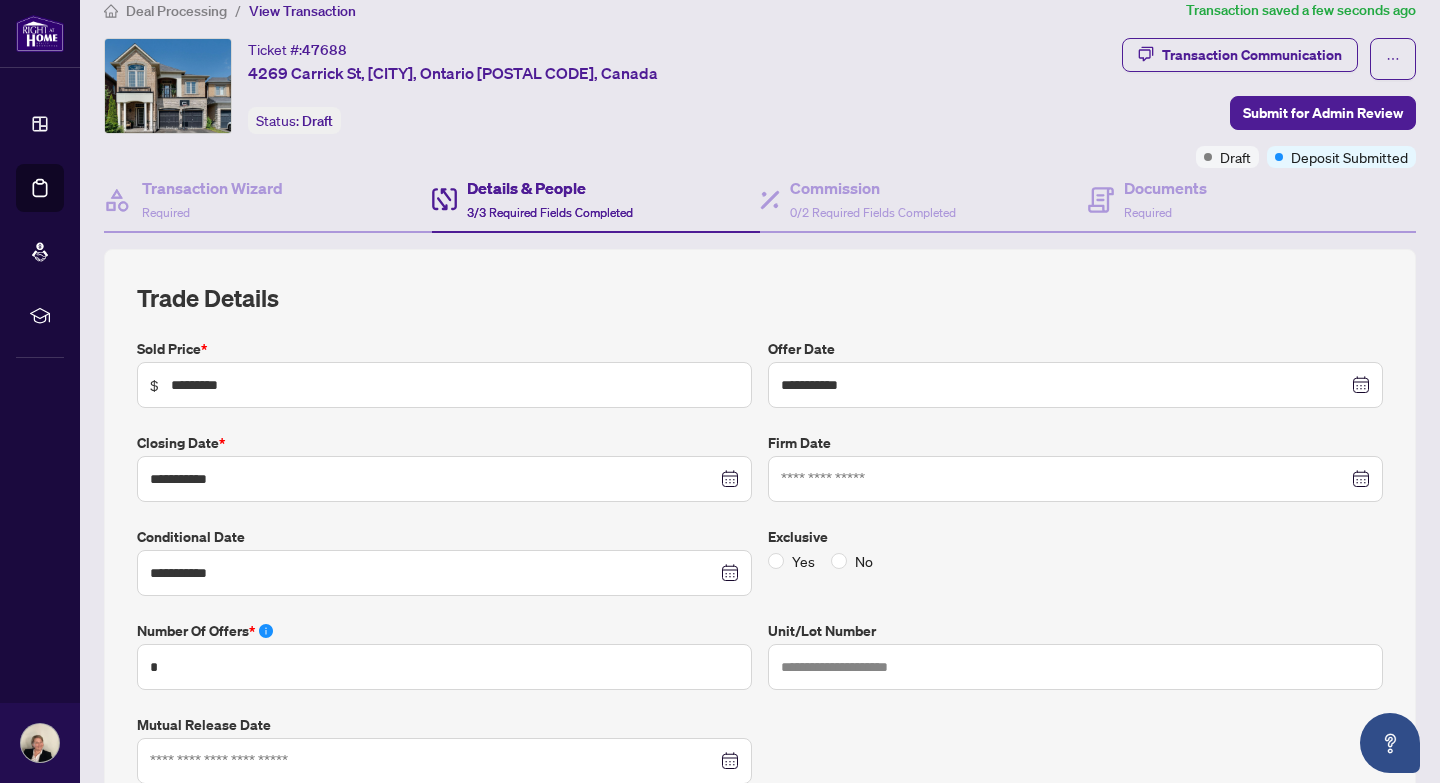 scroll, scrollTop: 0, scrollLeft: 0, axis: both 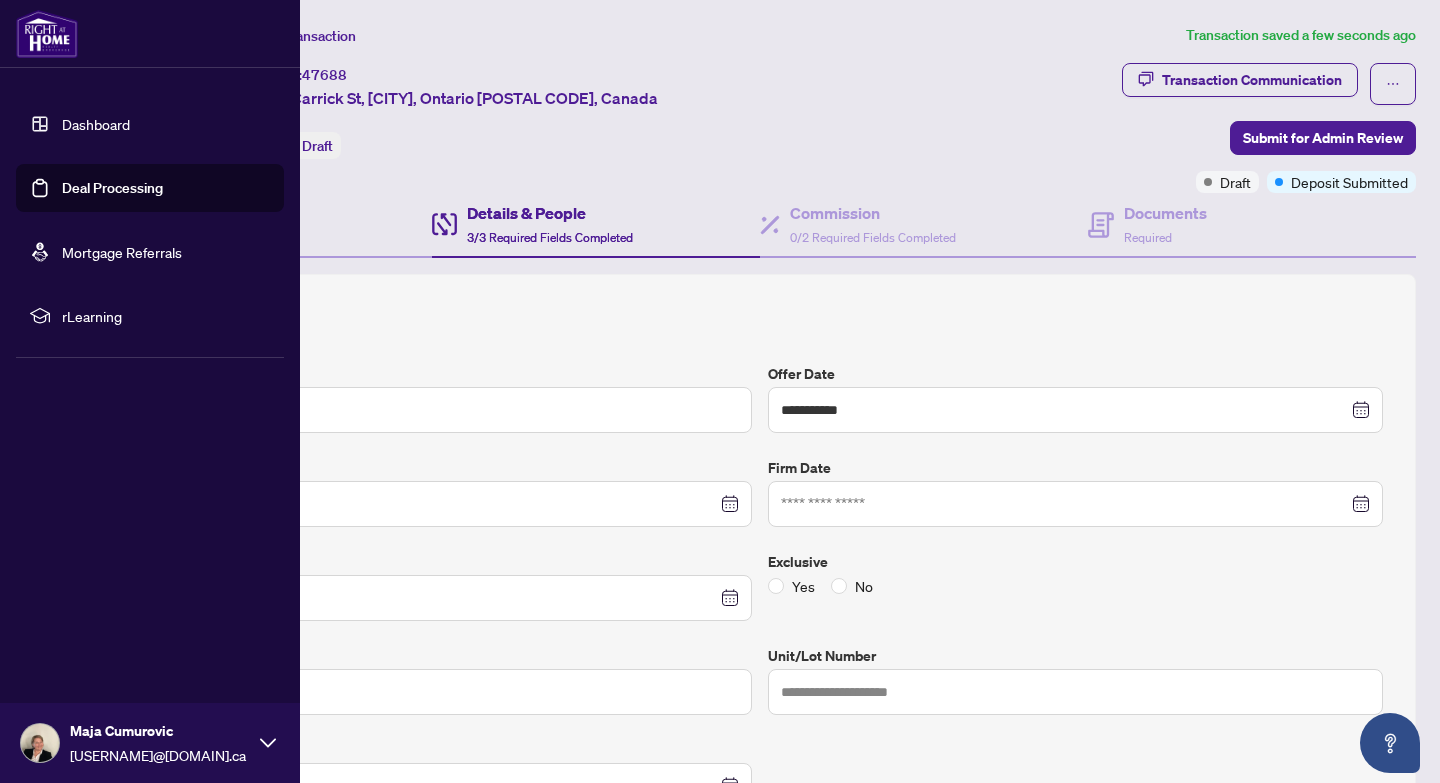 click on "Deal Processing" at bounding box center (112, 188) 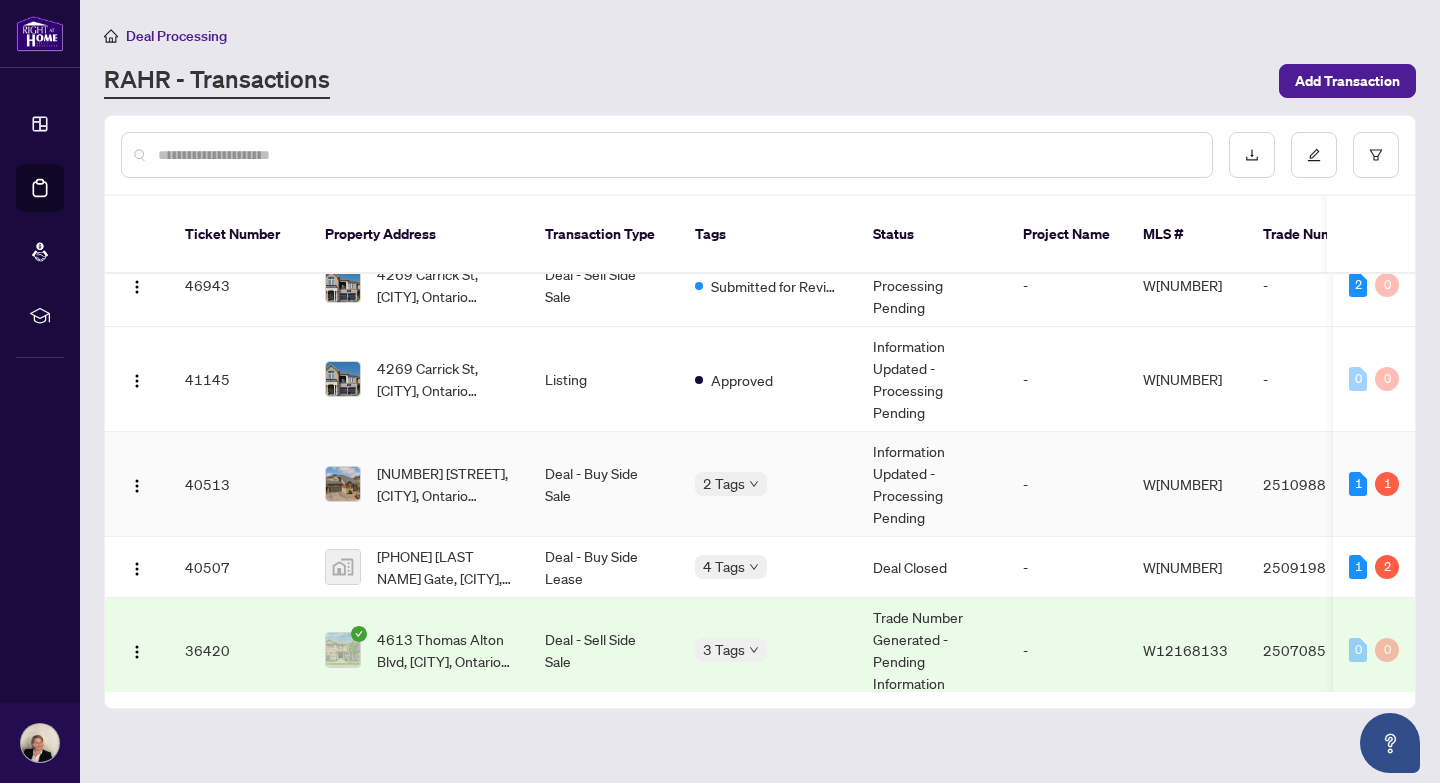 scroll, scrollTop: 169, scrollLeft: 0, axis: vertical 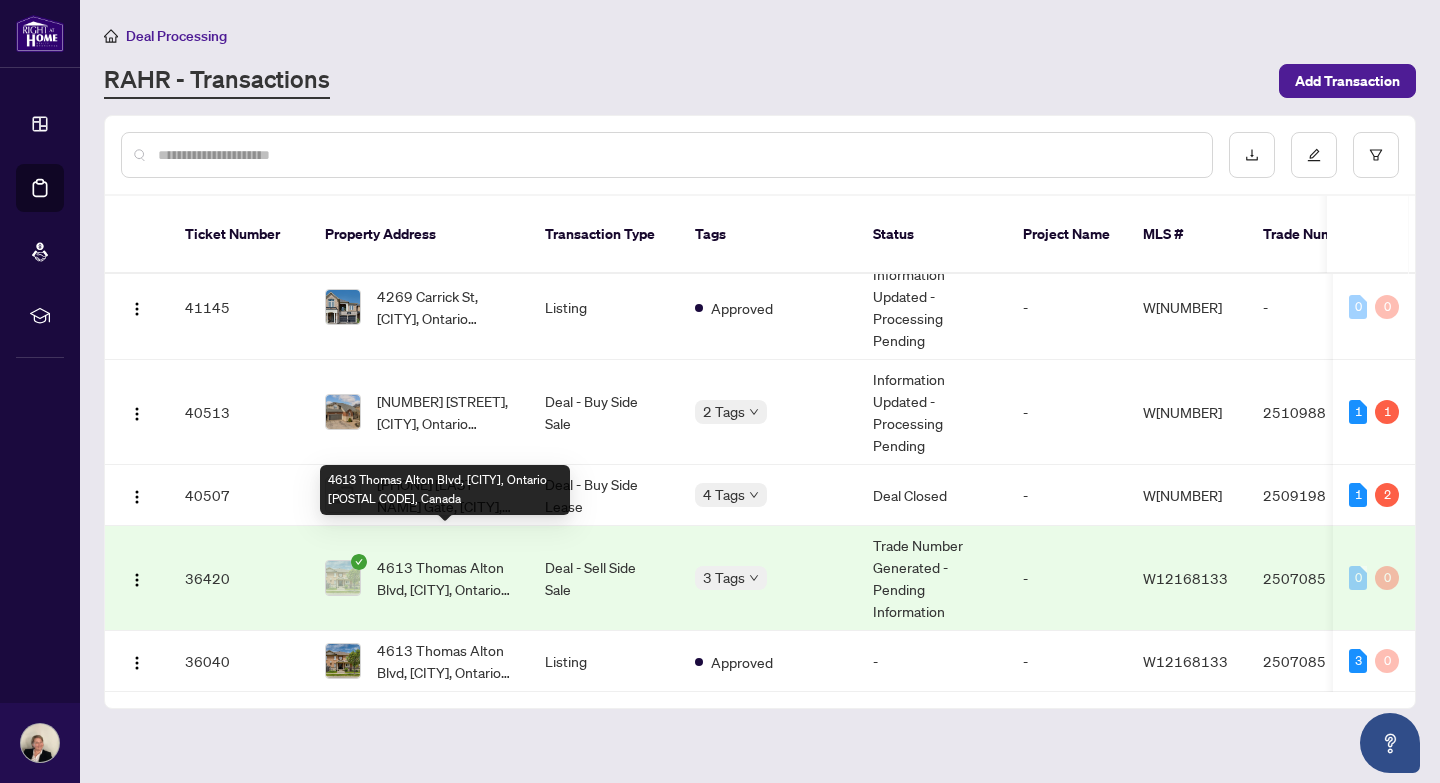 click on "4613 Thomas Alton Blvd, [CITY], Ontario [POSTAL CODE], Canada" at bounding box center (445, 578) 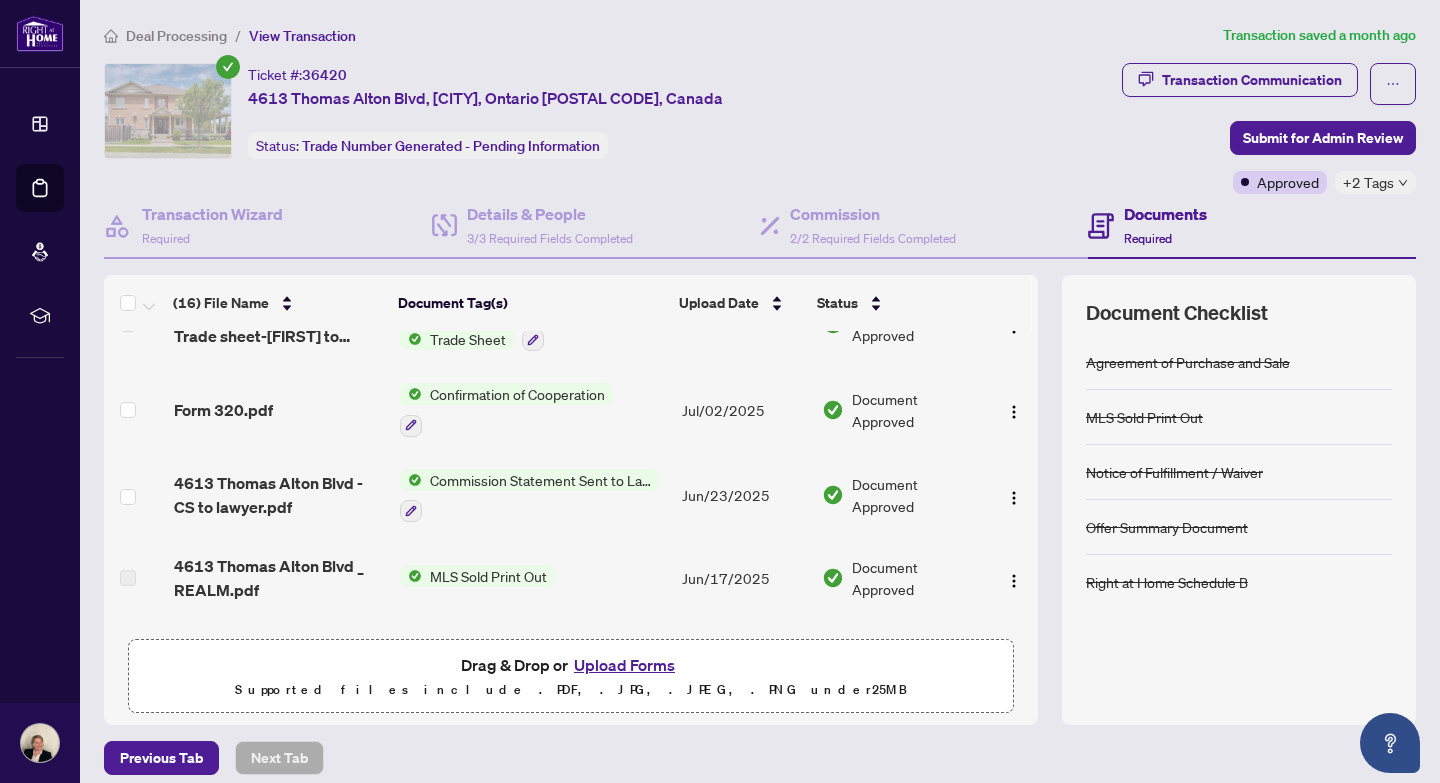 scroll, scrollTop: 77, scrollLeft: 0, axis: vertical 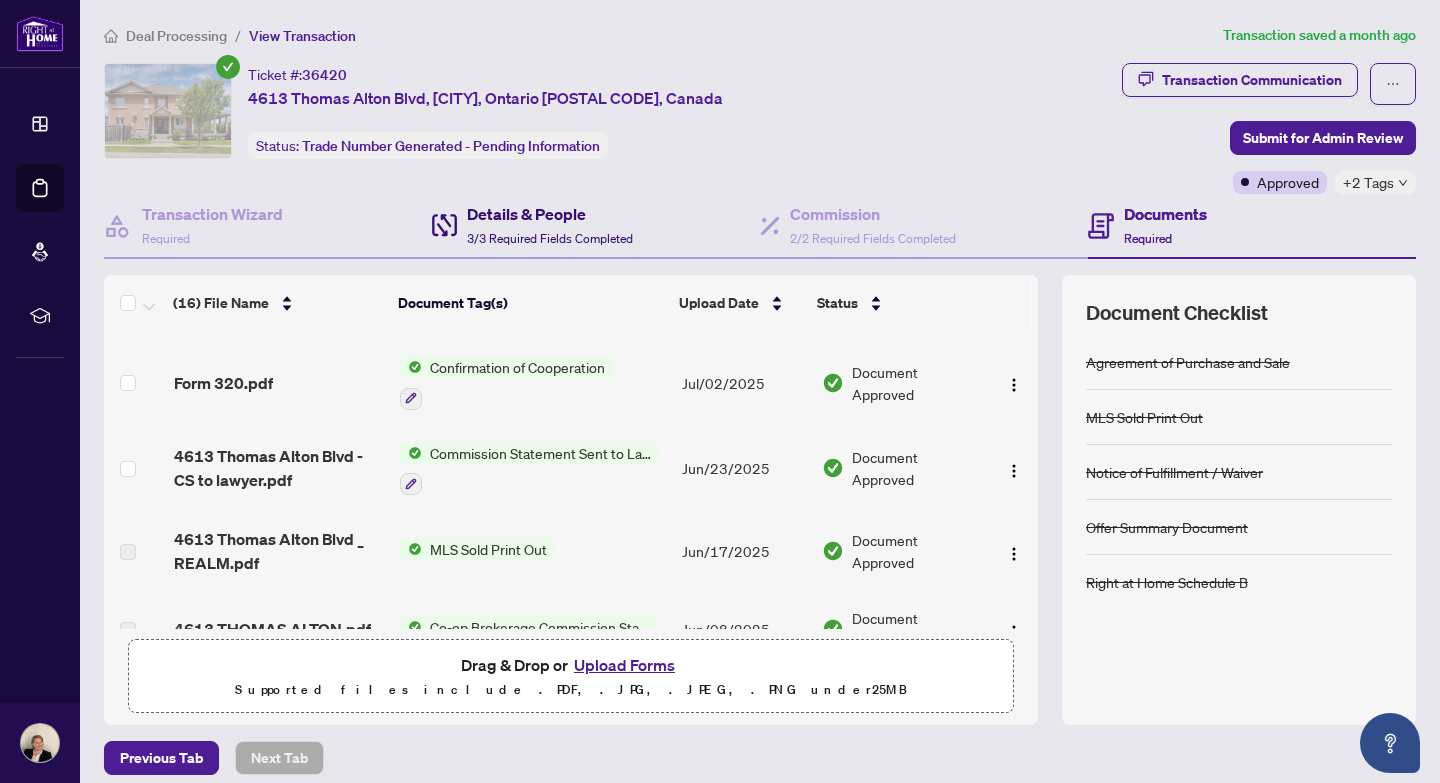 click on "3/3 Required Fields Completed" at bounding box center (550, 238) 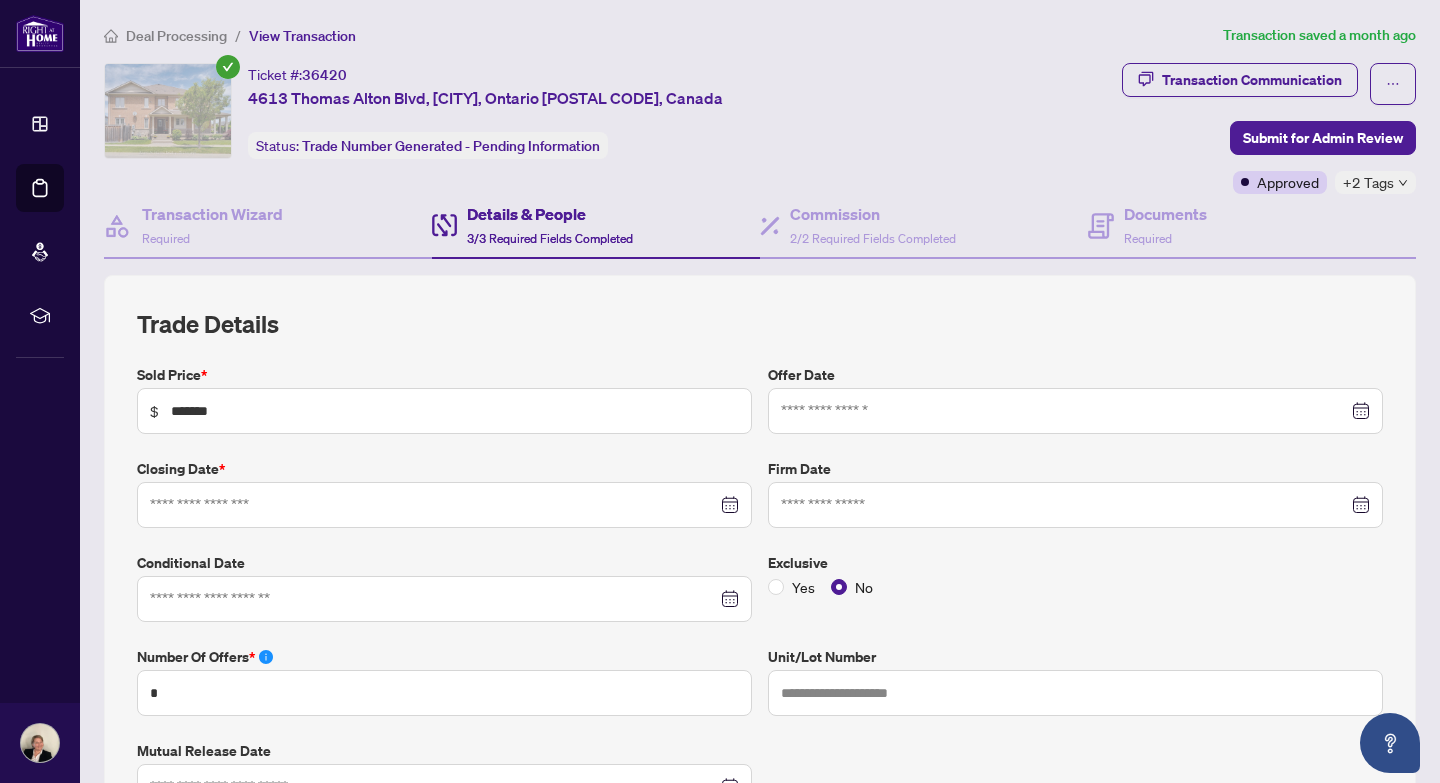 type on "**********" 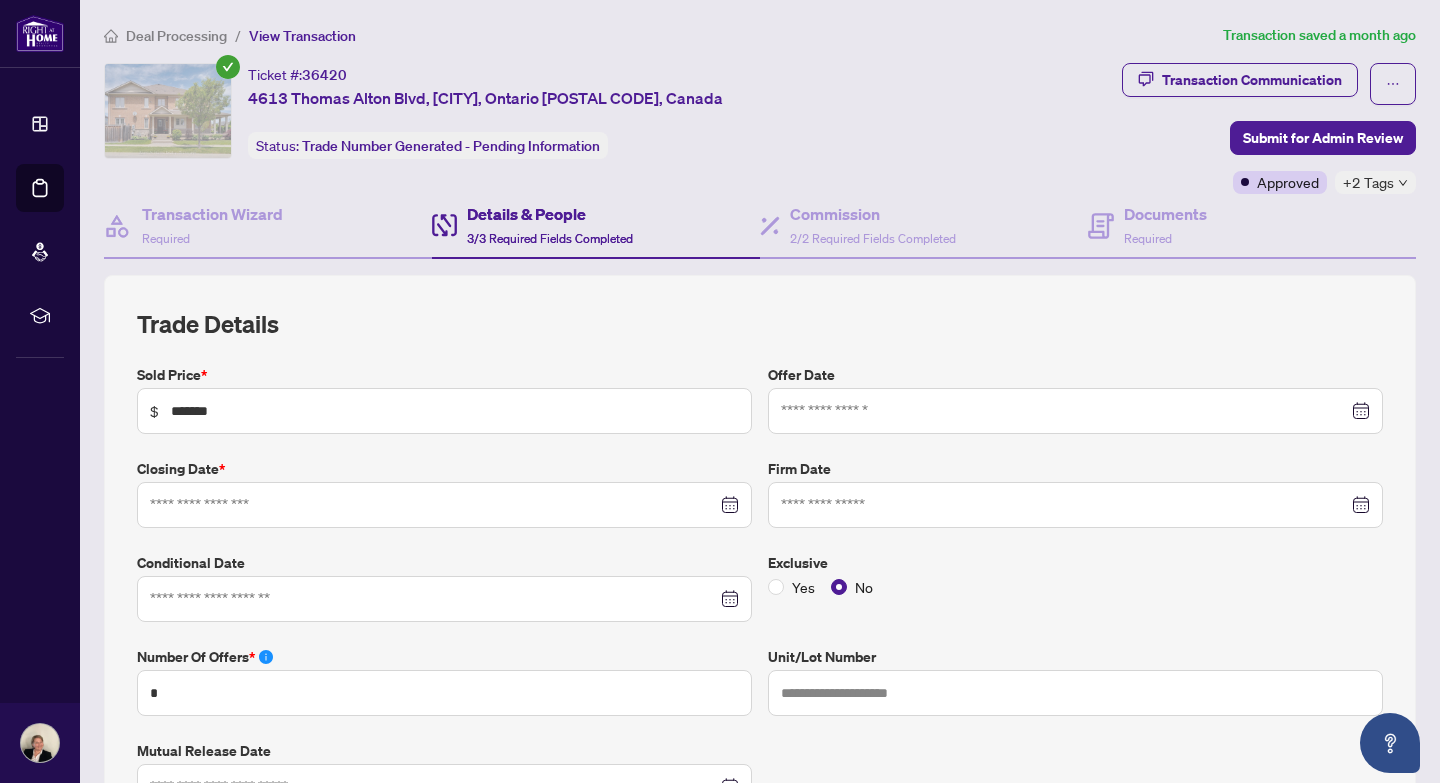 type on "**********" 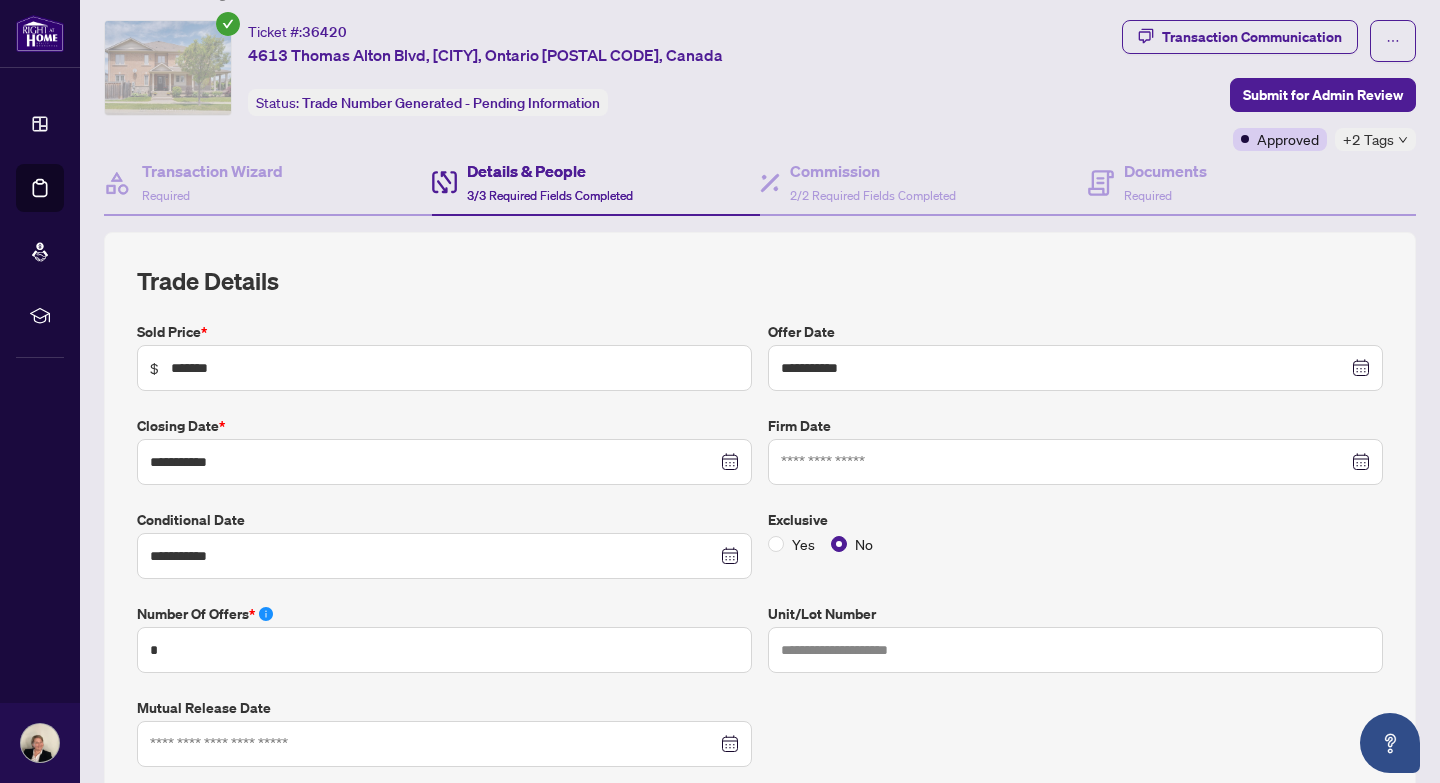 scroll, scrollTop: 0, scrollLeft: 0, axis: both 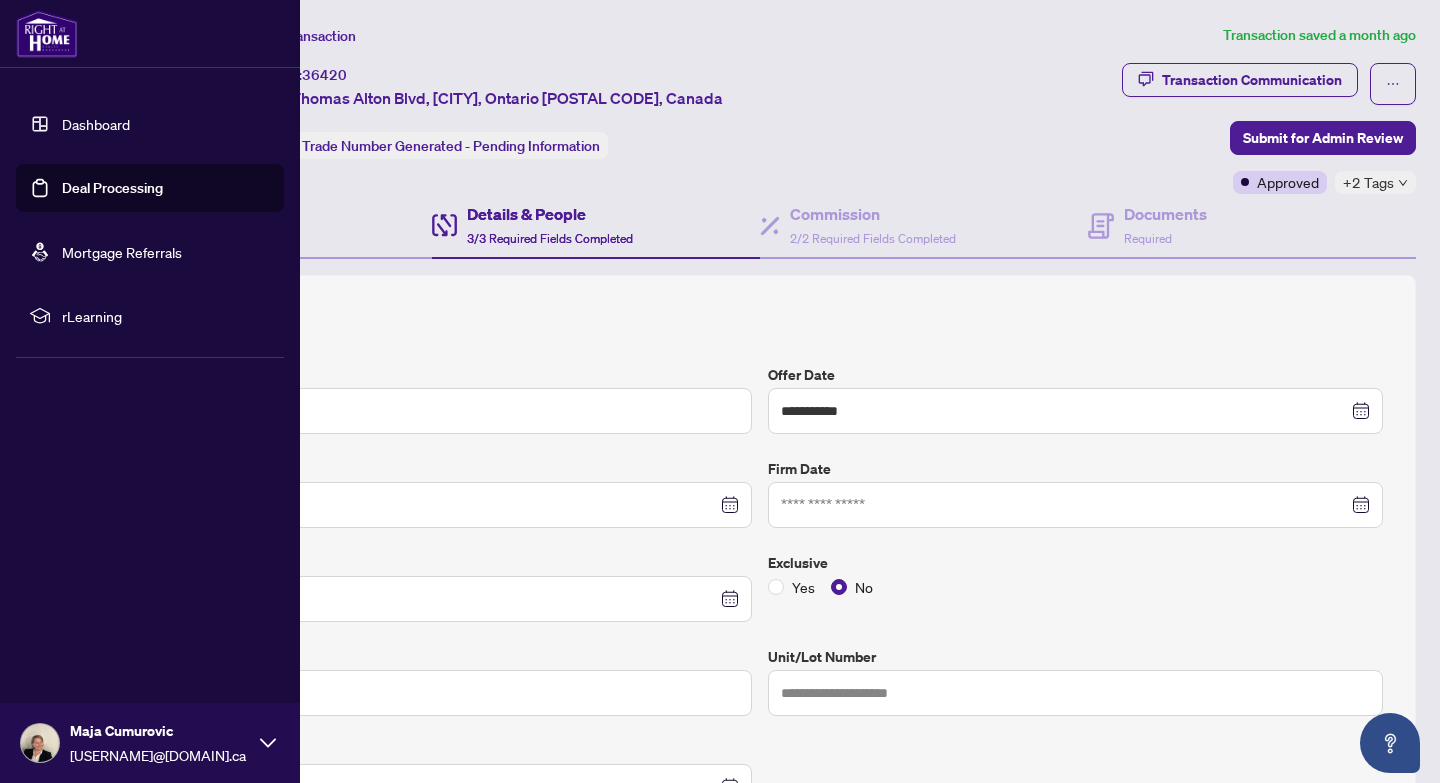 click on "Deal Processing" at bounding box center [112, 188] 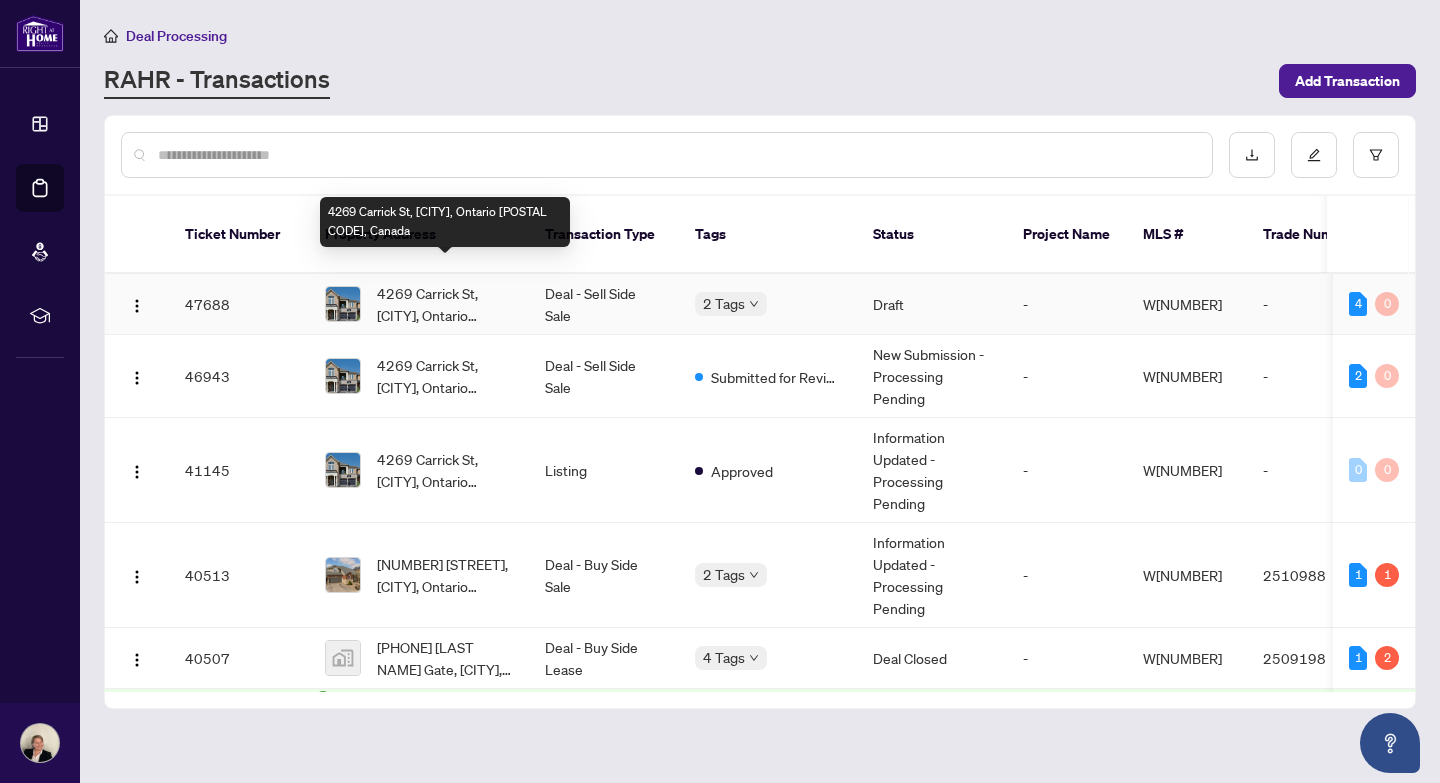 click on "4269 Carrick St, [CITY], Ontario [POSTAL CODE], Canada" at bounding box center [445, 304] 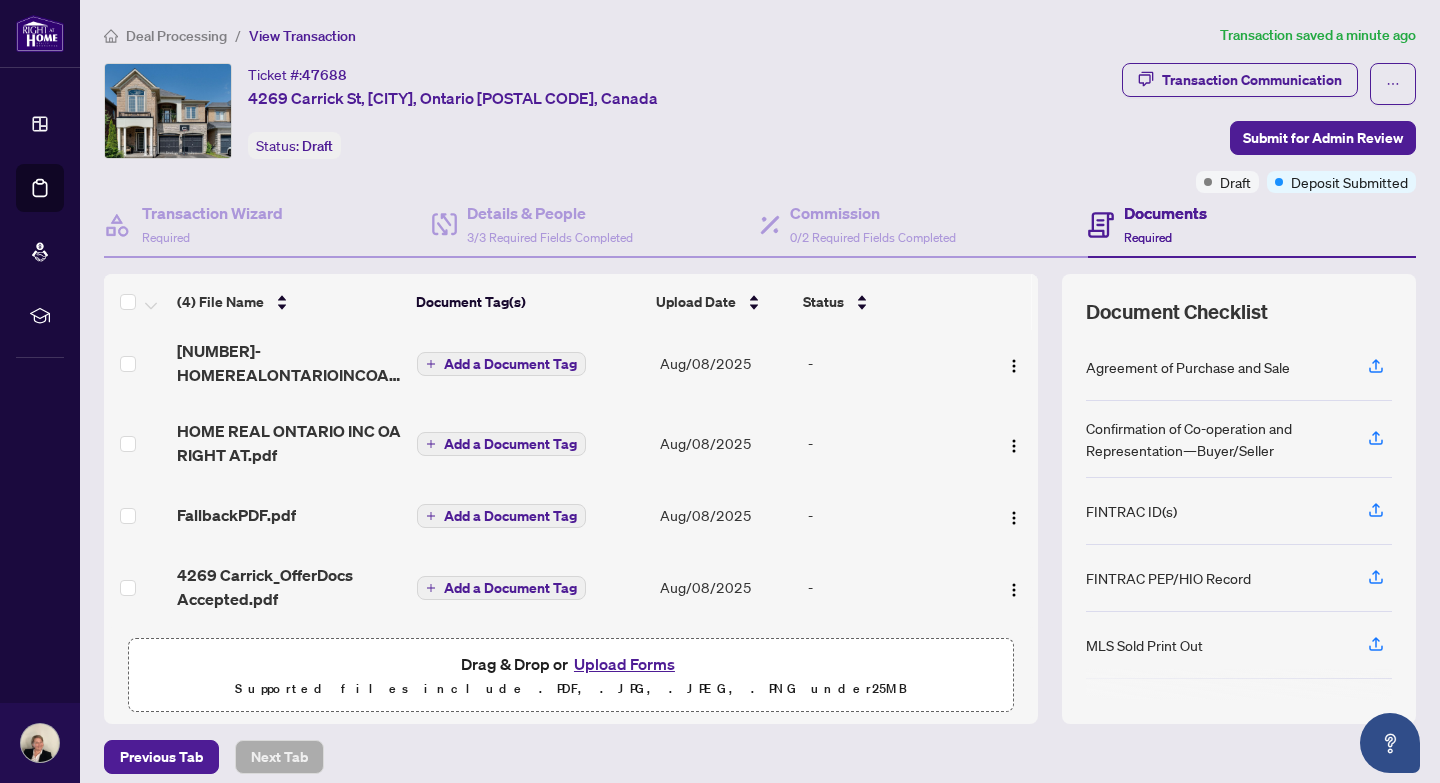 scroll, scrollTop: 0, scrollLeft: 0, axis: both 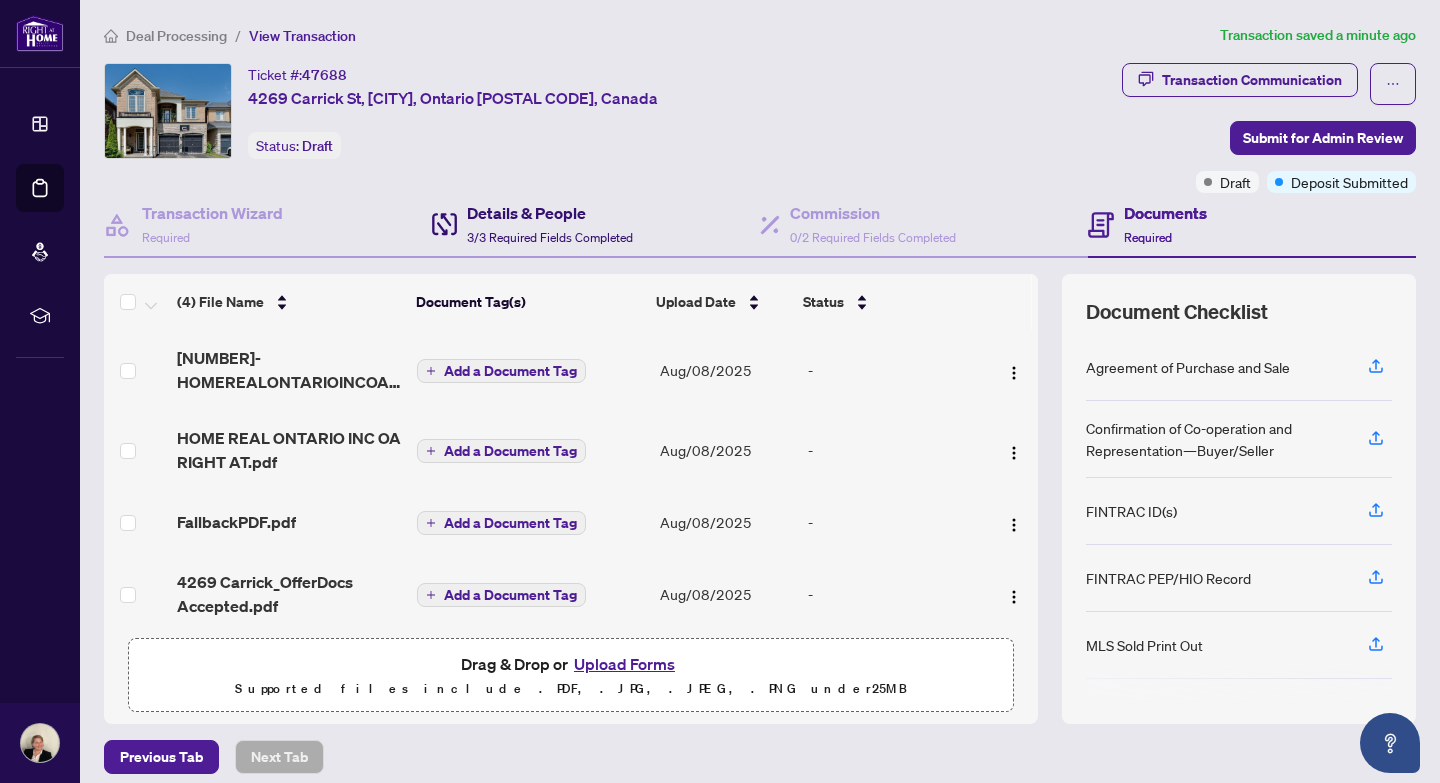 click on "Details & People" at bounding box center (550, 213) 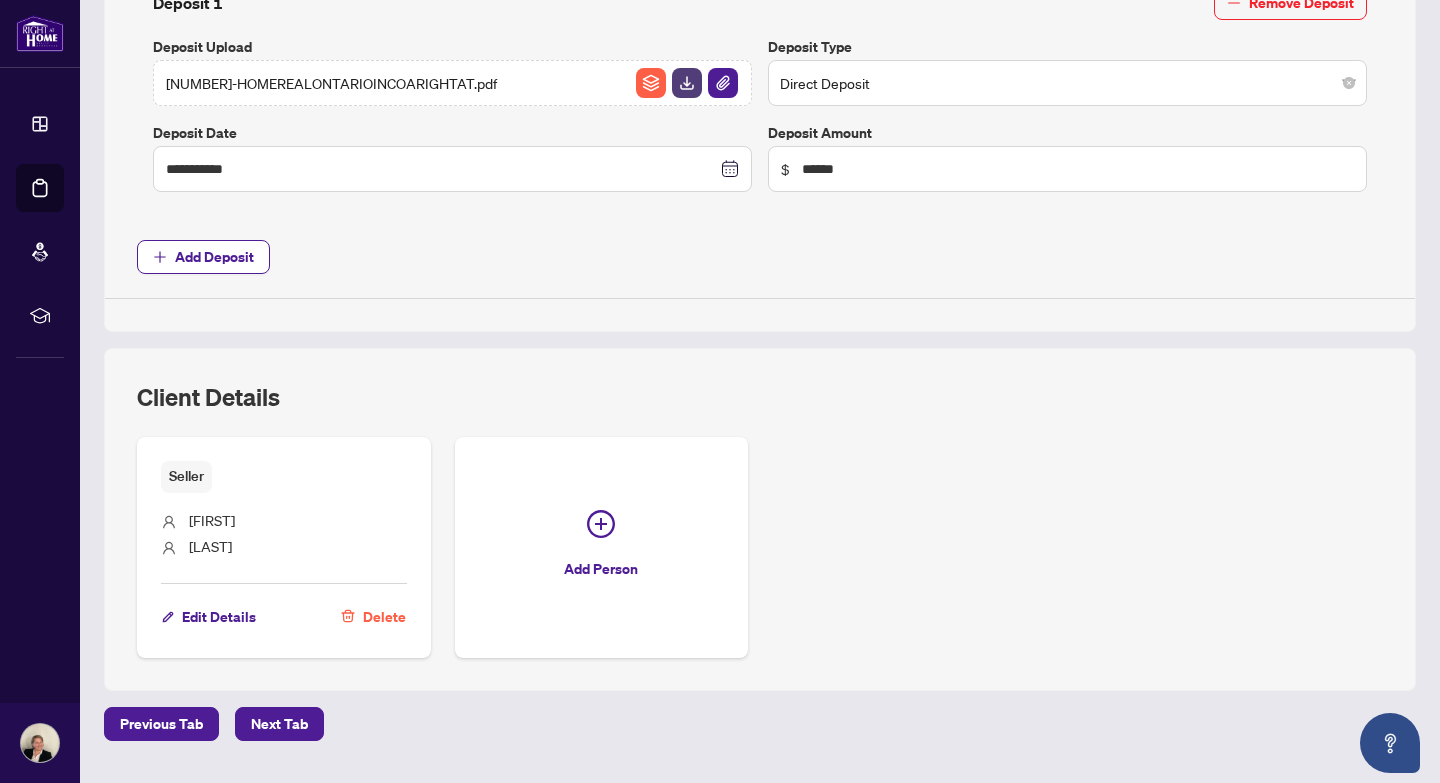 scroll, scrollTop: 979, scrollLeft: 0, axis: vertical 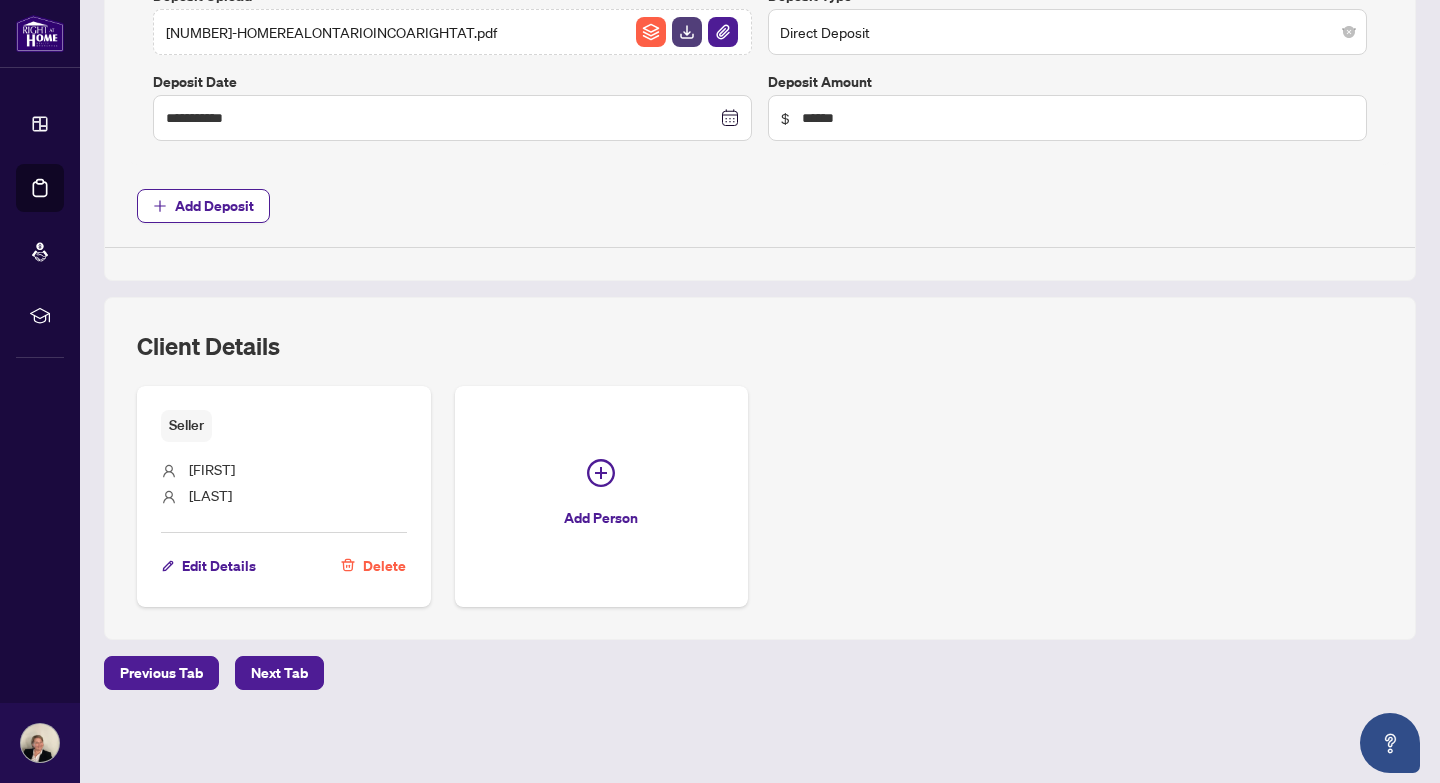 click on "Delete" at bounding box center (384, 566) 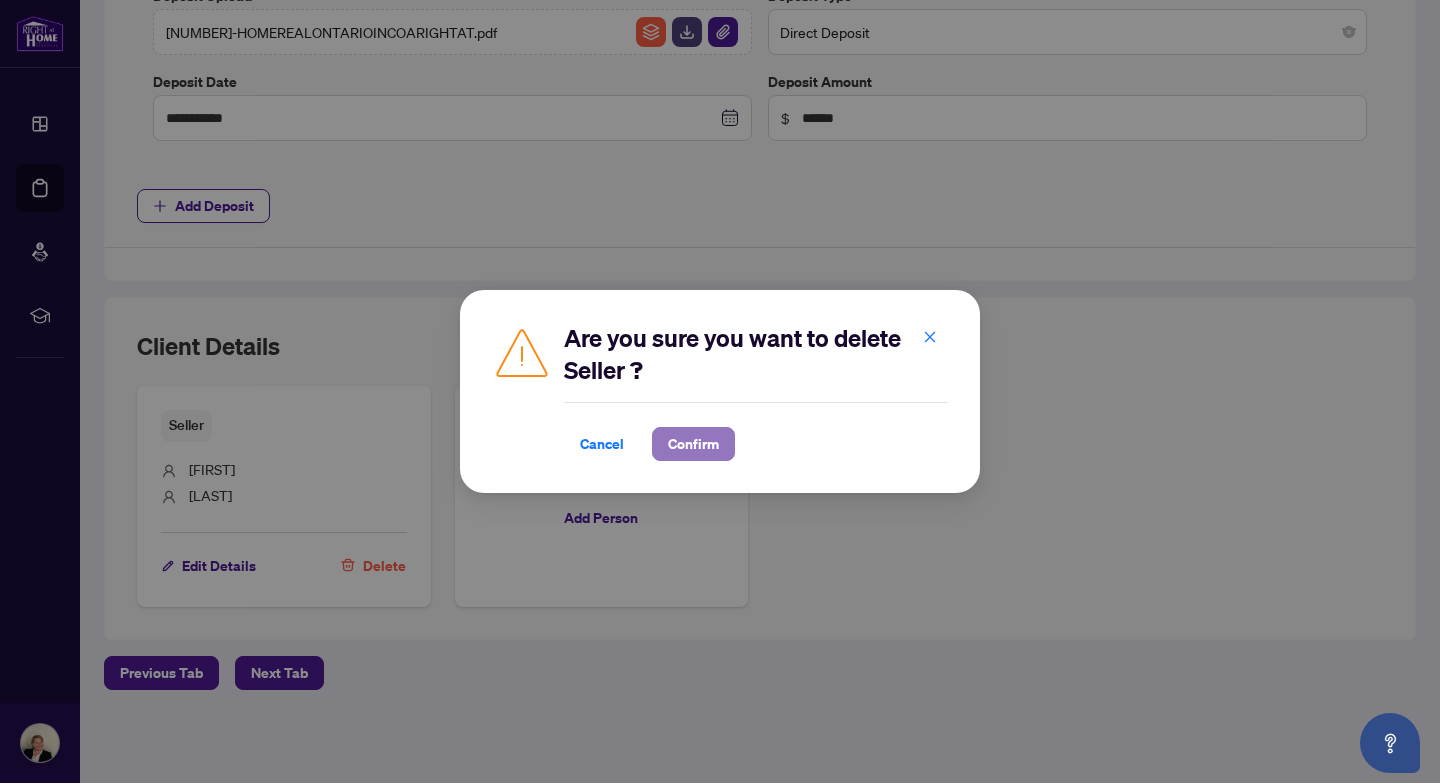 click on "Confirm" at bounding box center [693, 444] 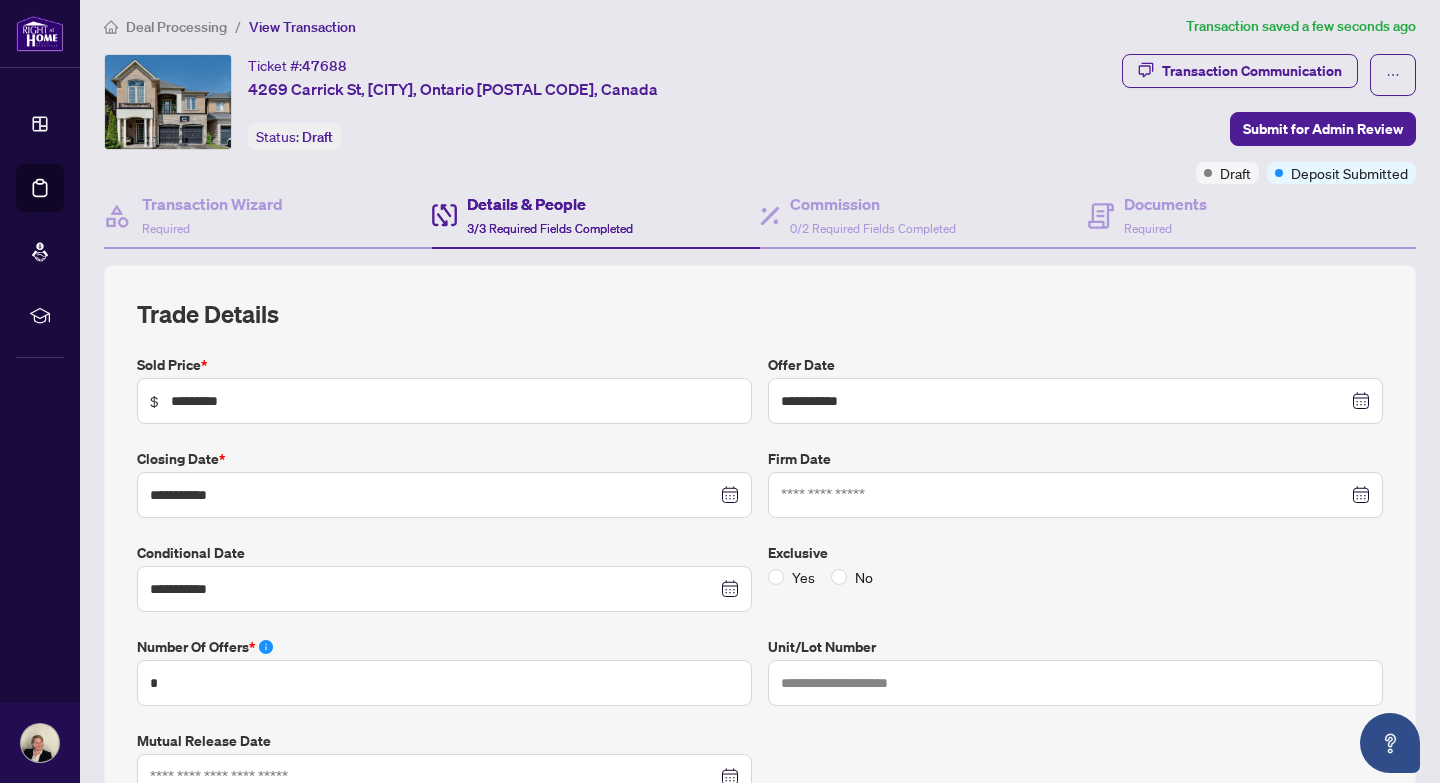 scroll, scrollTop: 0, scrollLeft: 0, axis: both 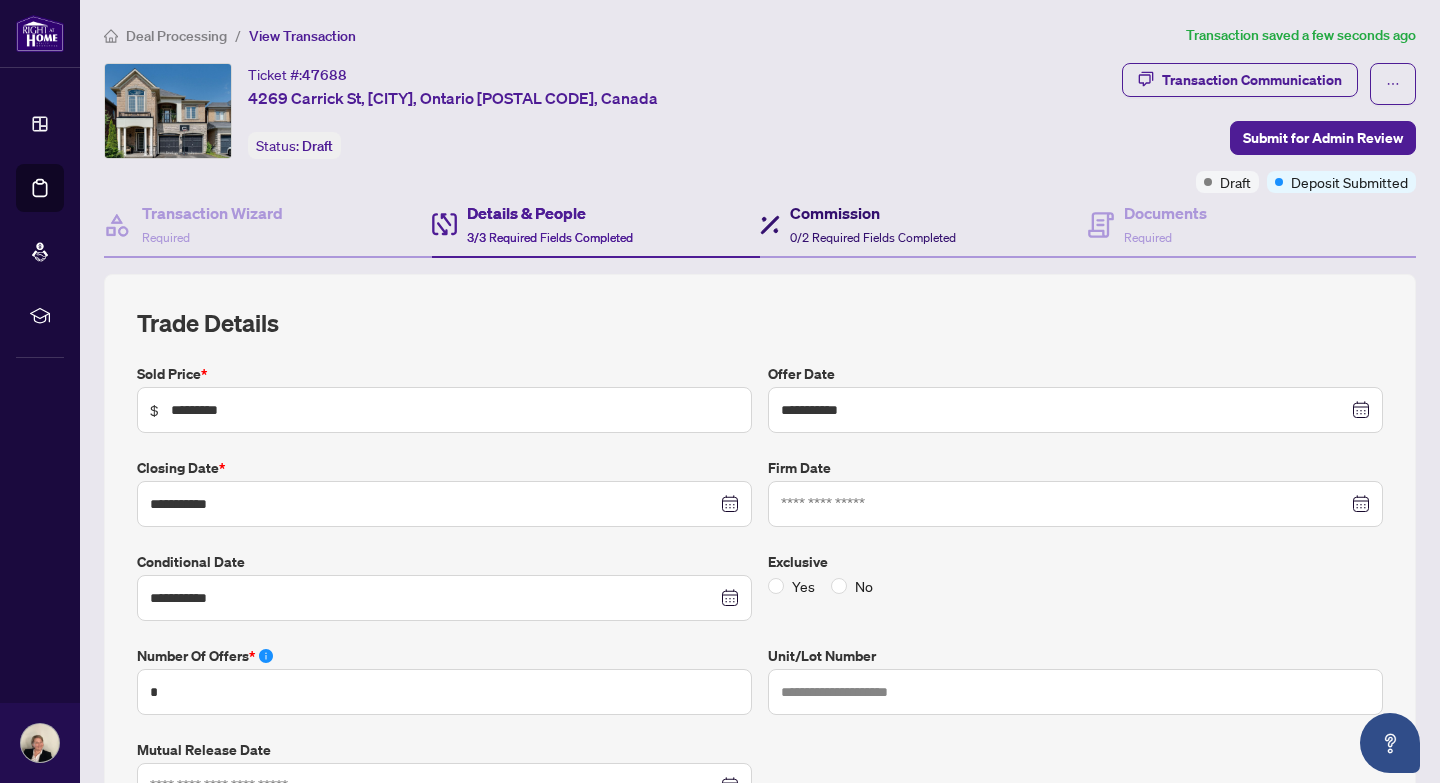 click on "Commission 0/2 Required Fields Completed" at bounding box center [873, 224] 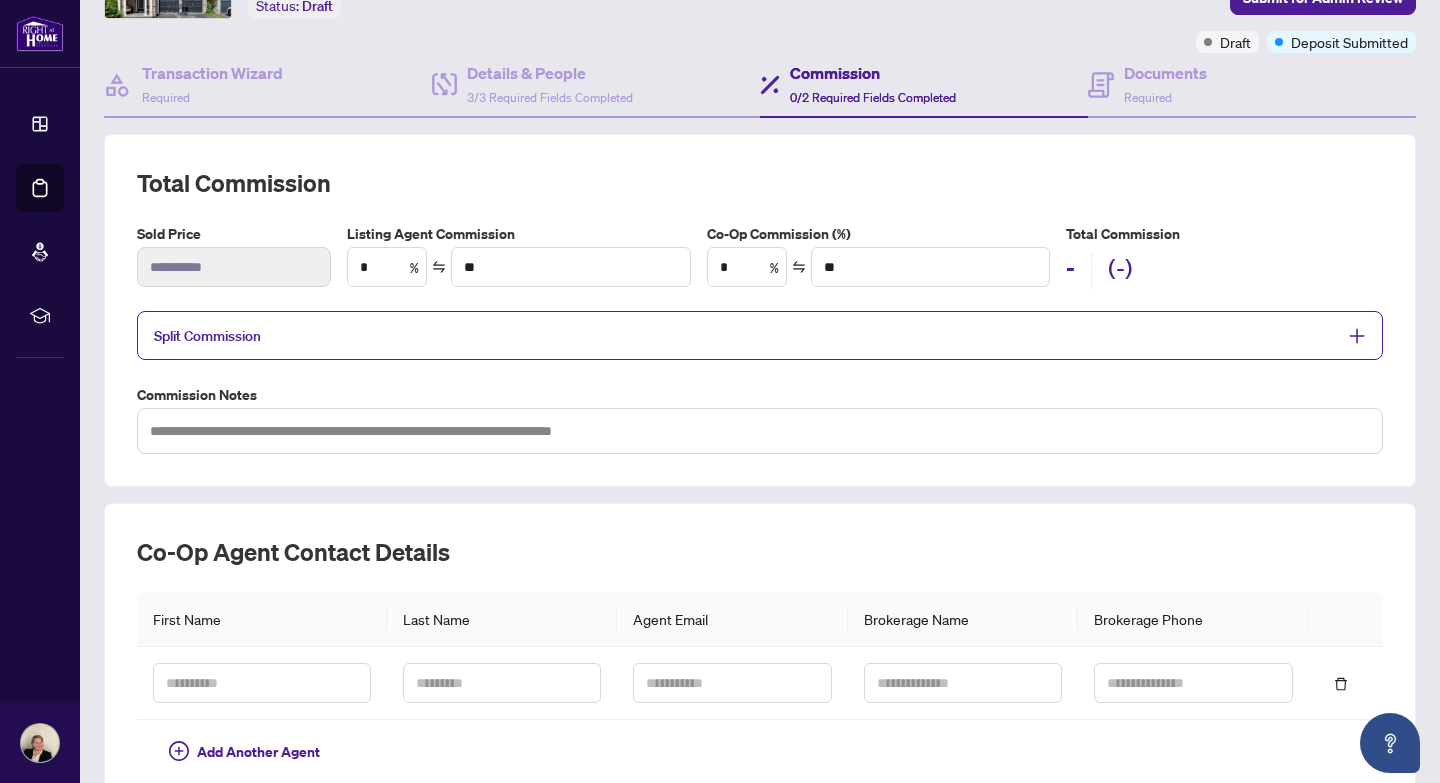 scroll, scrollTop: 135, scrollLeft: 0, axis: vertical 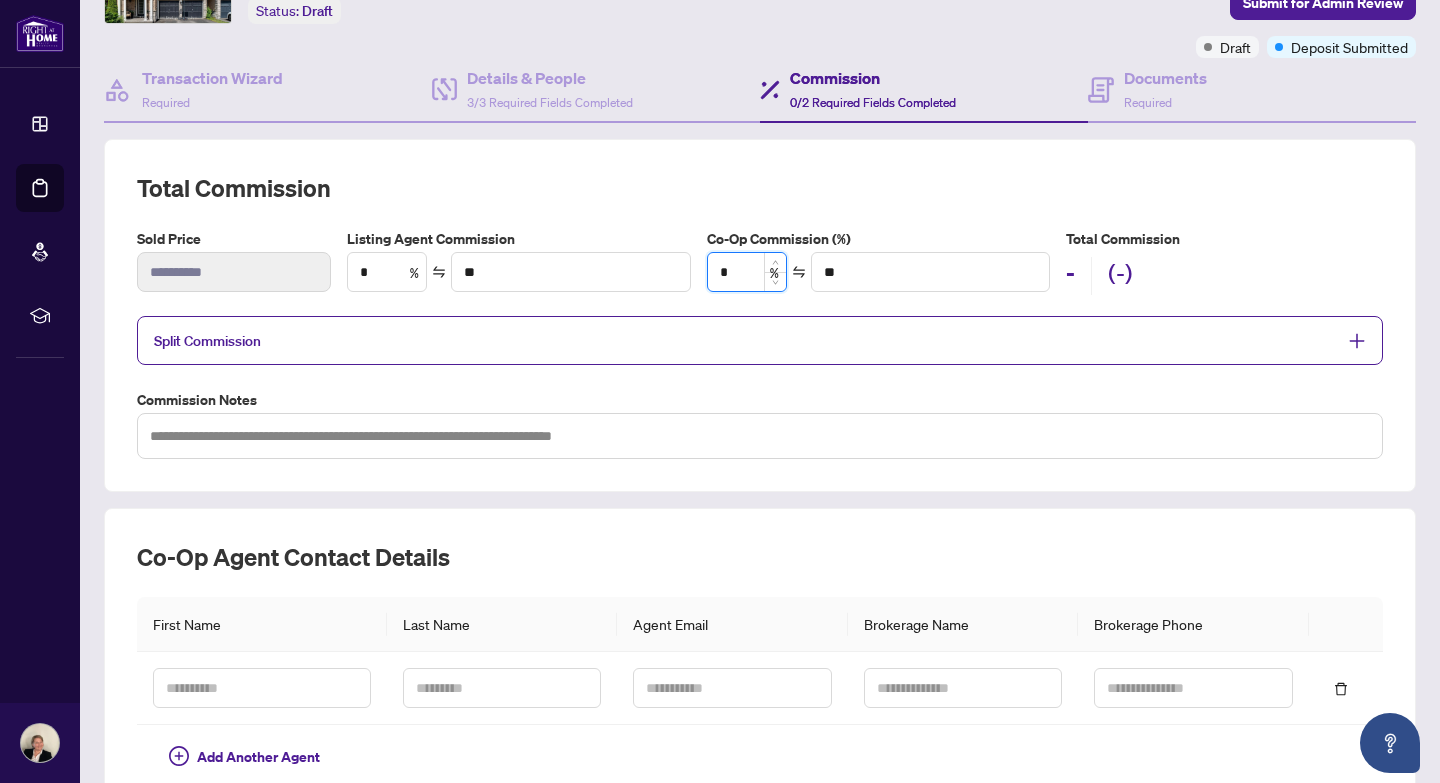 click on "*" at bounding box center [747, 272] 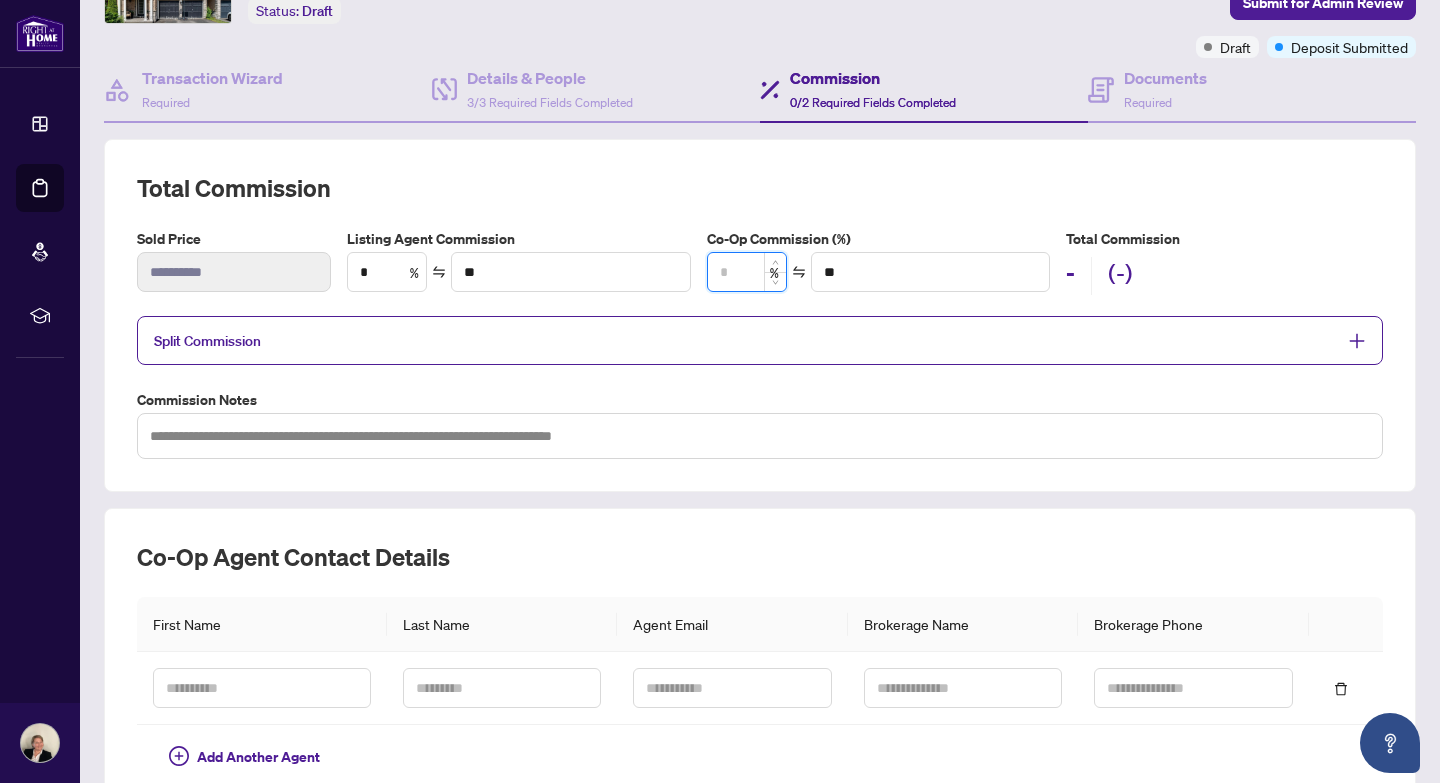 type on "*" 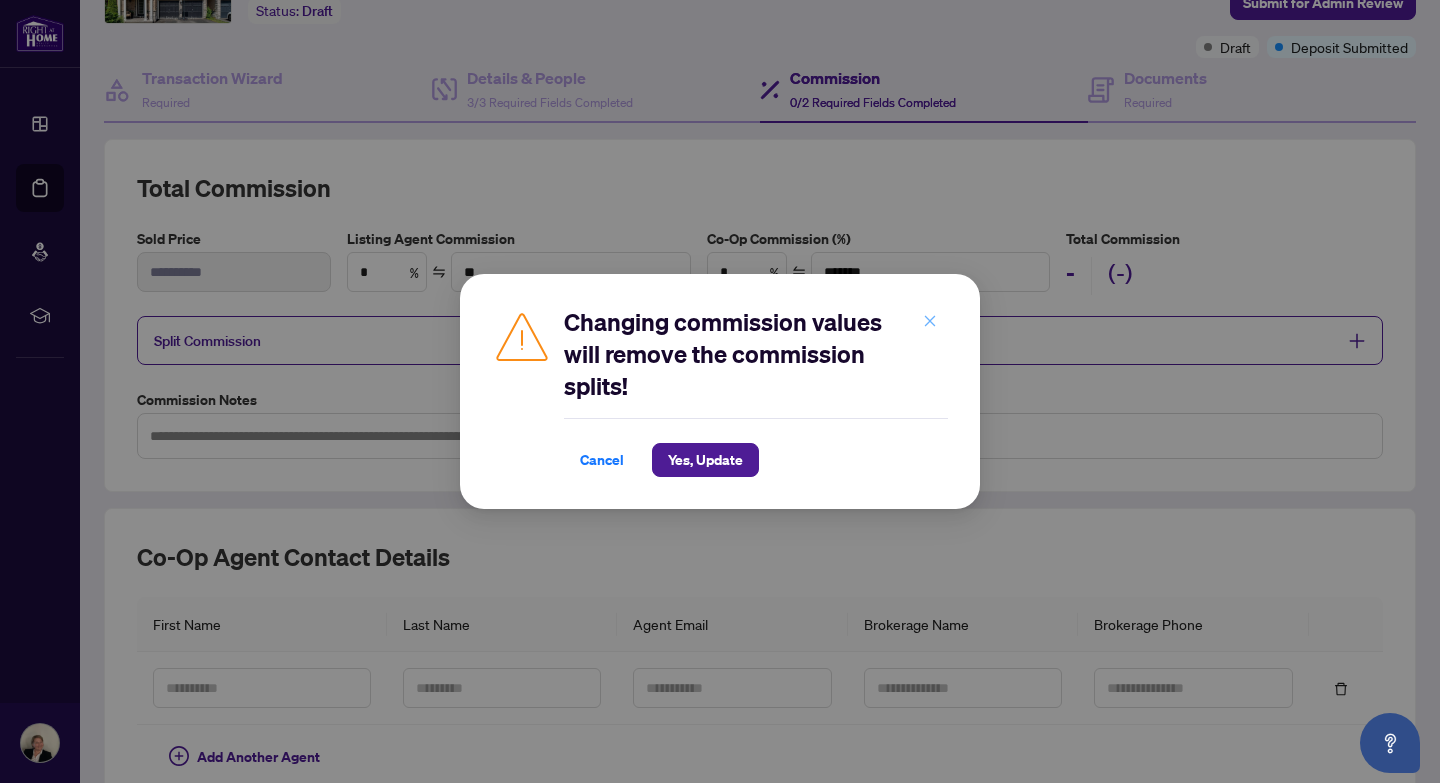click 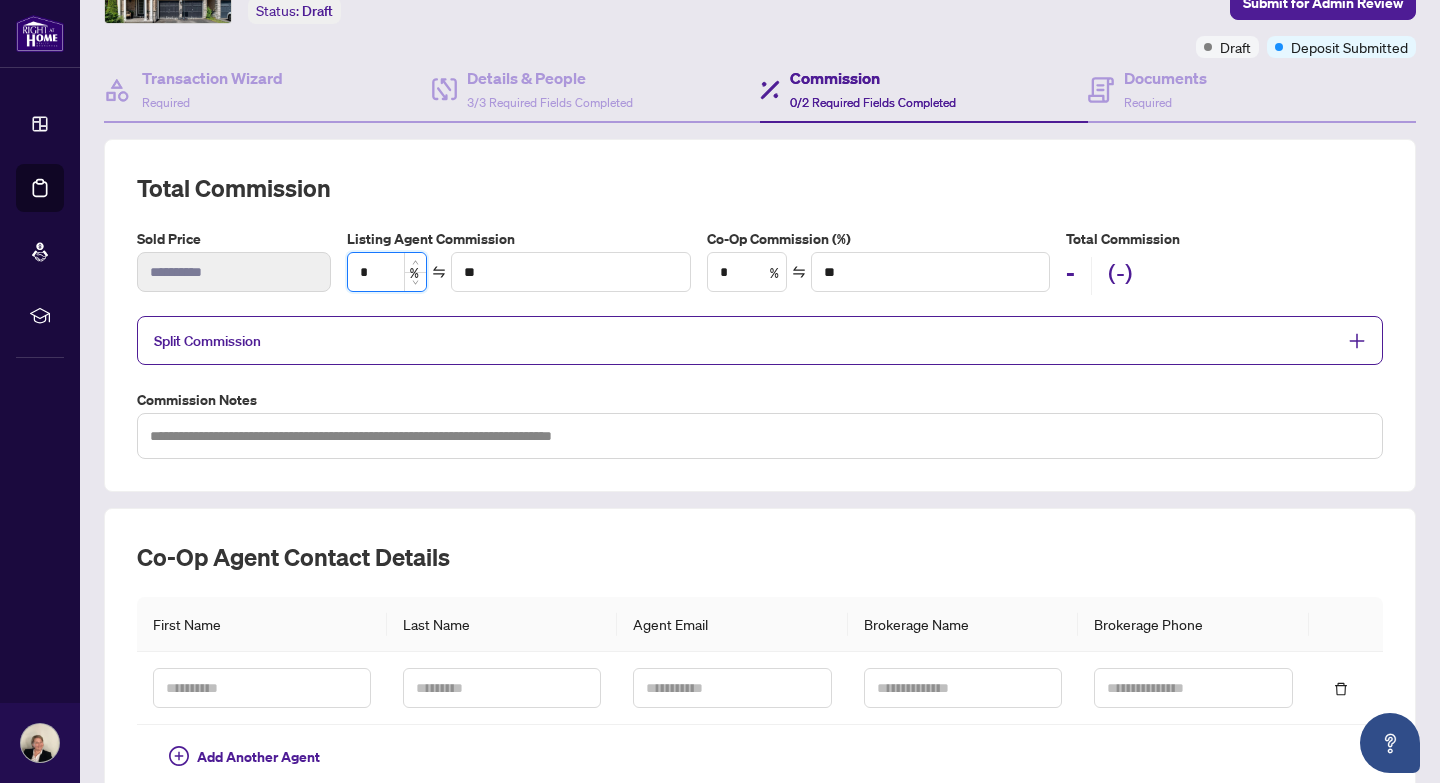 click on "*" at bounding box center (387, 272) 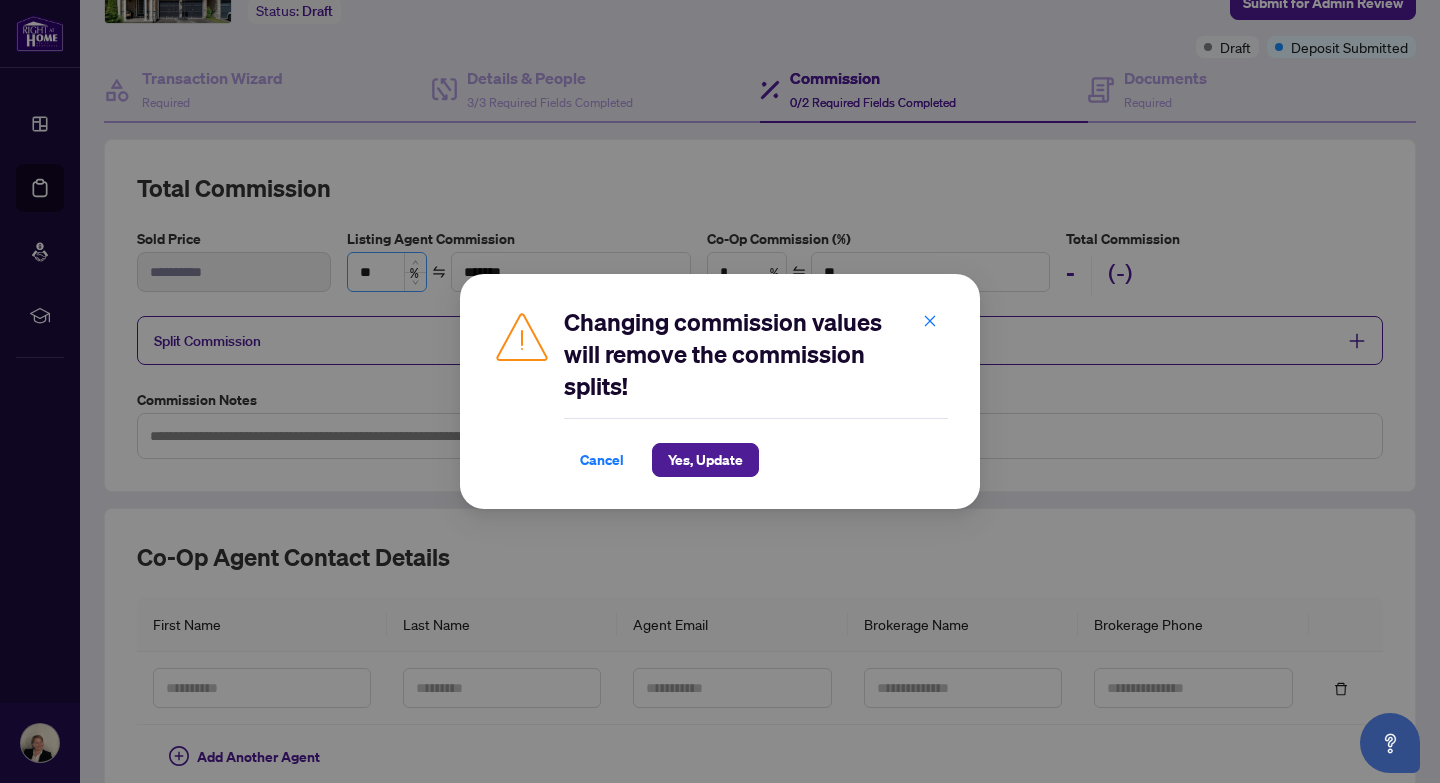 type on "*" 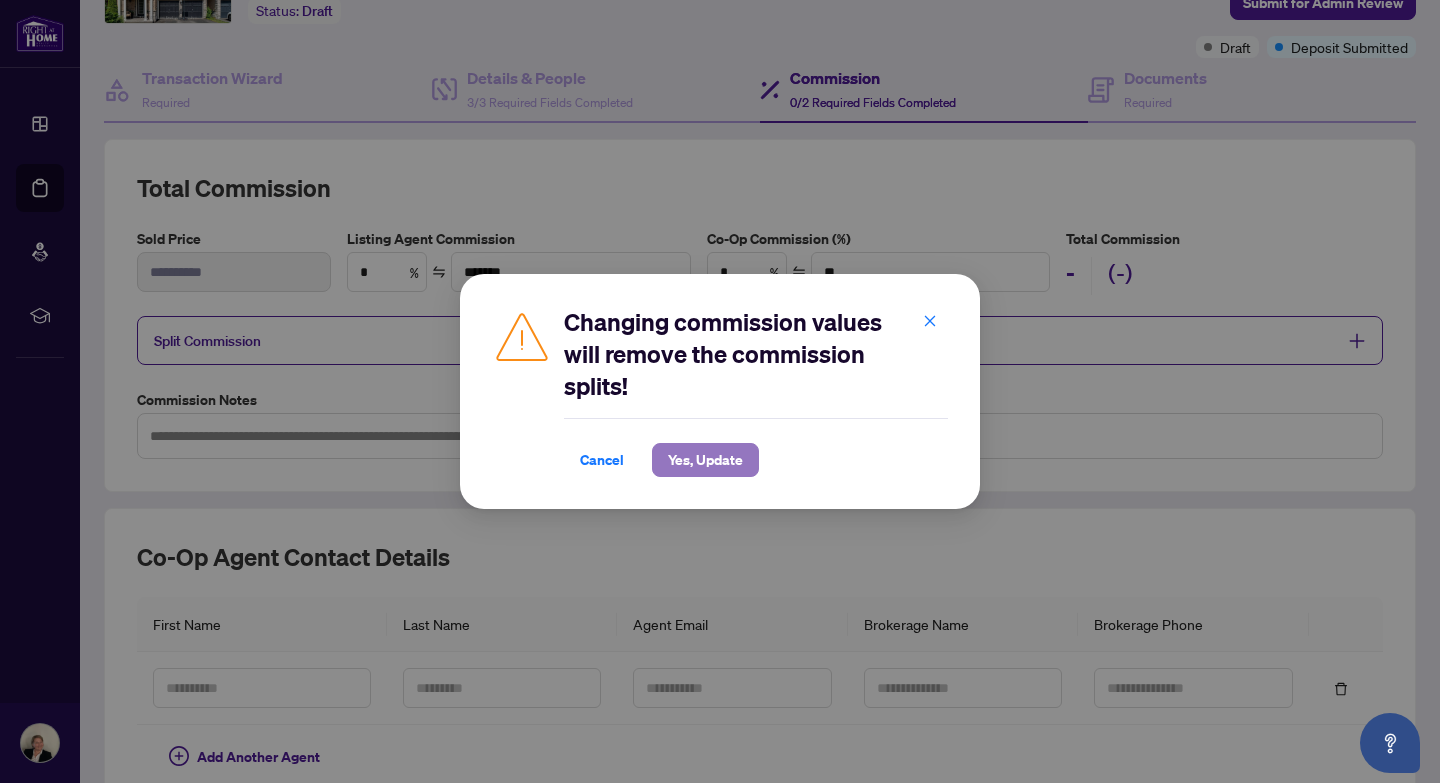 click on "Yes, Update" at bounding box center (705, 460) 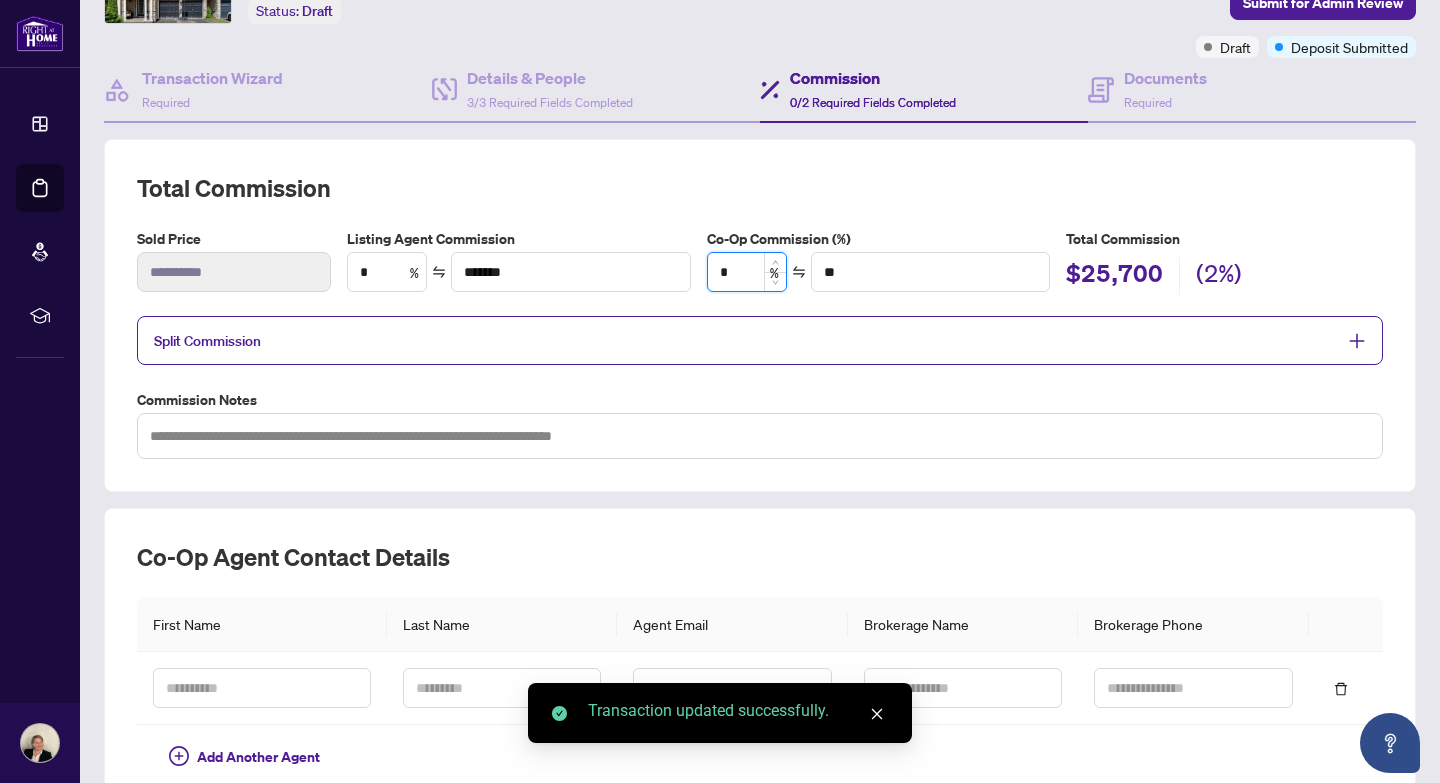 click on "*" at bounding box center [747, 272] 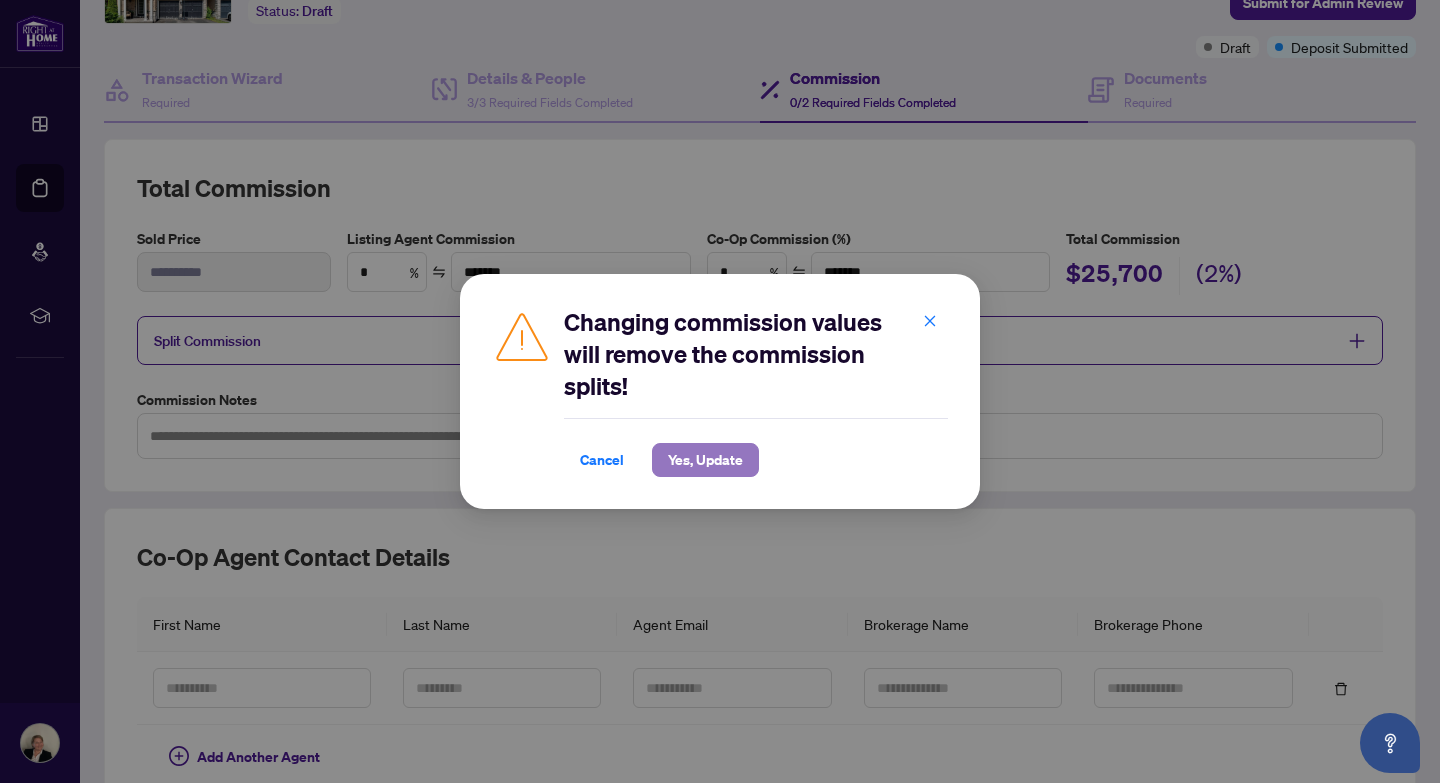 click on "Yes, Update" at bounding box center [705, 460] 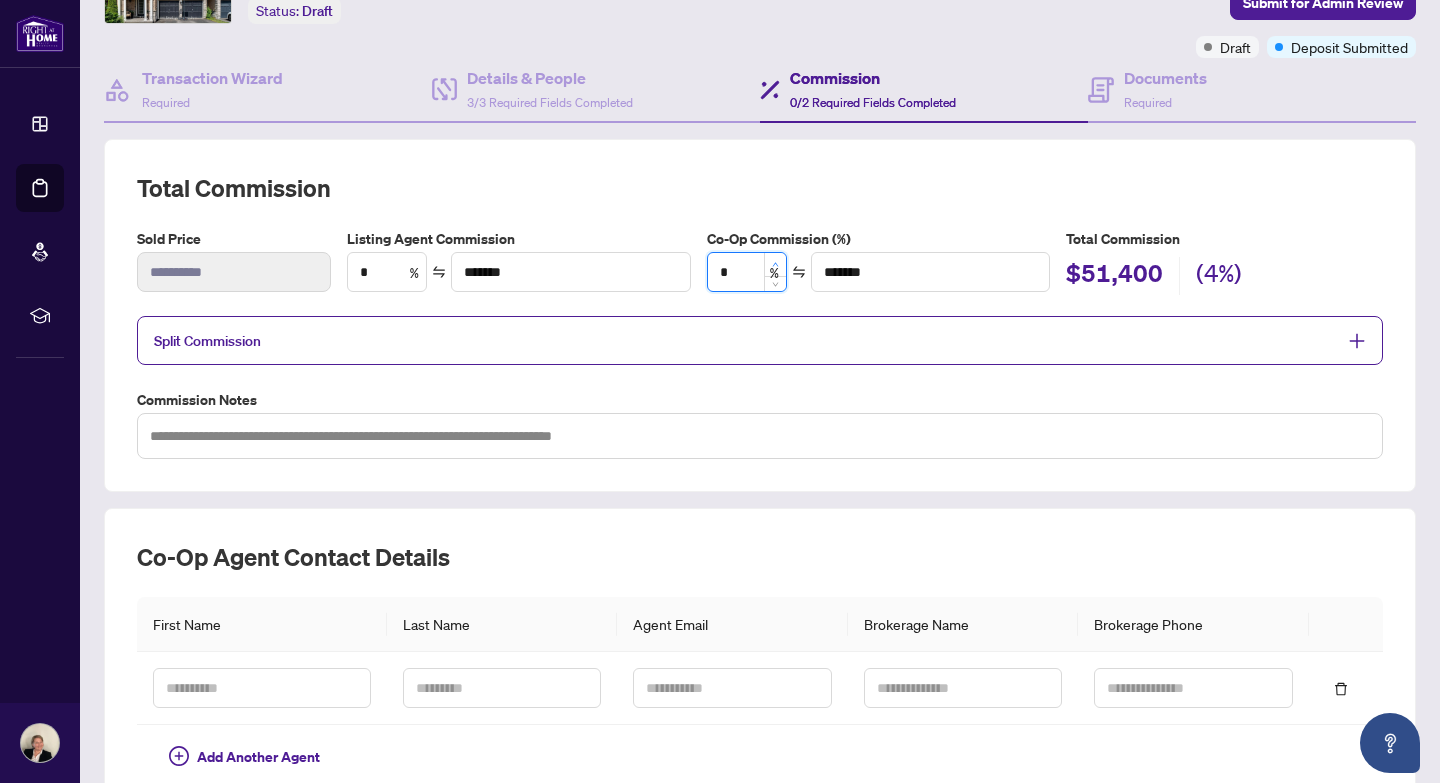 type on "*" 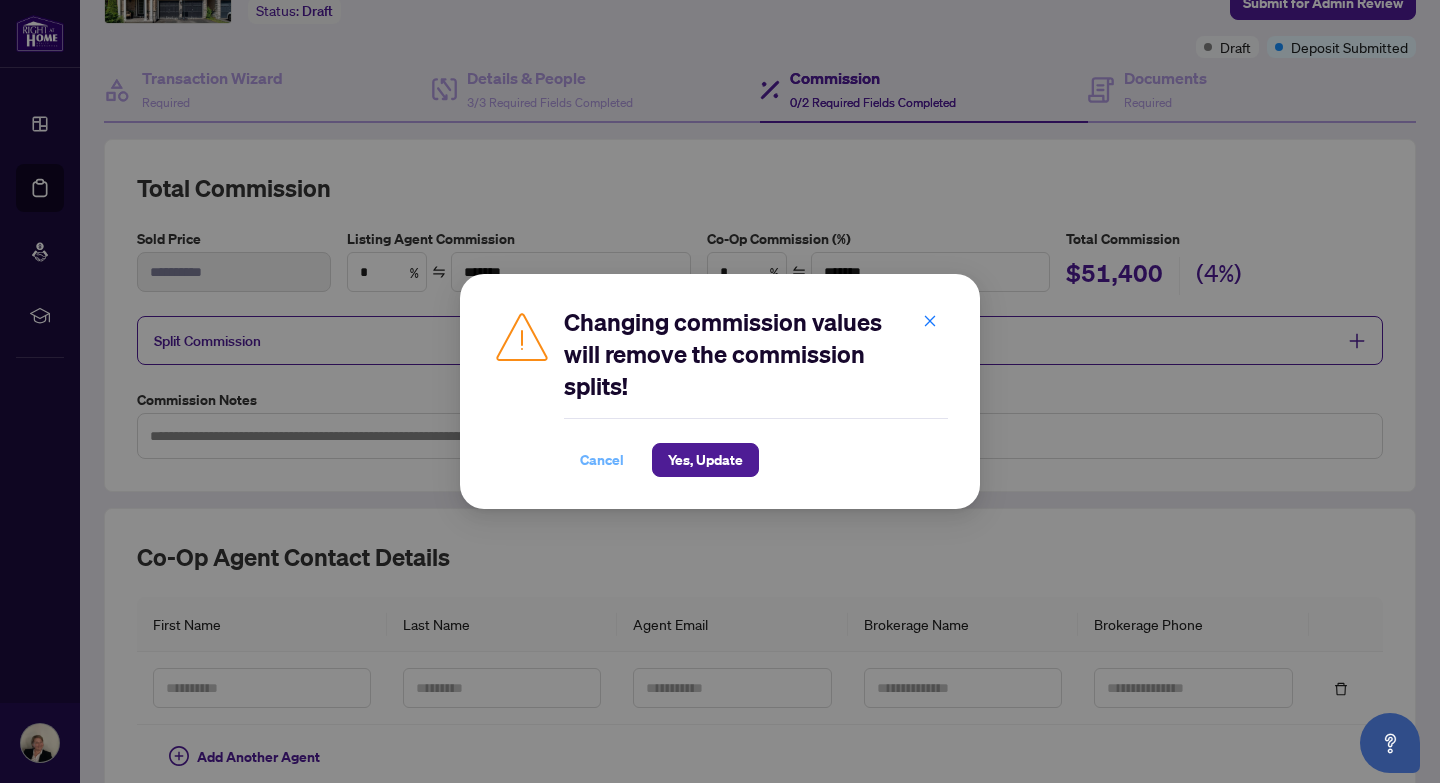 click on "Cancel" at bounding box center (602, 460) 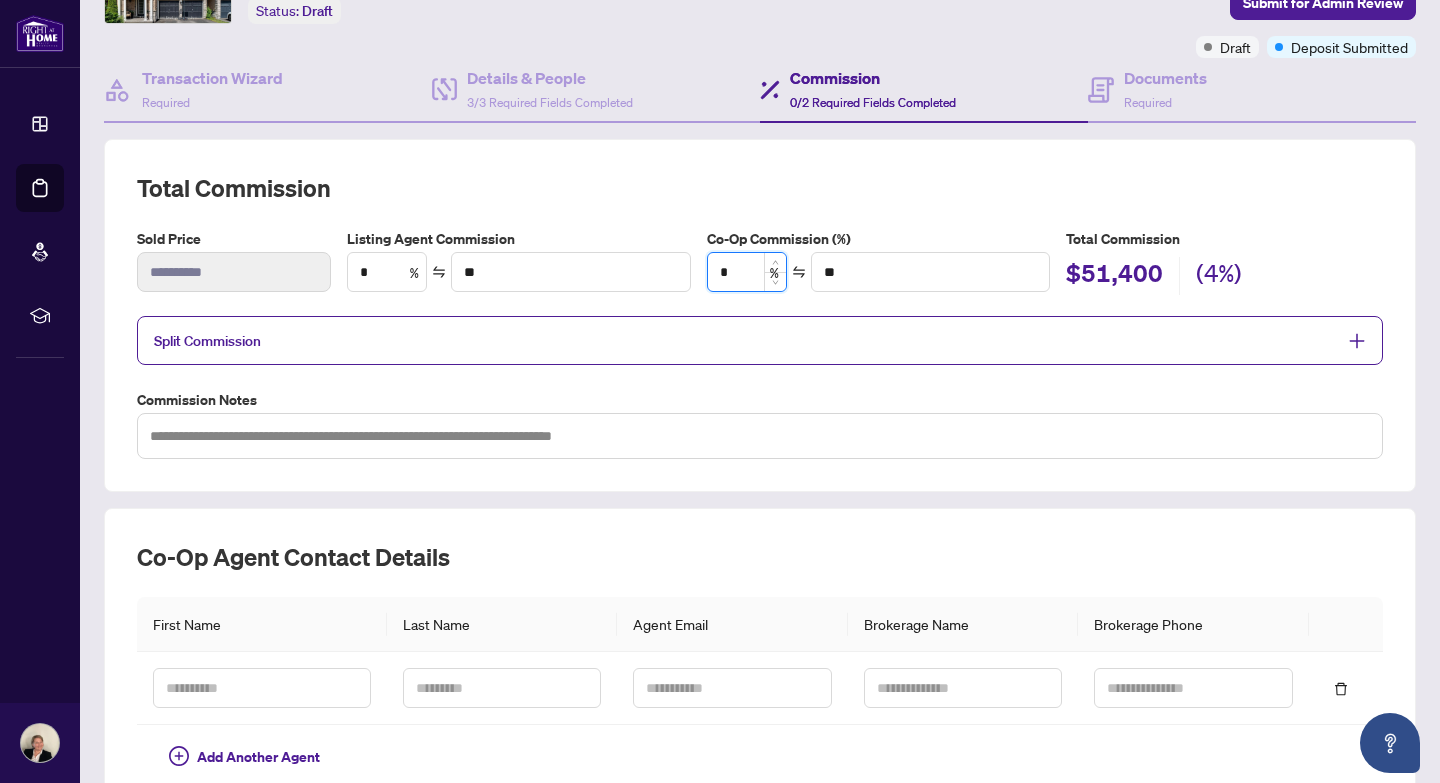 type on "**" 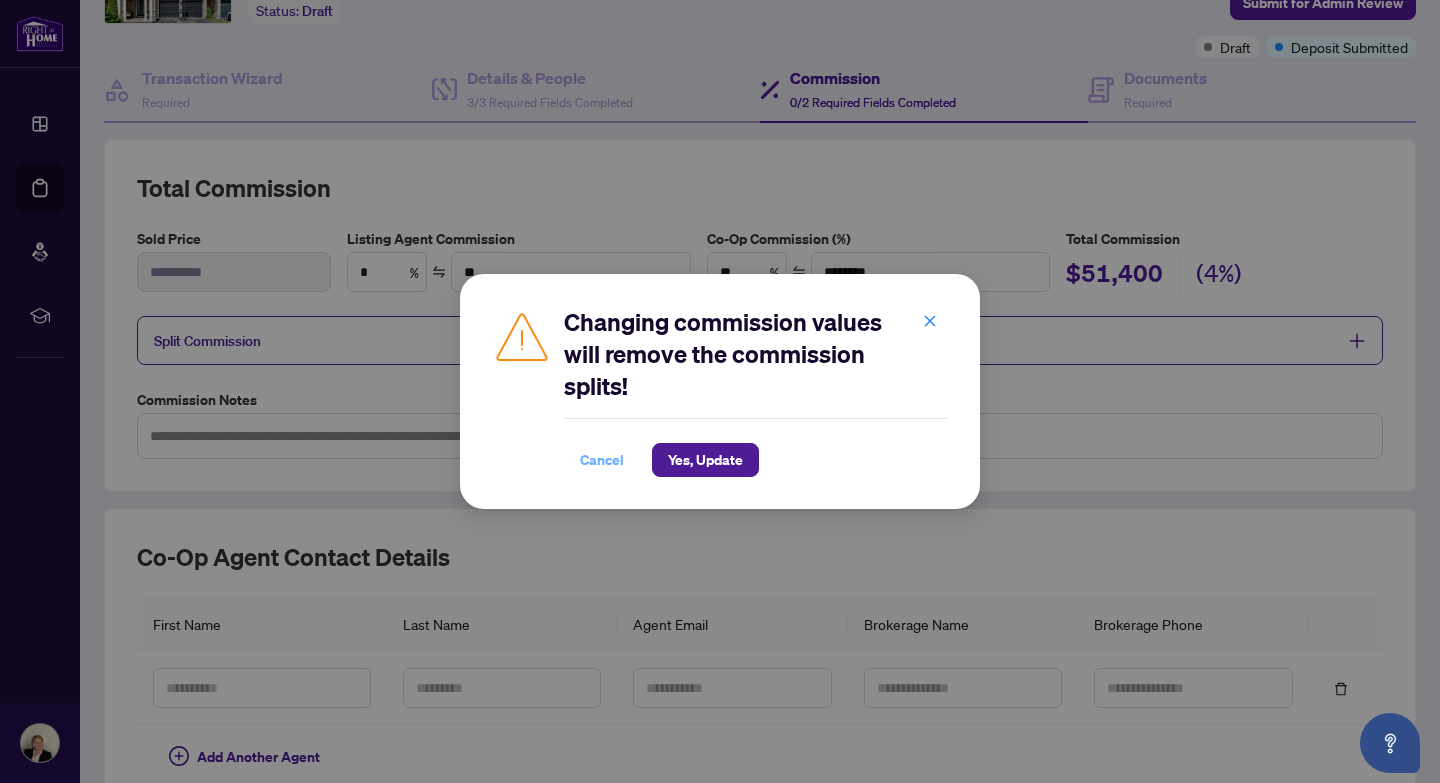 click on "Cancel" at bounding box center (602, 460) 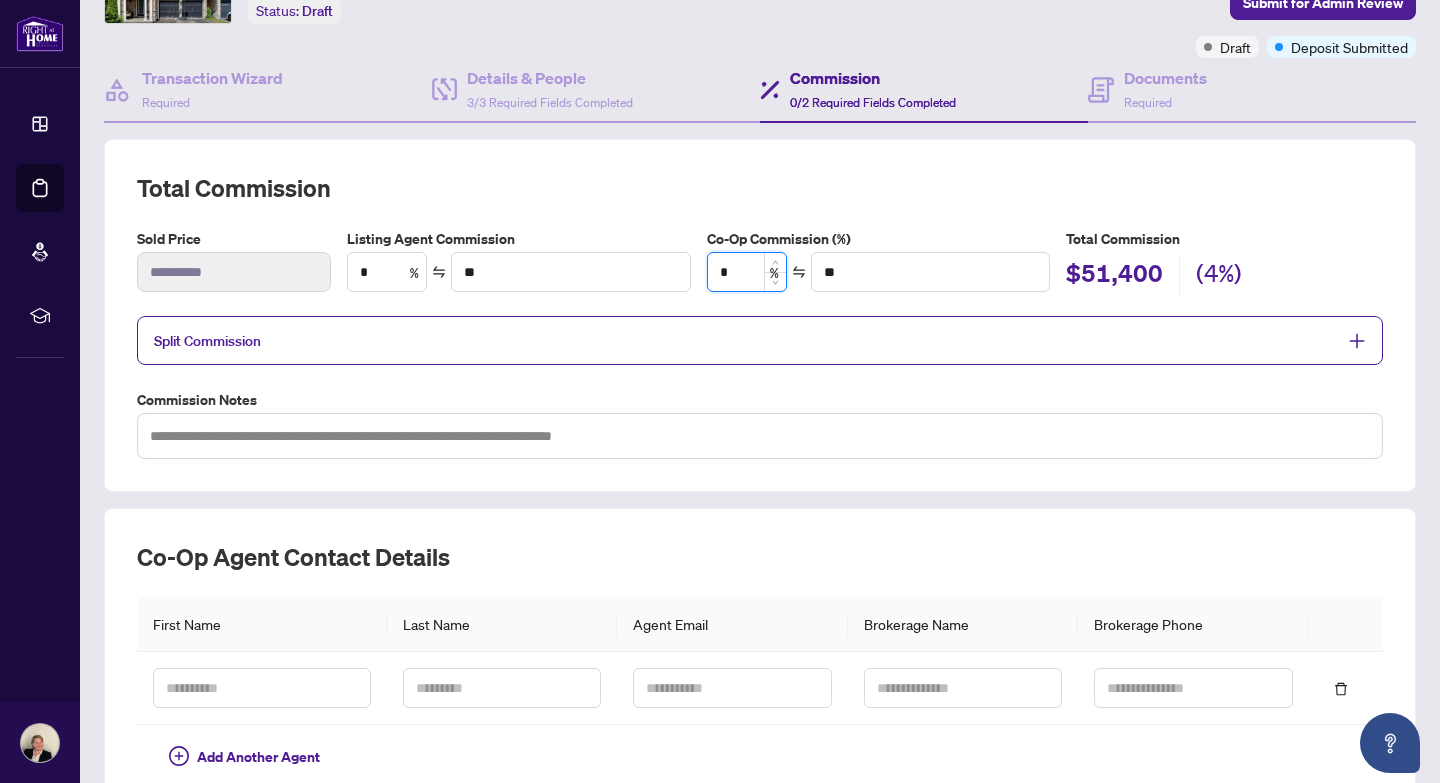 type on "**" 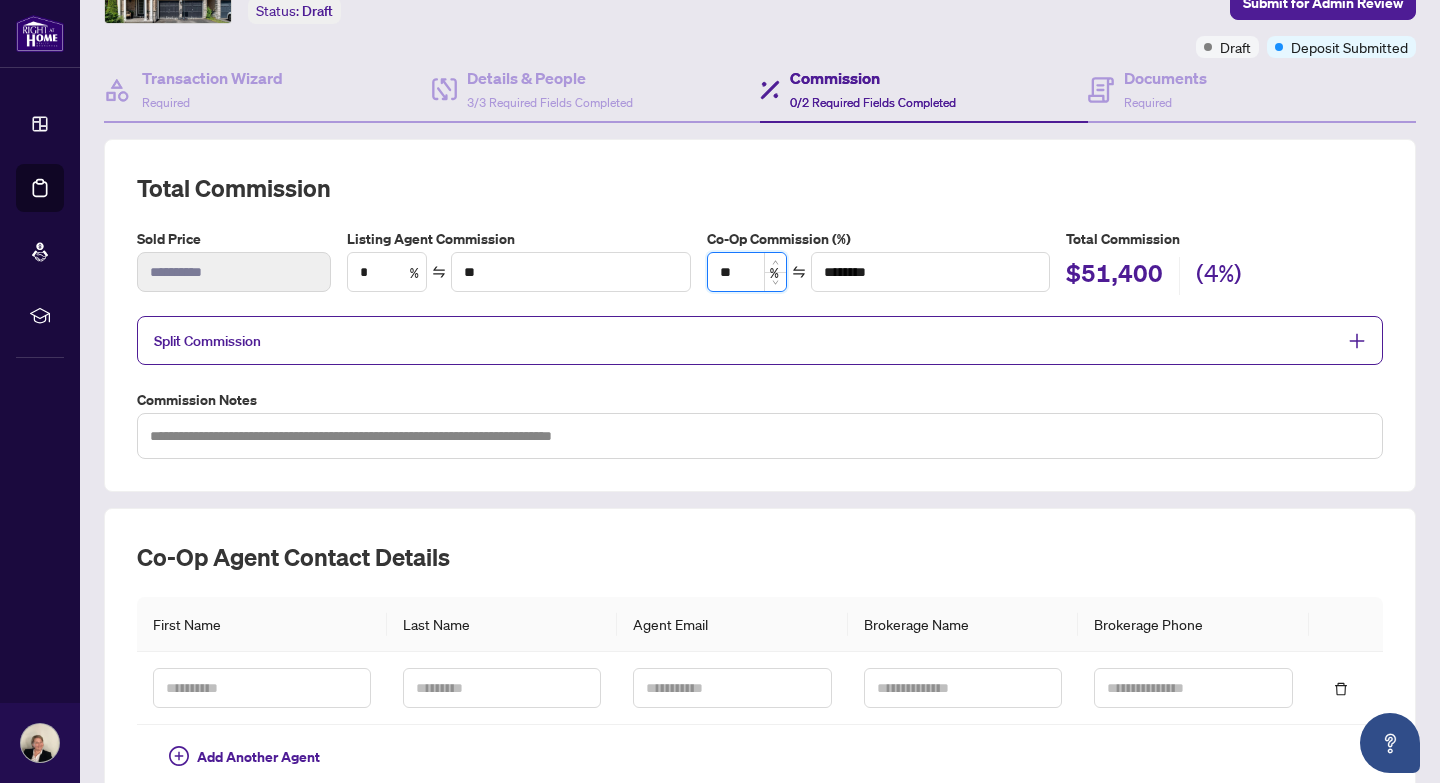 type on "***" 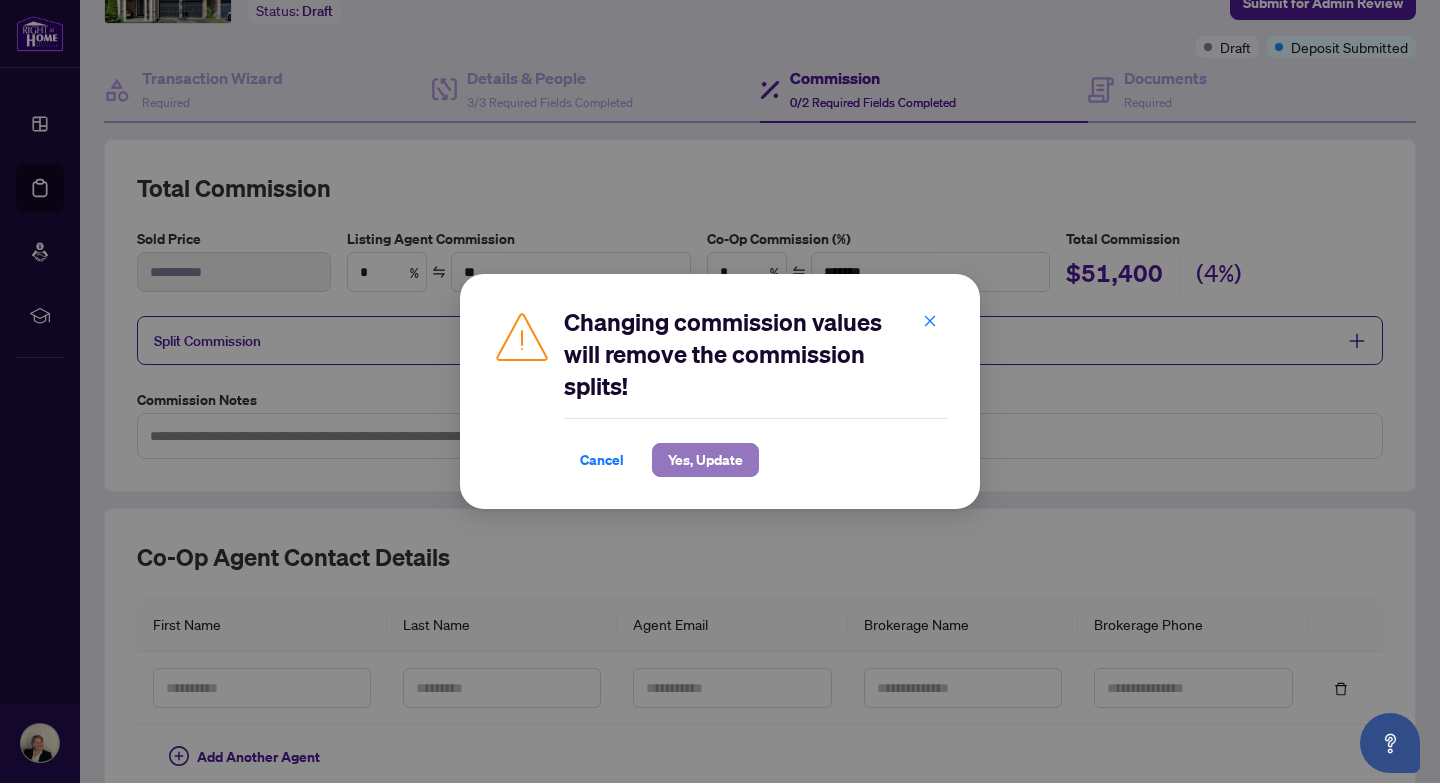 click on "Yes, Update" at bounding box center [705, 460] 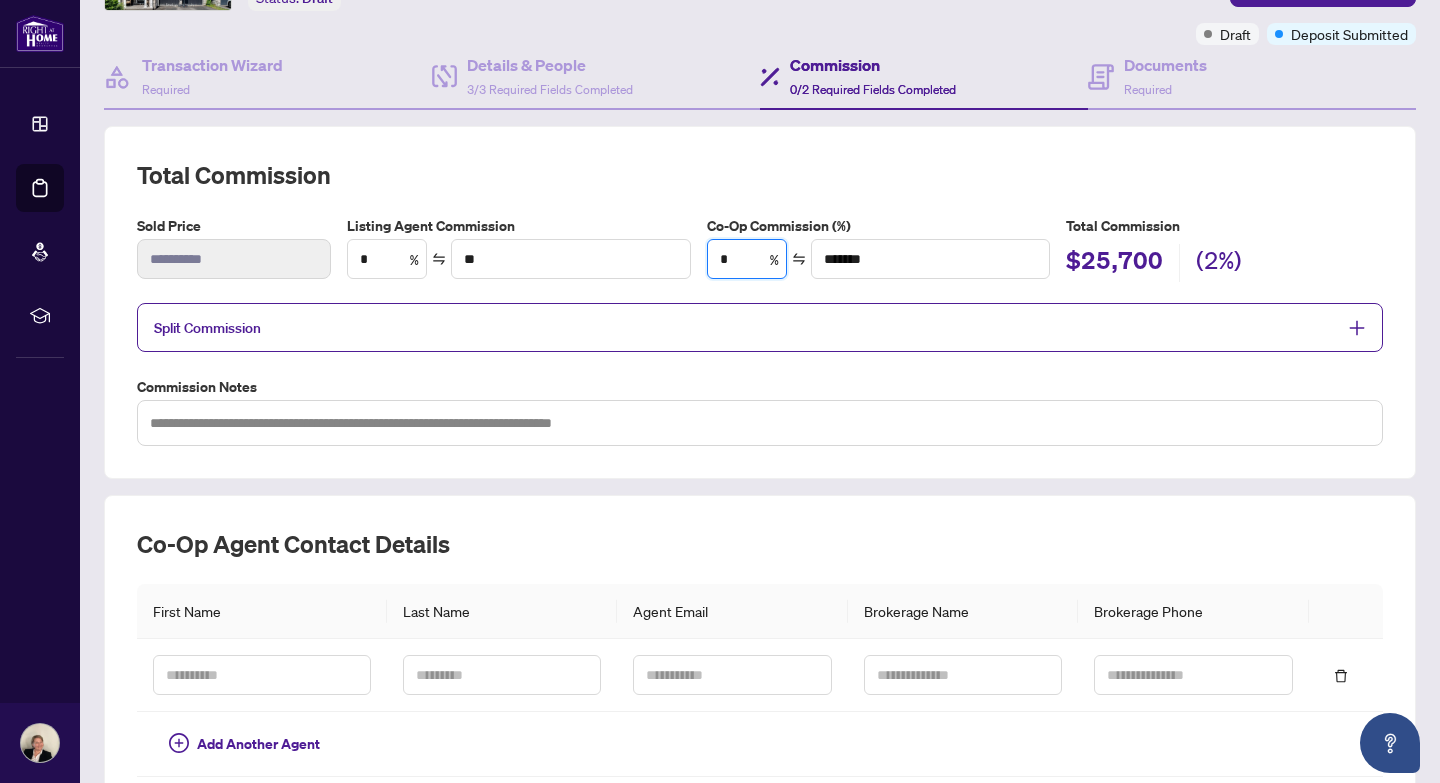 scroll, scrollTop: 147, scrollLeft: 0, axis: vertical 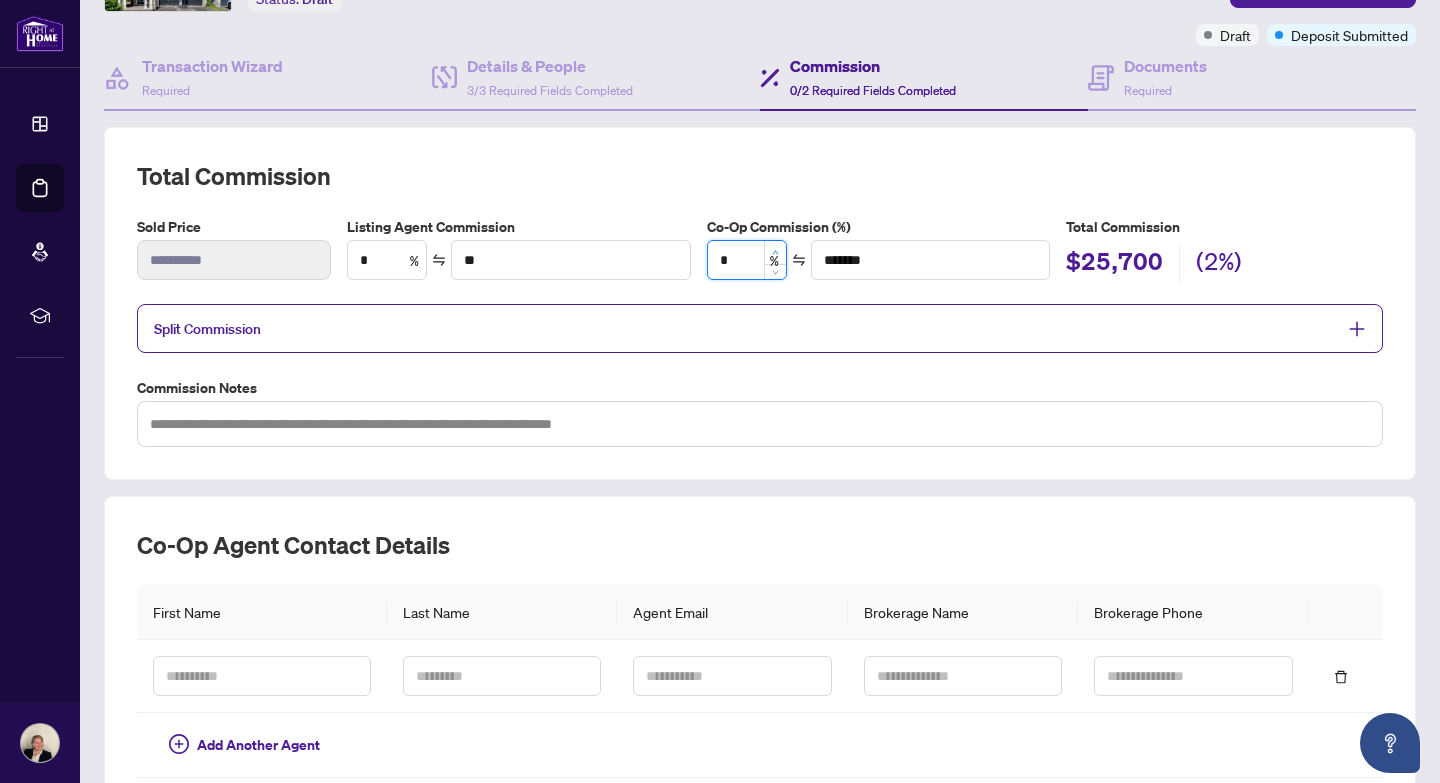 type on "*" 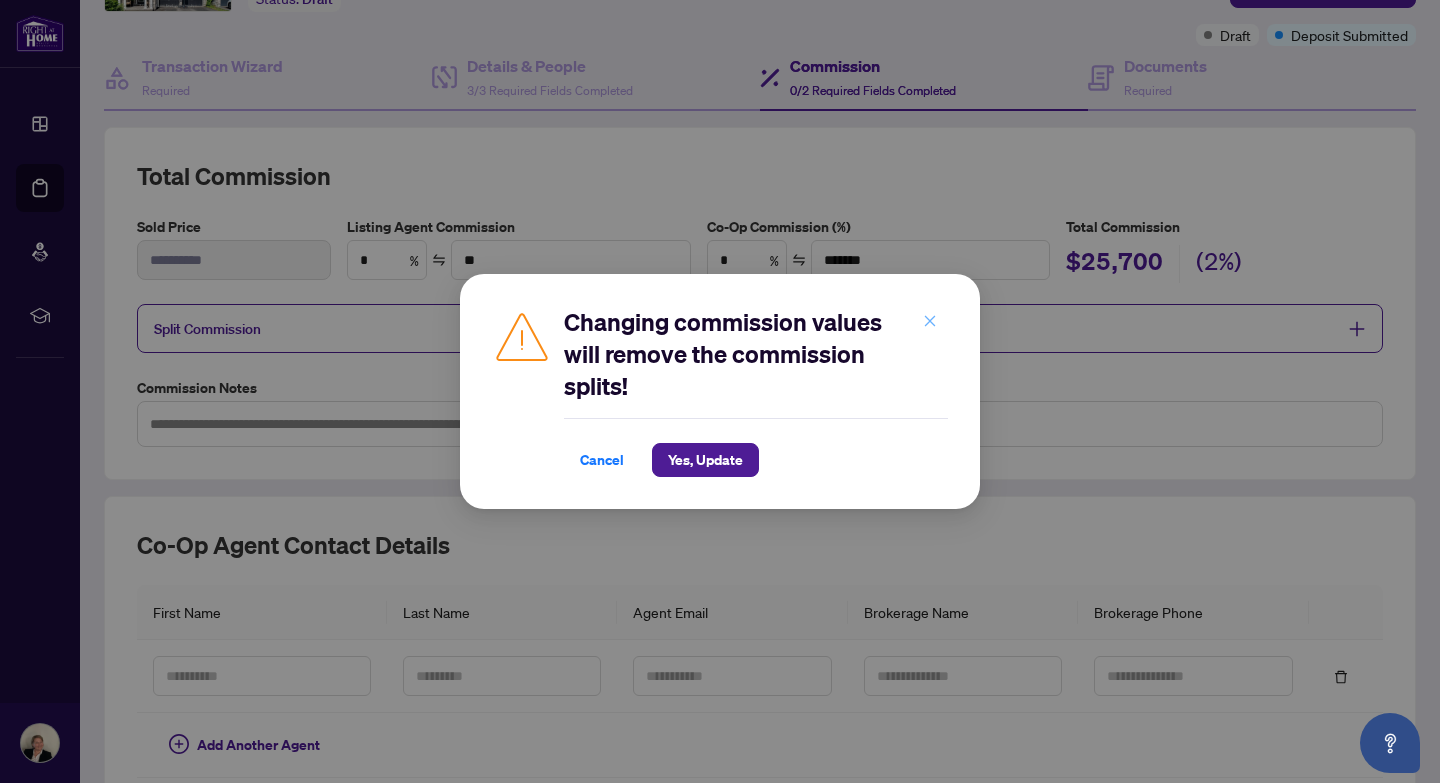 click 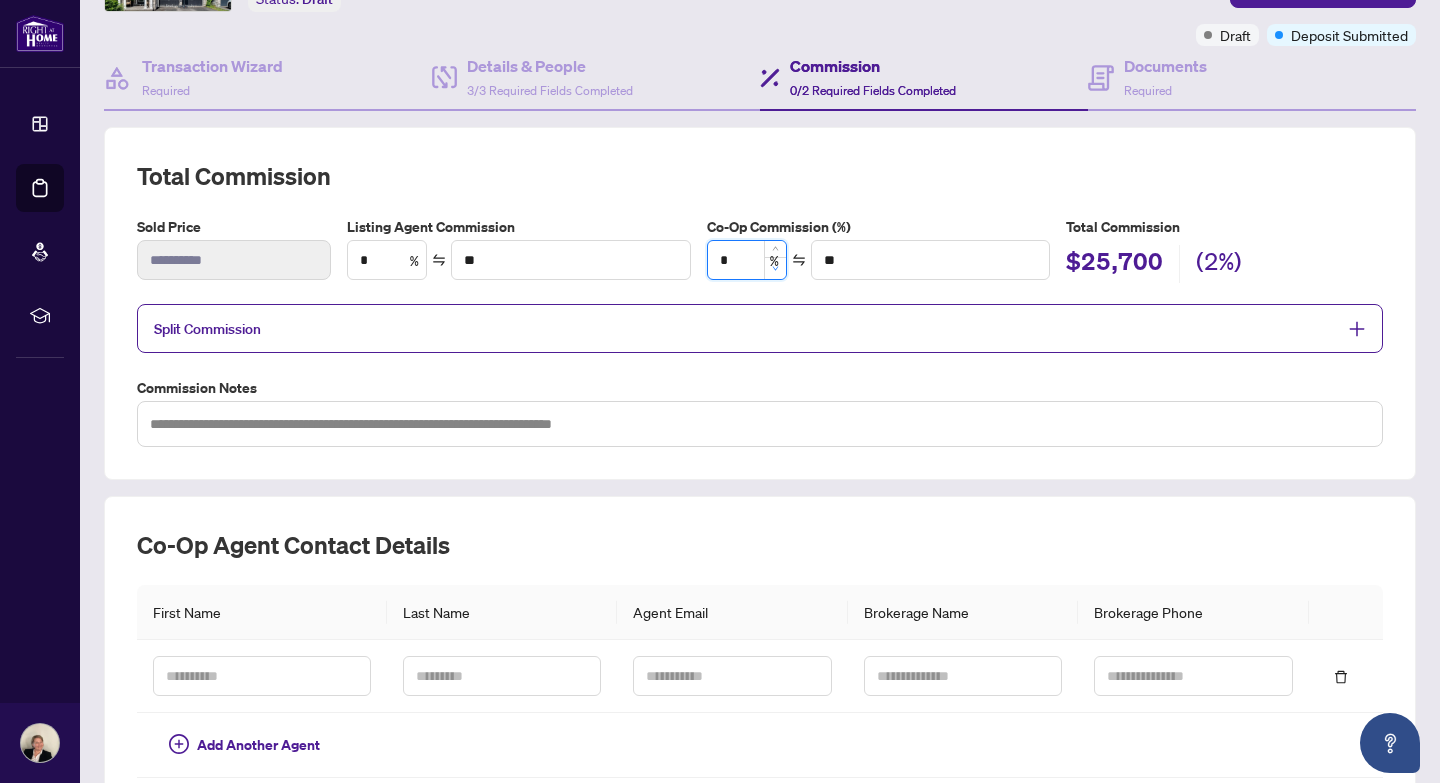 type on "**" 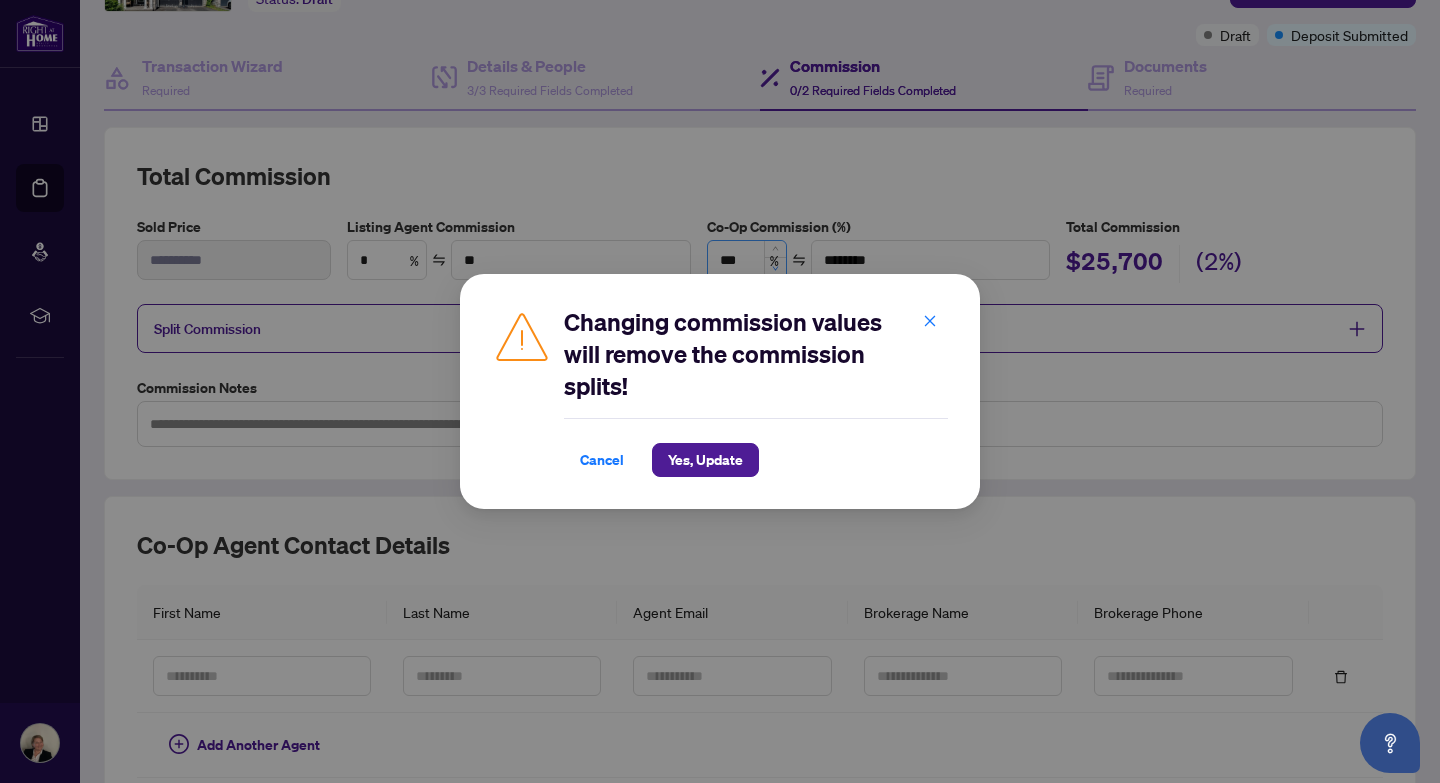 type on "**" 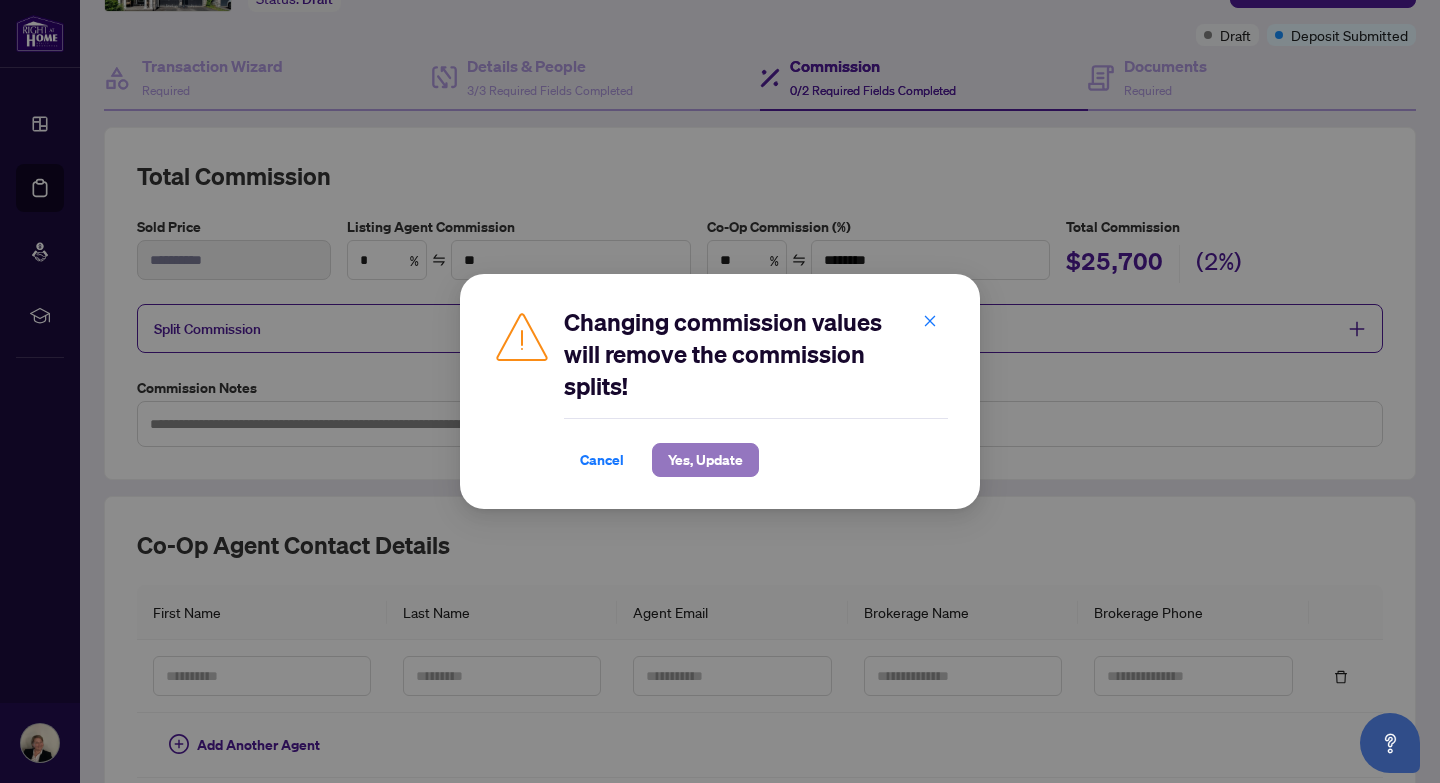 click on "Yes, Update" at bounding box center (705, 460) 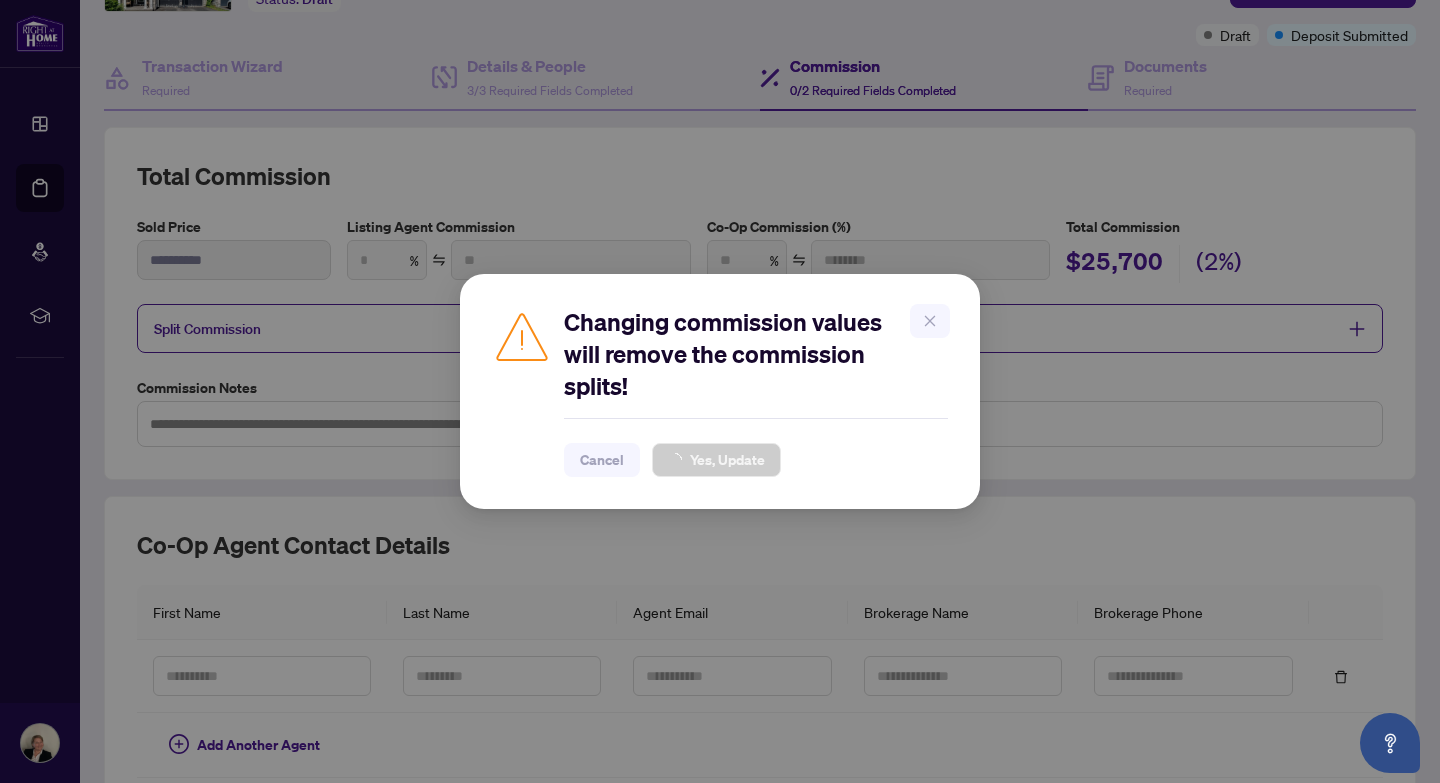 type on "*" 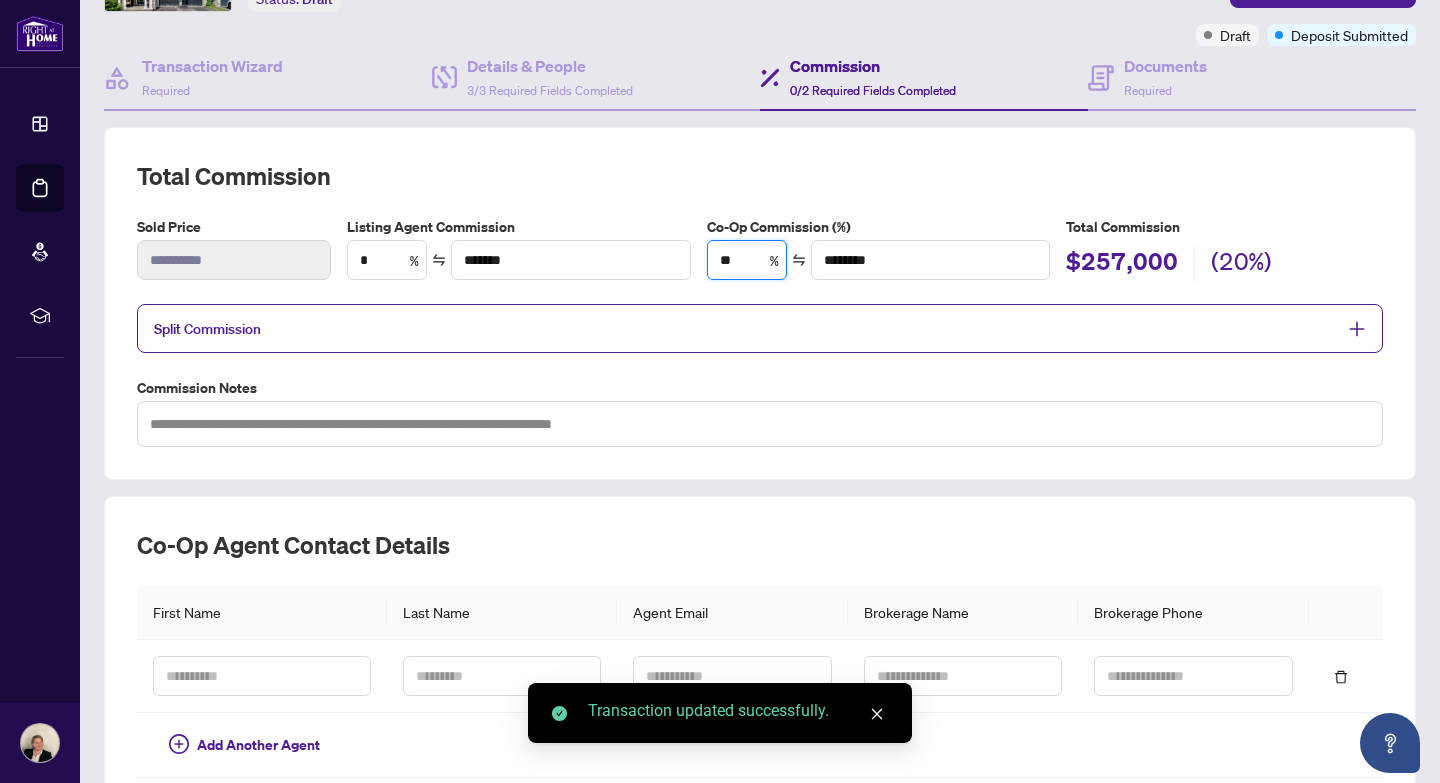 type on "***" 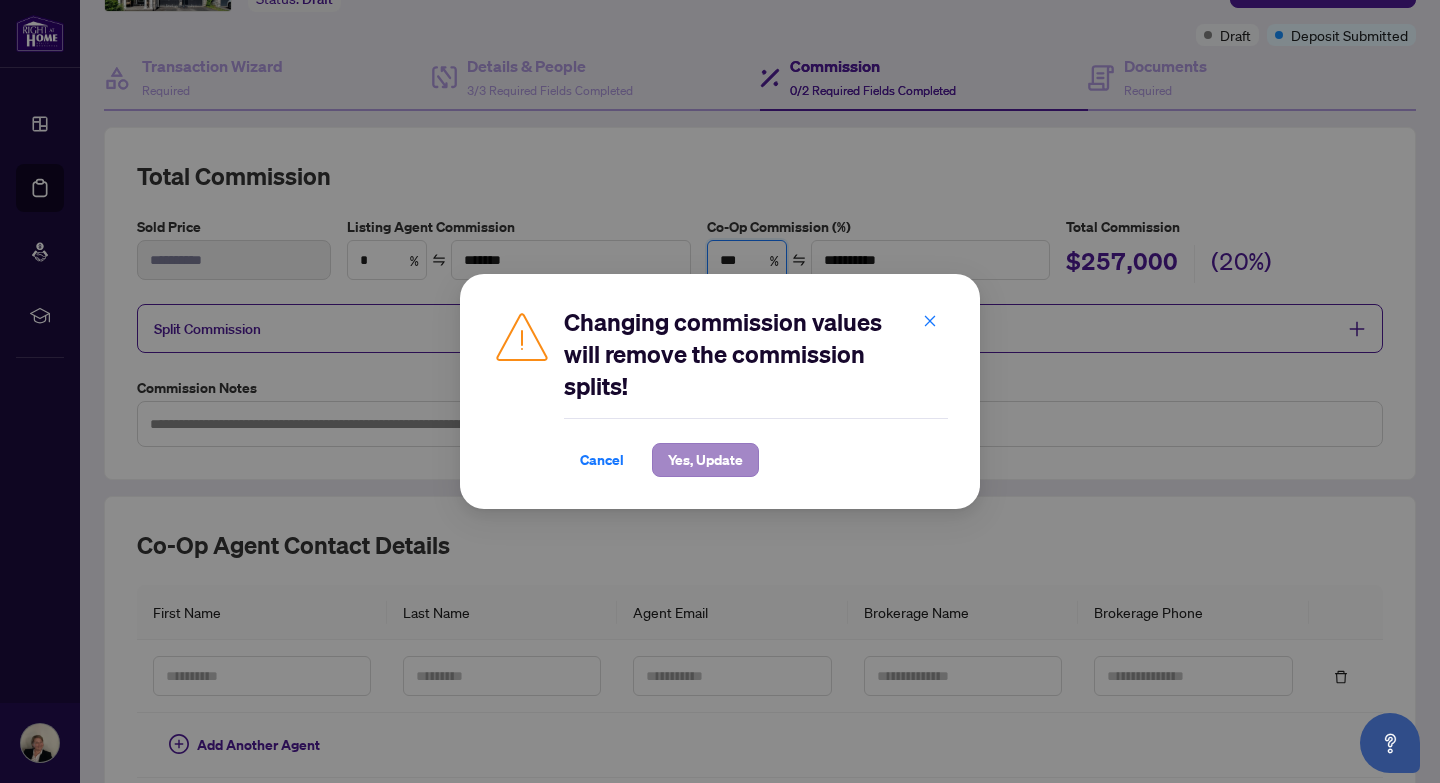 type on "***" 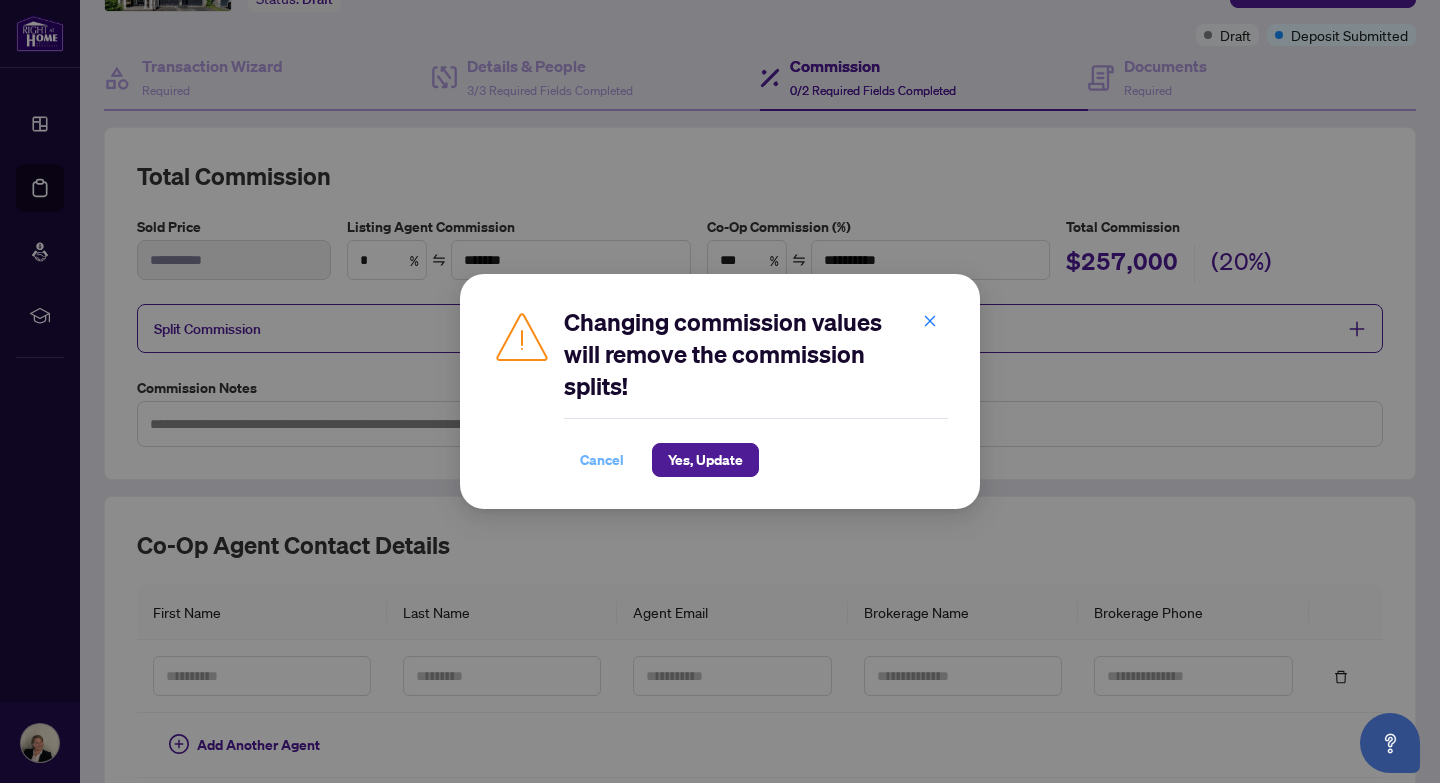 click on "Cancel" at bounding box center [602, 460] 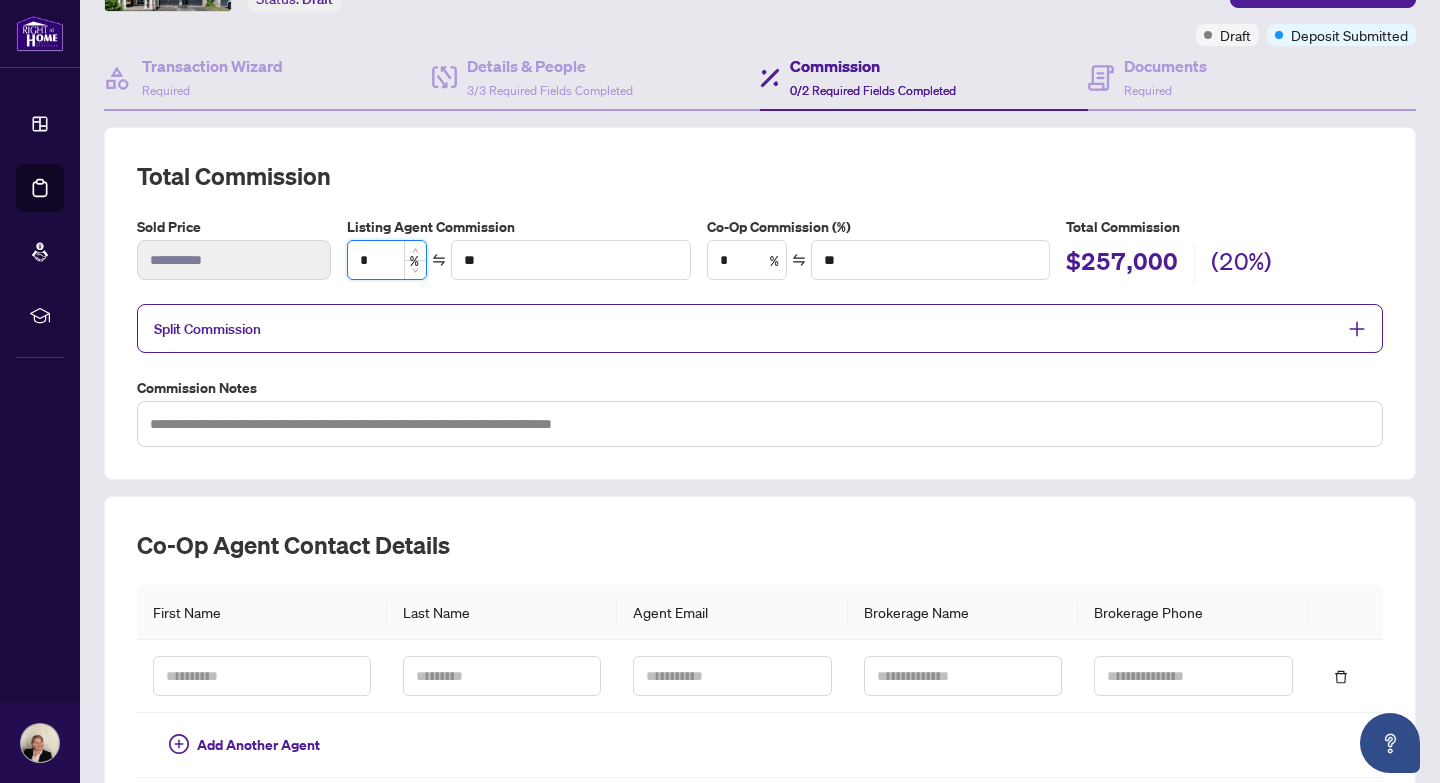 click on "*" at bounding box center (387, 260) 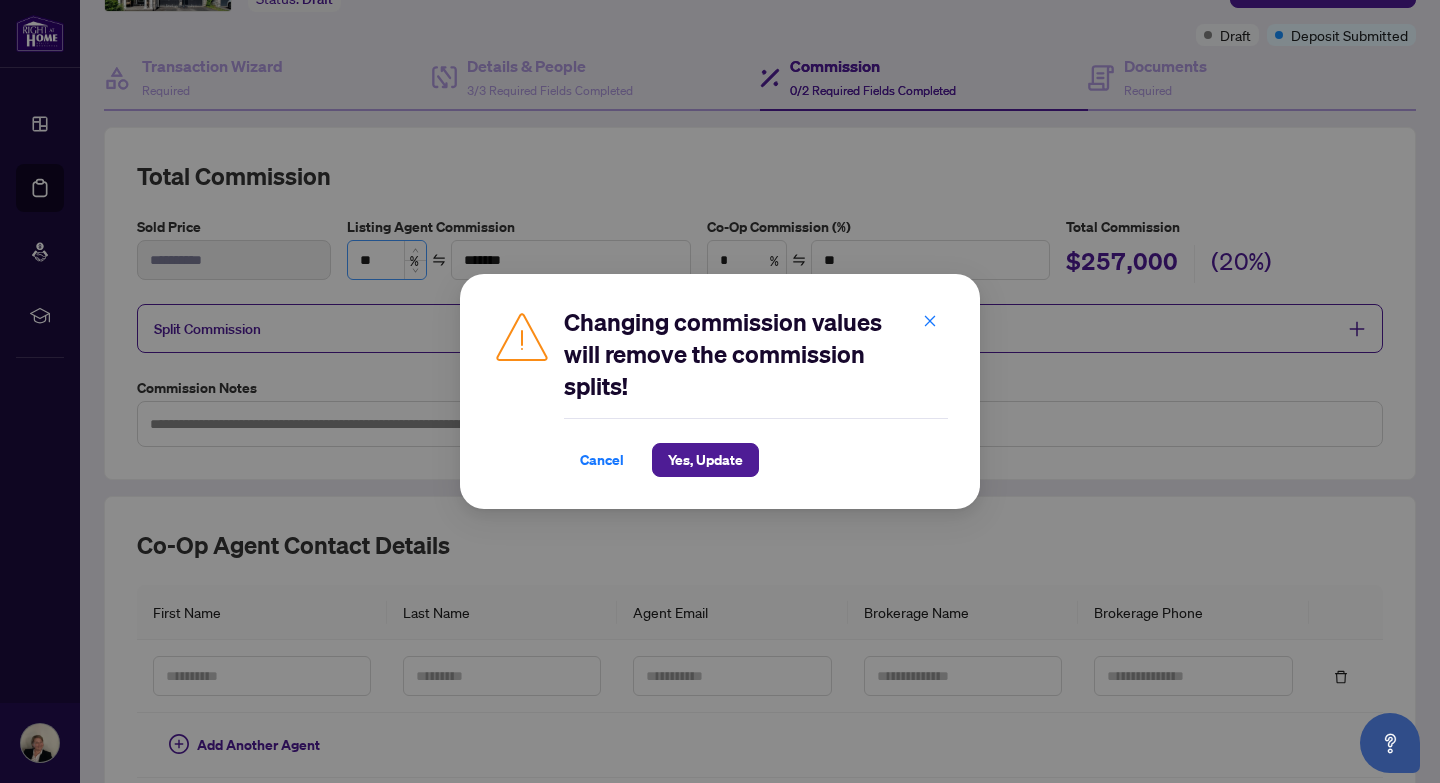 type on "*" 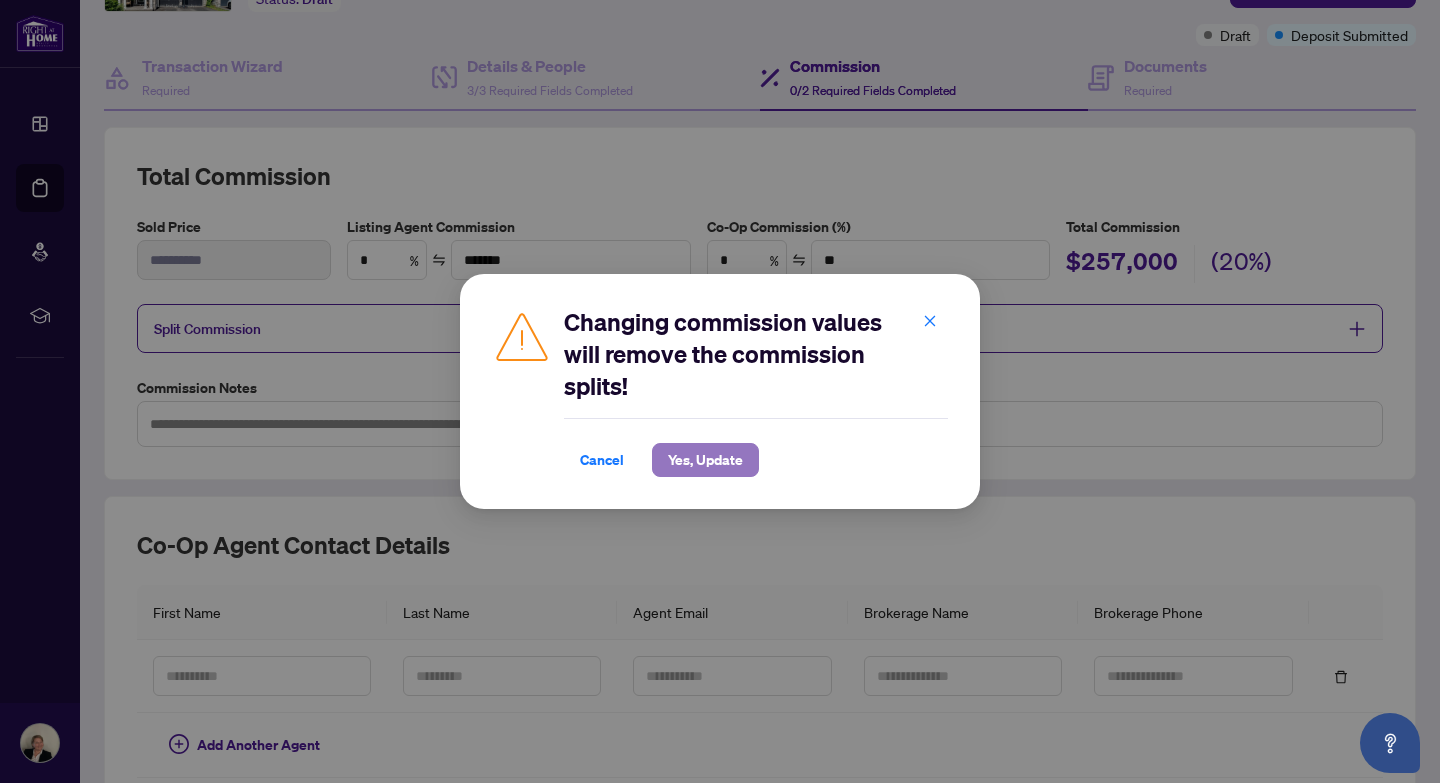 click on "Yes, Update" at bounding box center [705, 460] 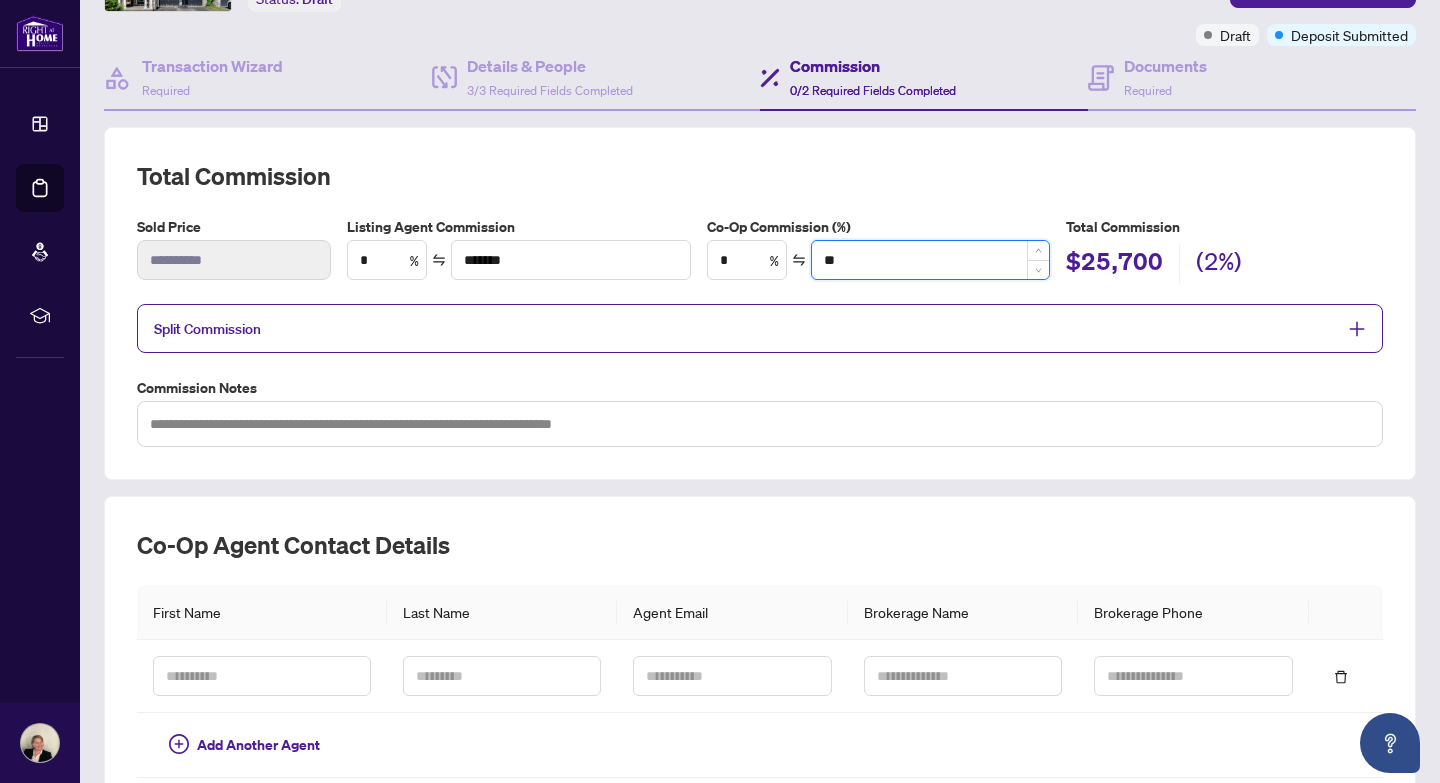 click on "**" at bounding box center [930, 260] 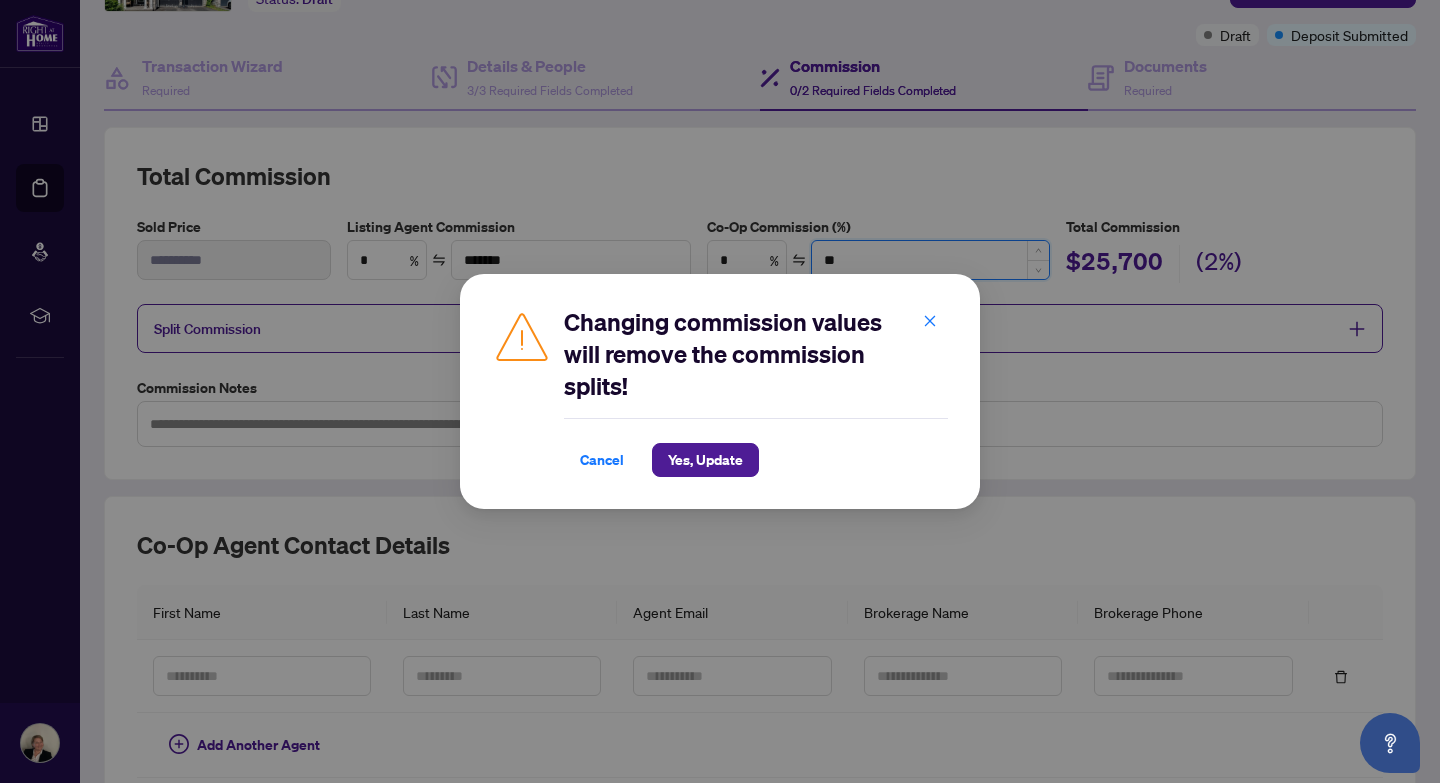 type on "**" 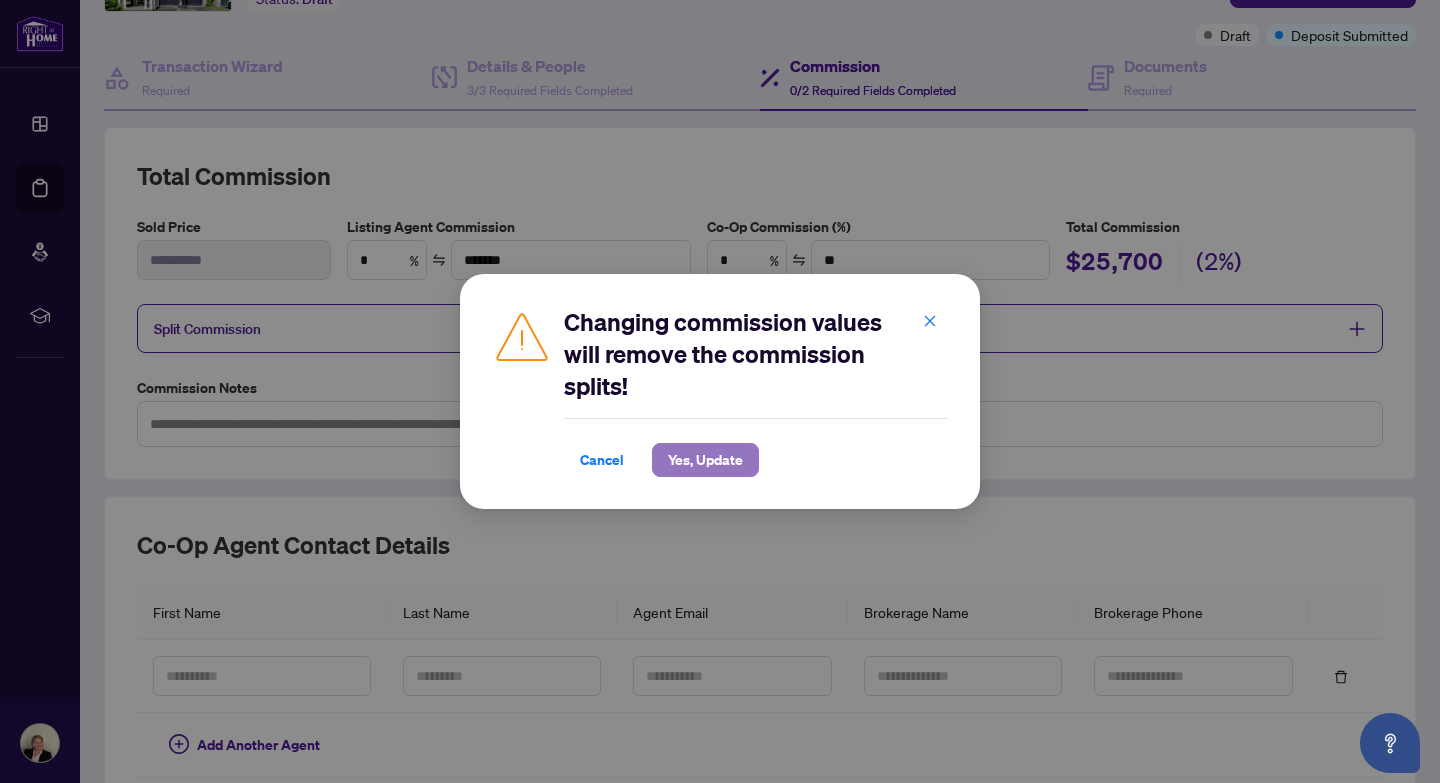 click on "Yes, Update" at bounding box center (705, 460) 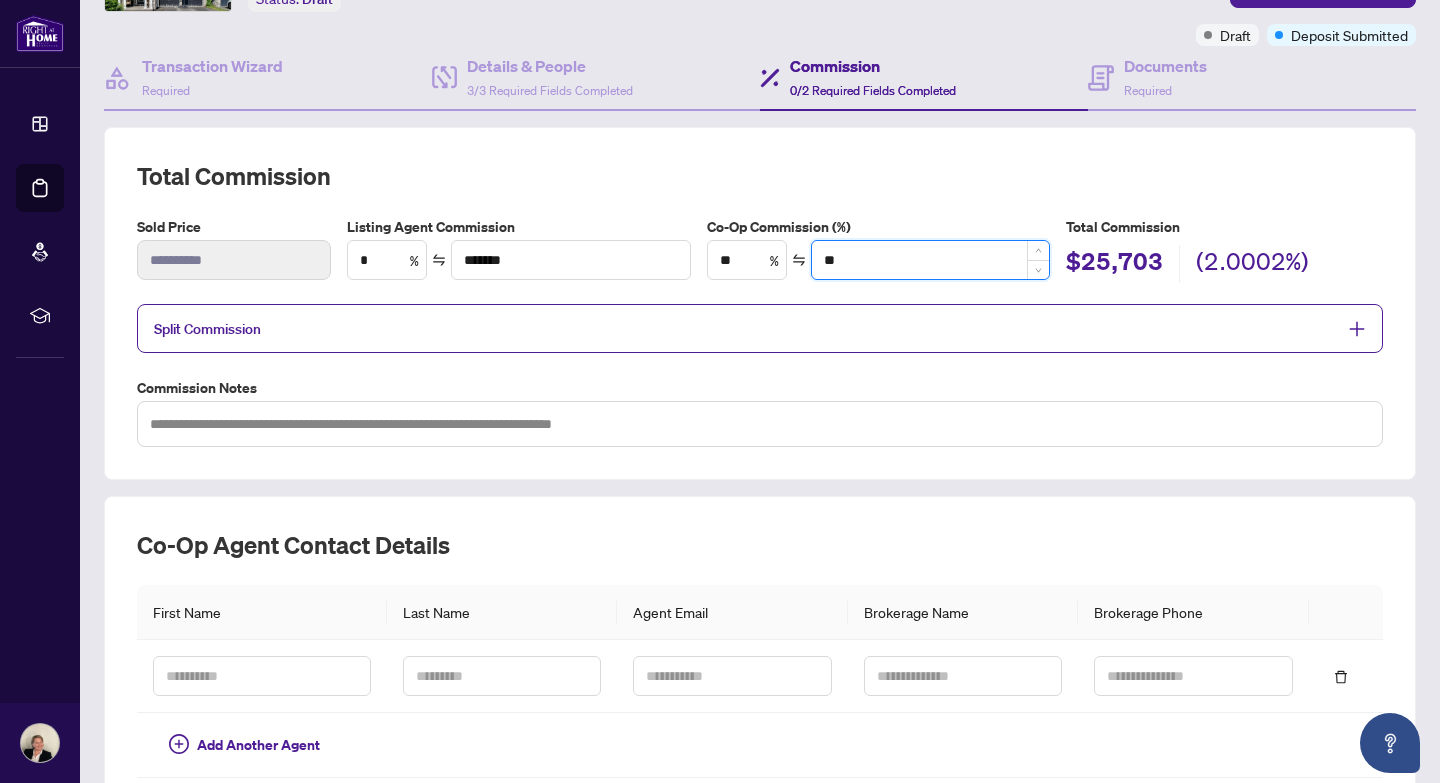 type on "*" 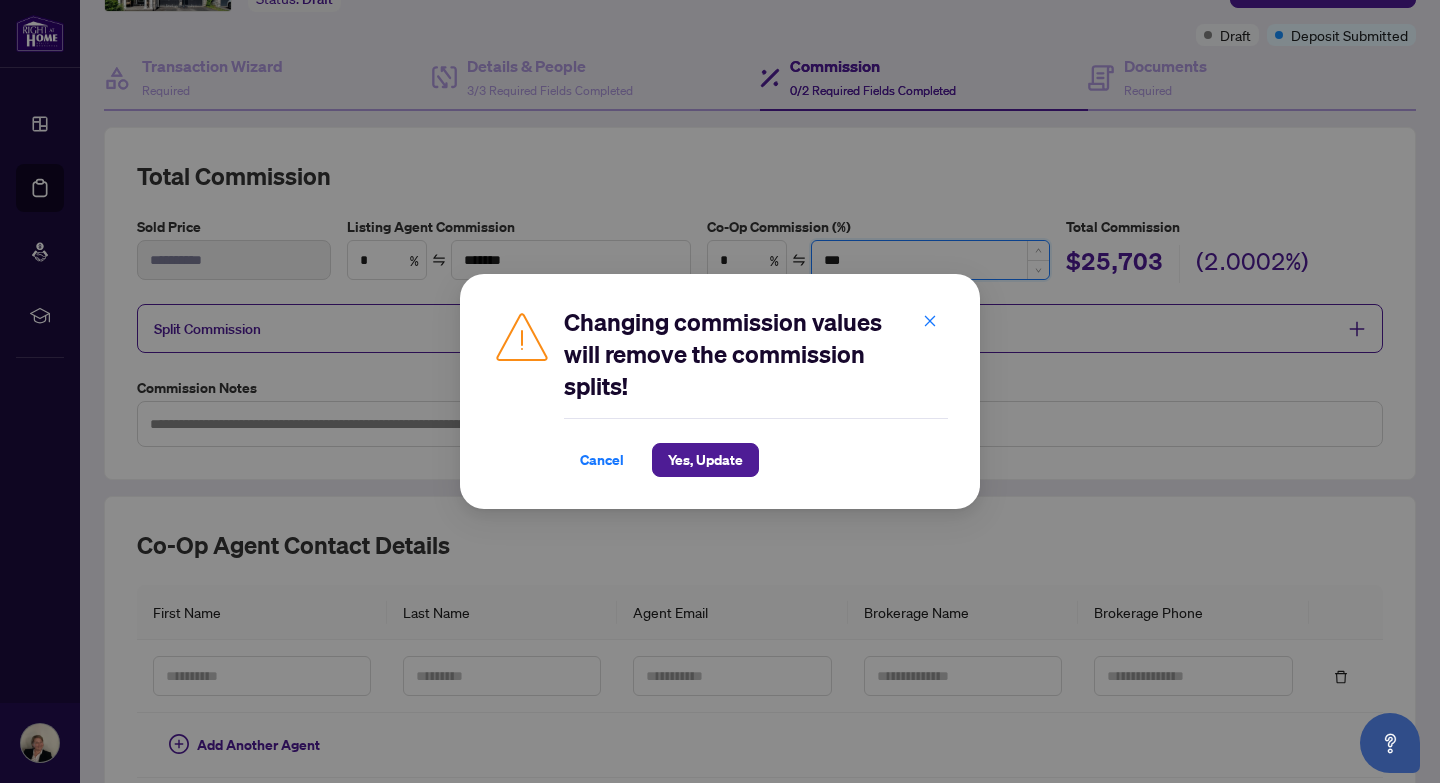 type on "***" 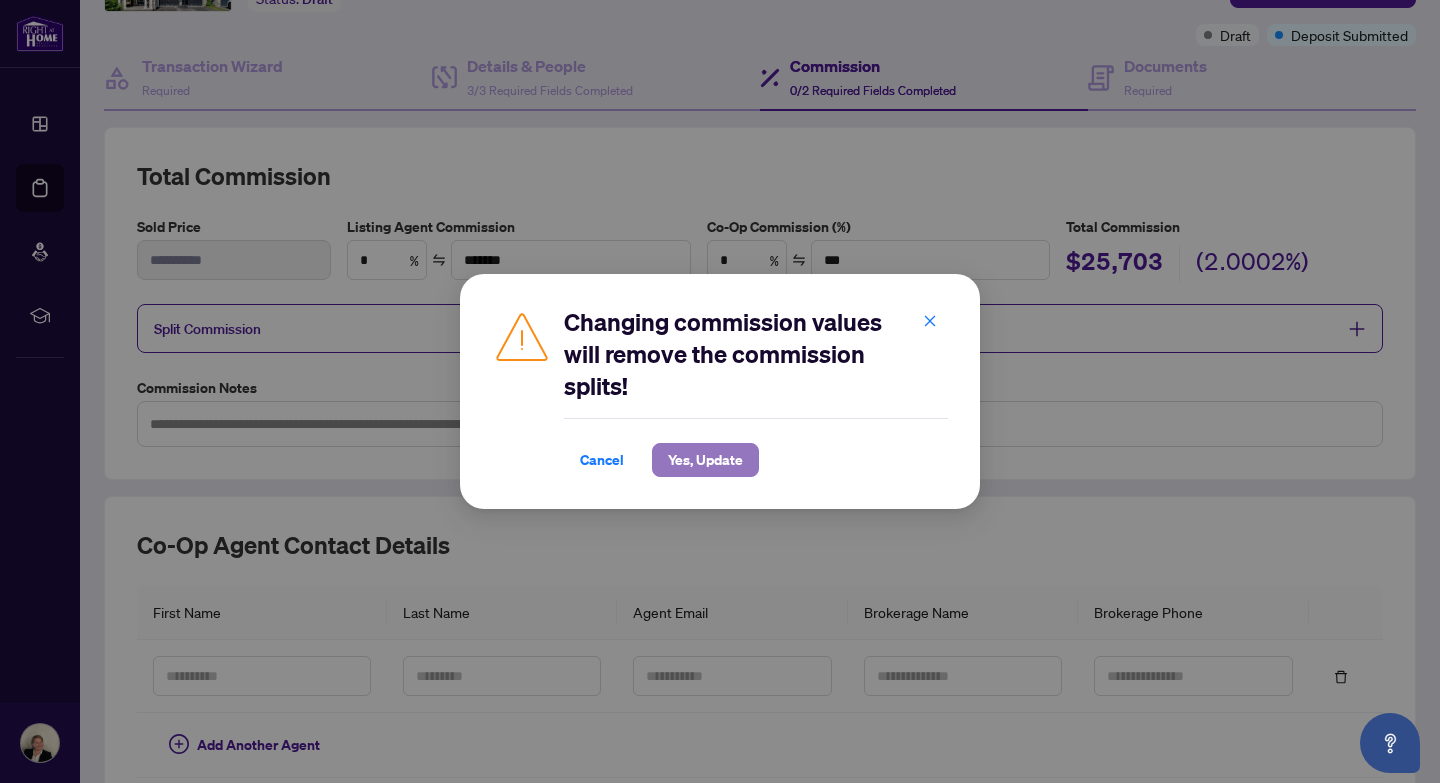 click on "Yes, Update" at bounding box center [705, 460] 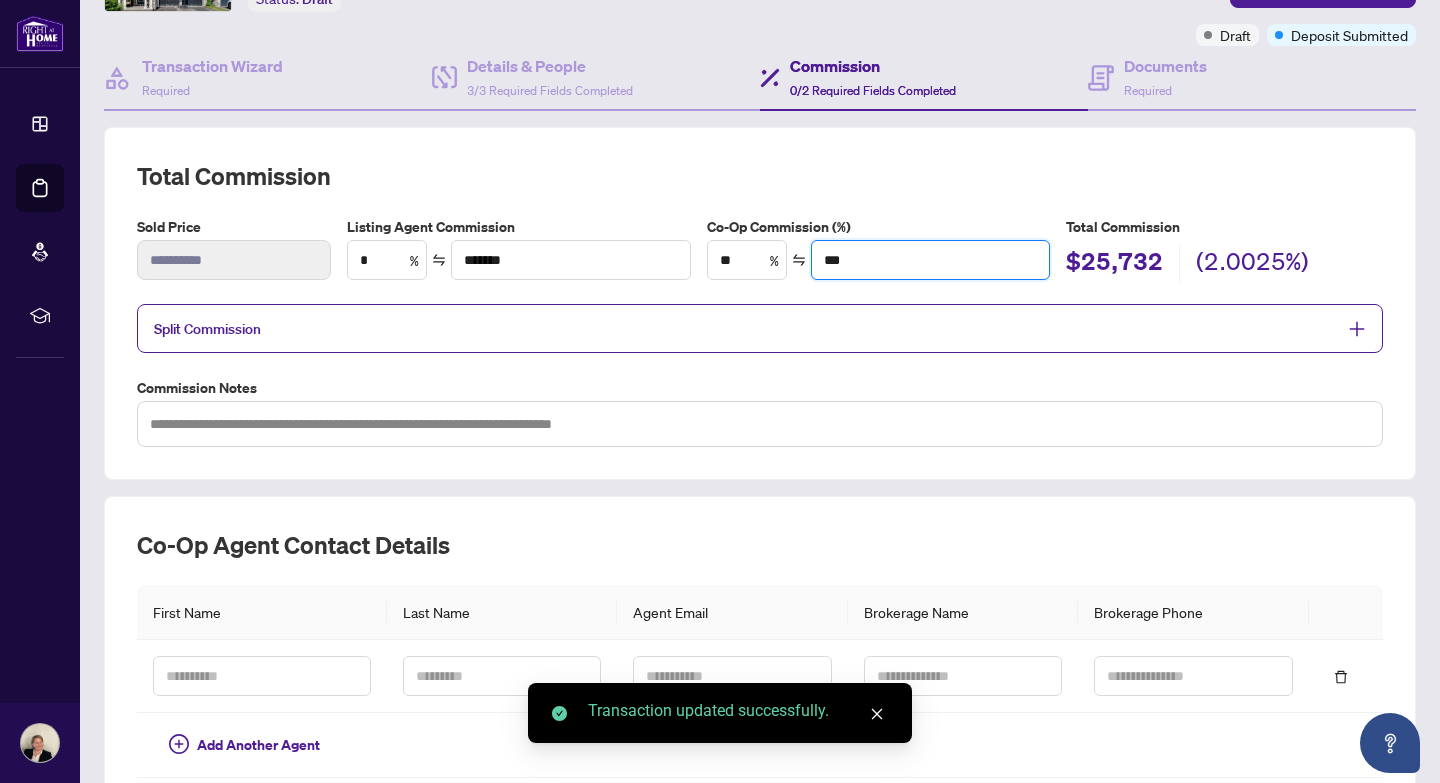 type on "****" 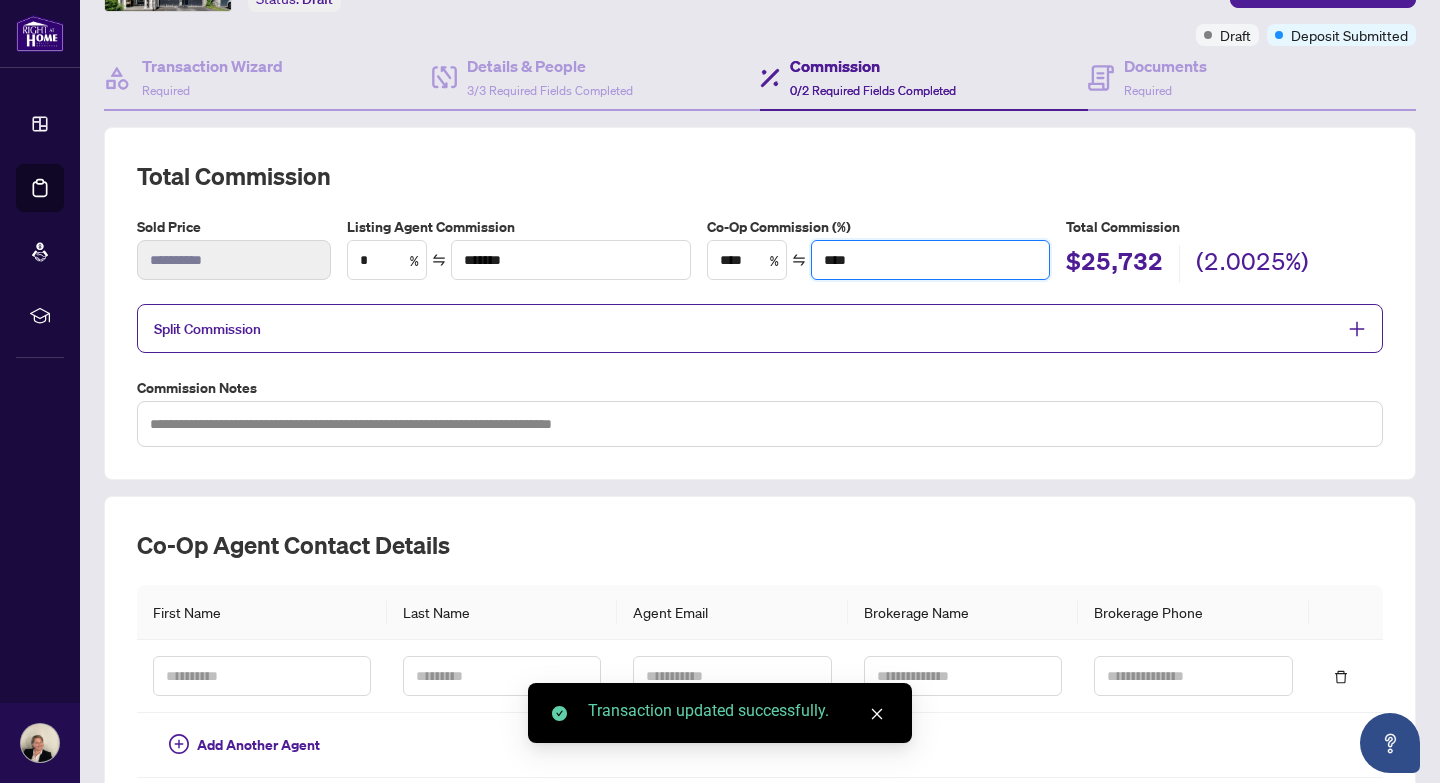 type on "****" 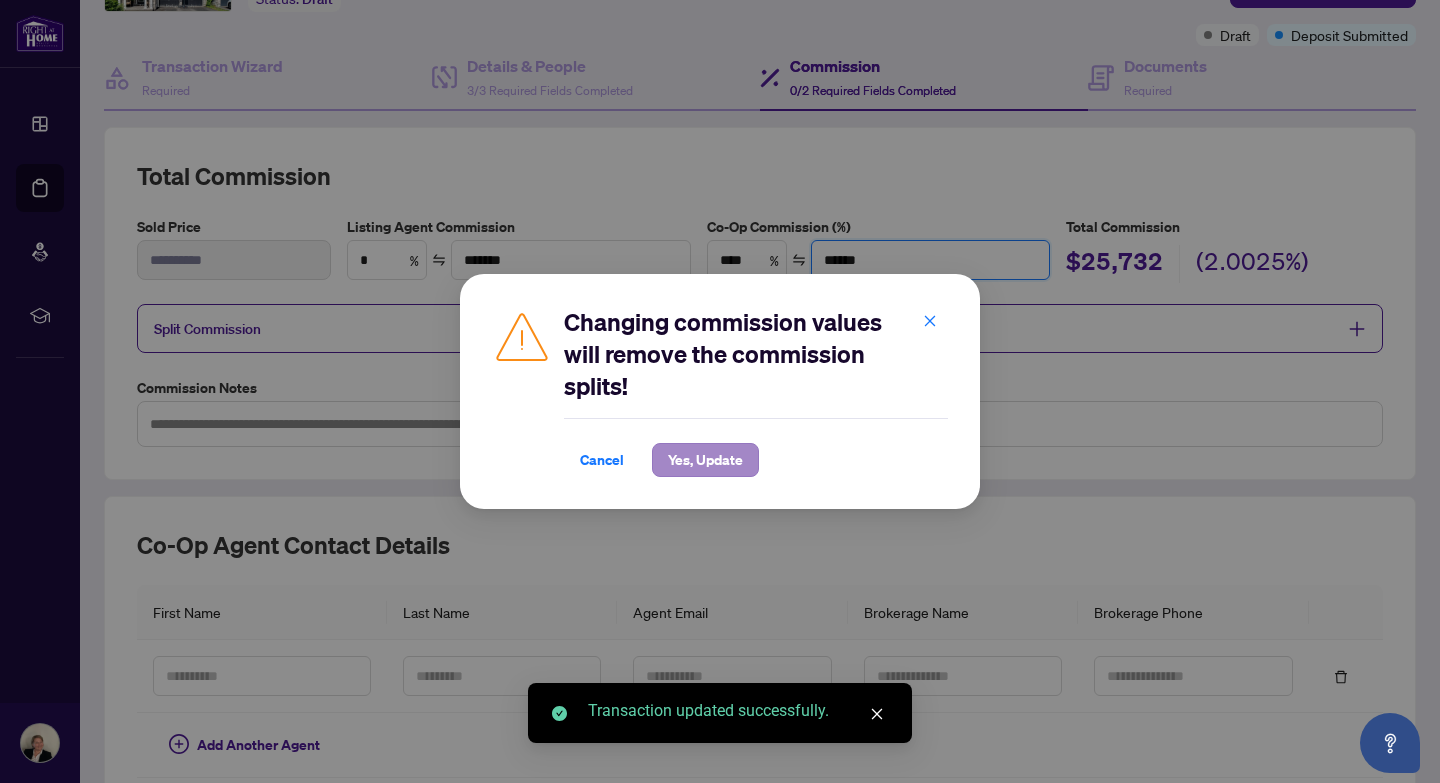 type on "******" 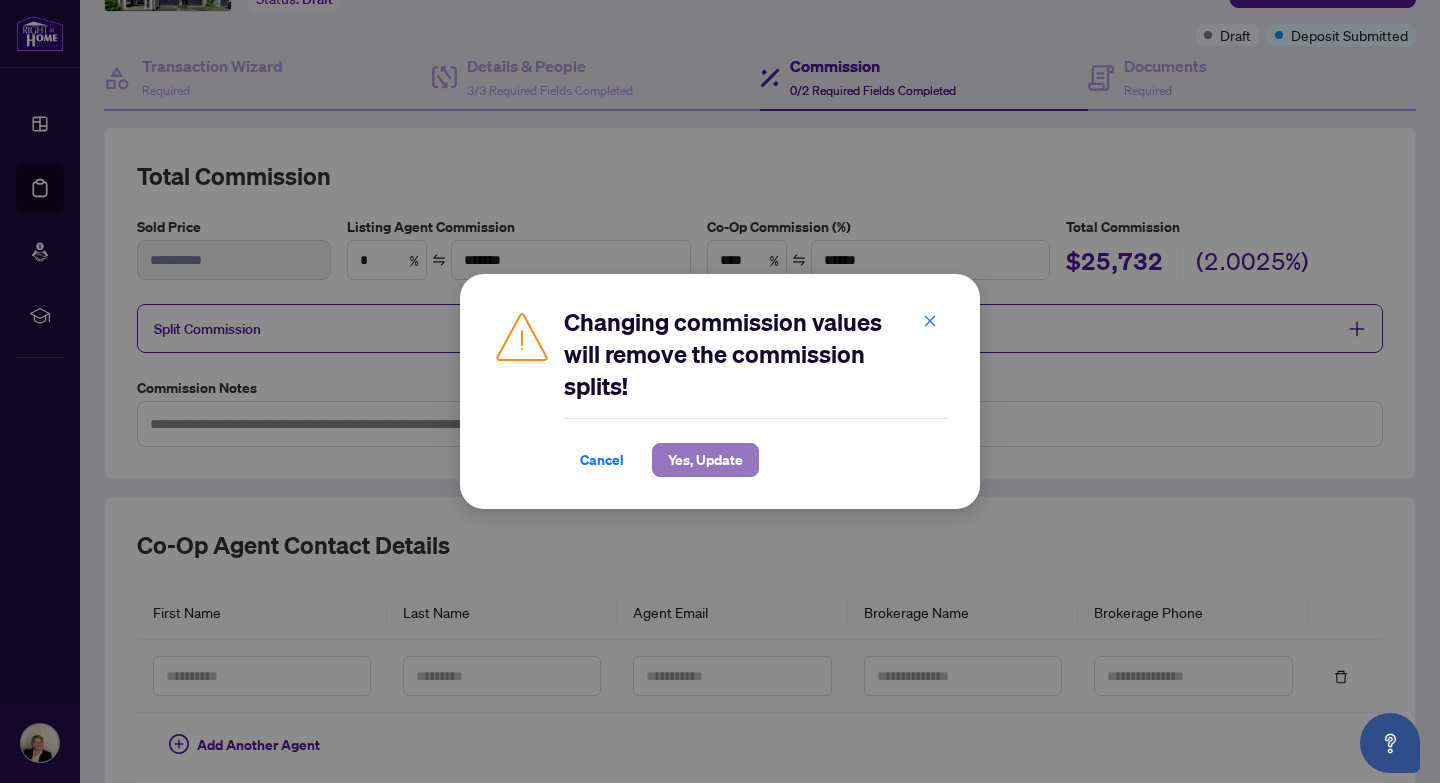 click on "Yes, Update" at bounding box center (705, 460) 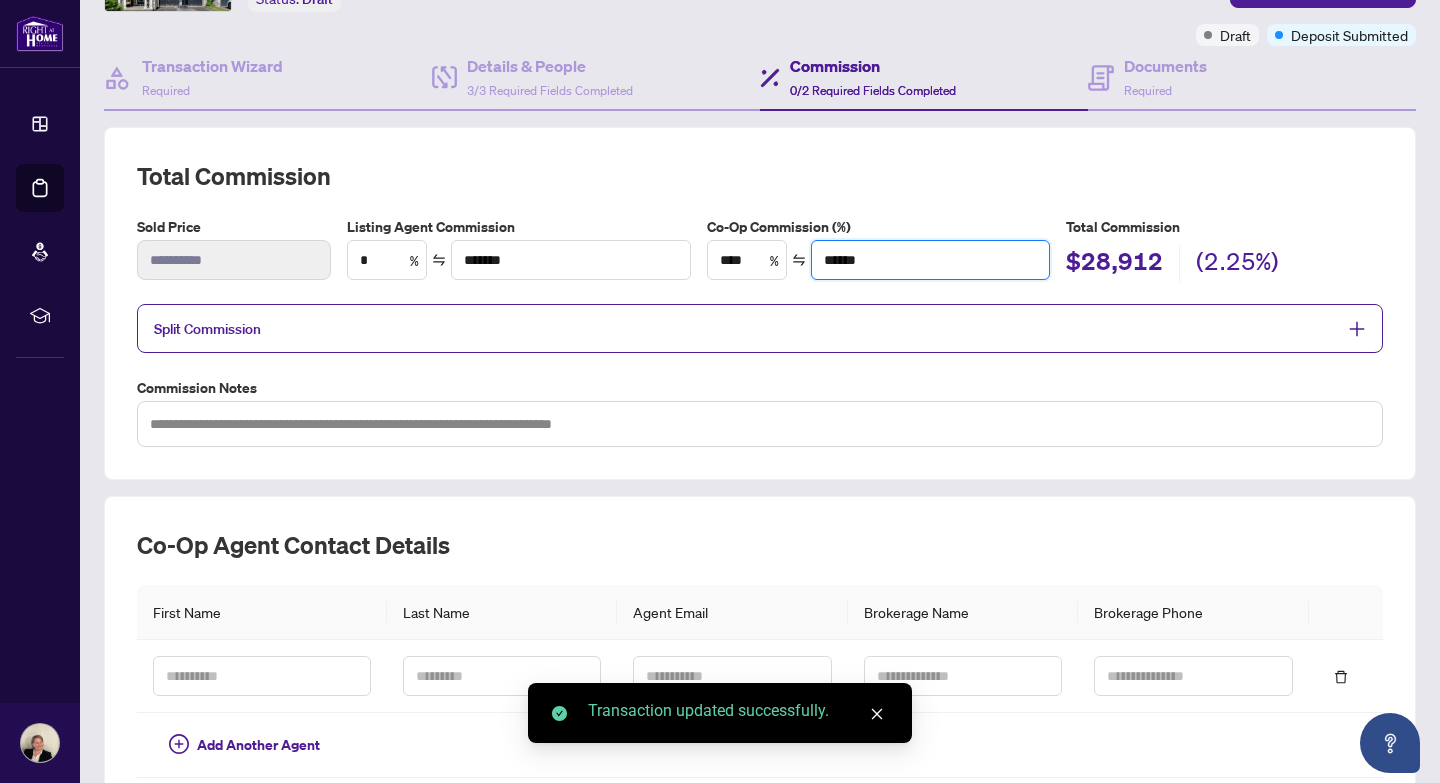 type on "***" 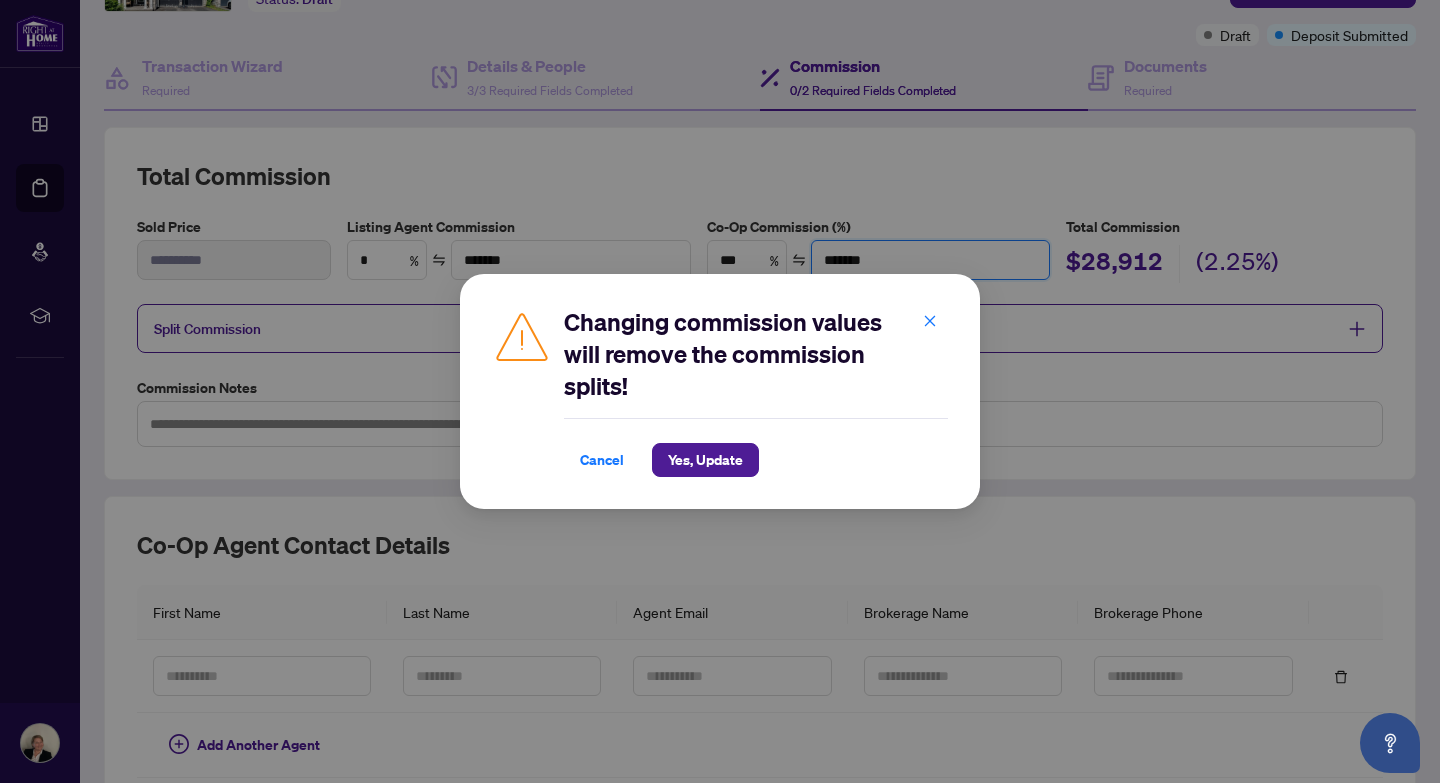 type on "*******" 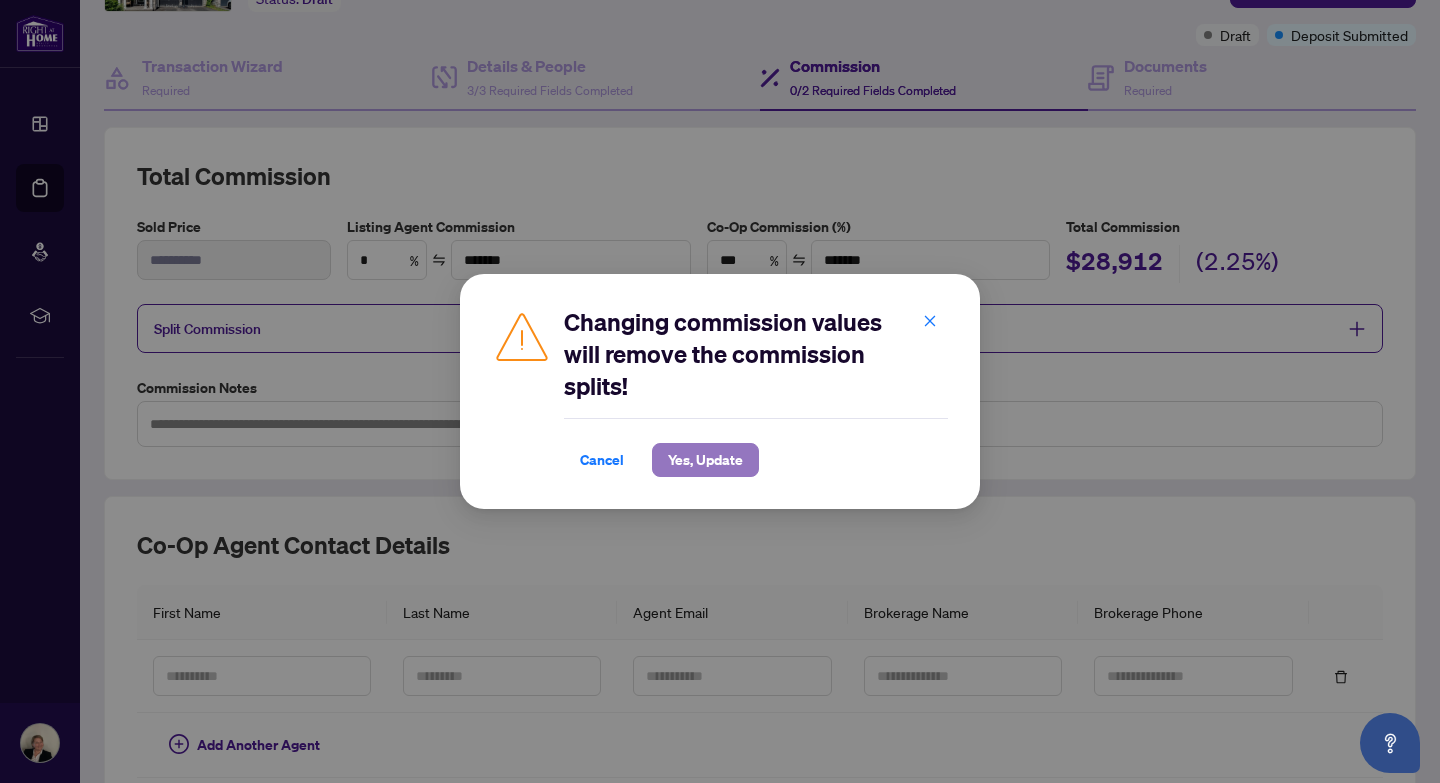 click on "Yes, Update" at bounding box center (705, 460) 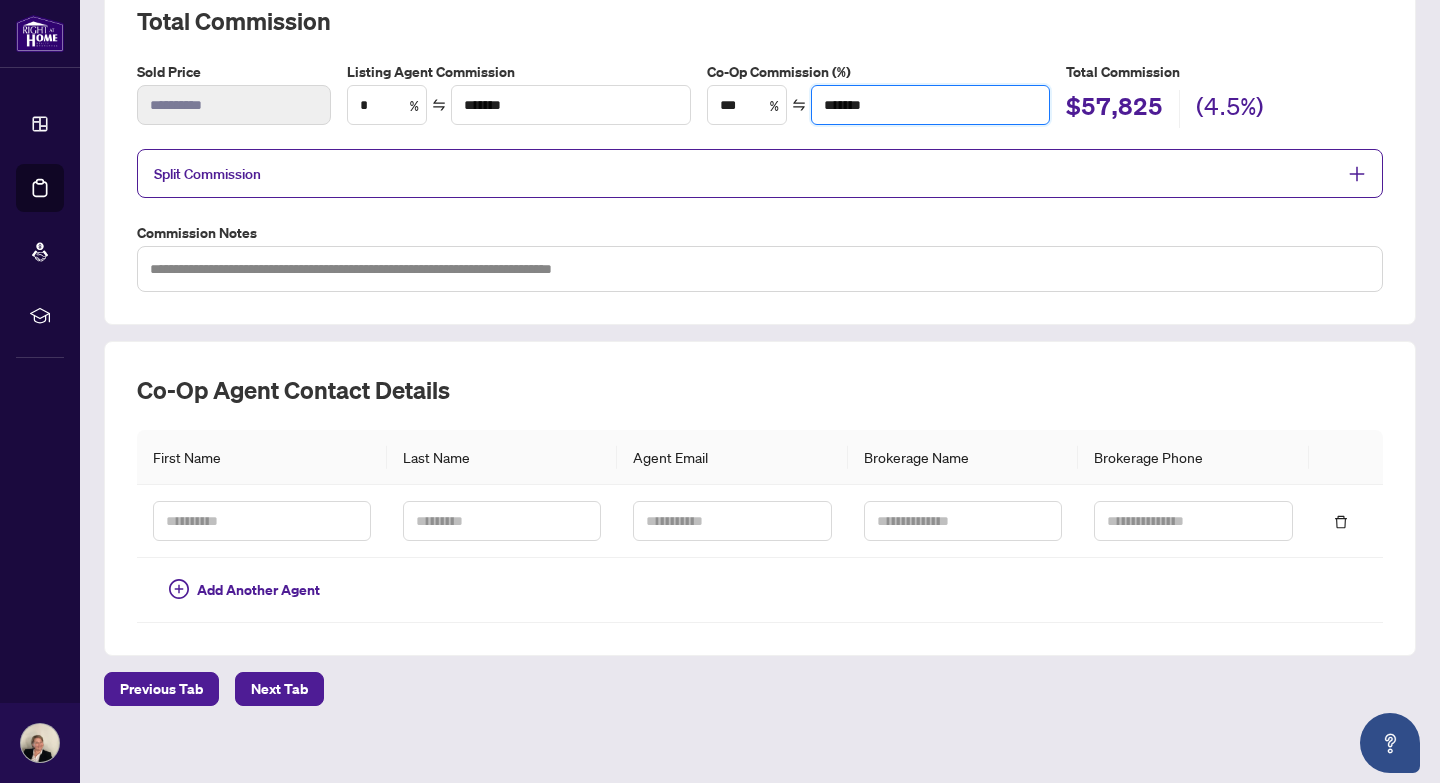 scroll, scrollTop: 317, scrollLeft: 0, axis: vertical 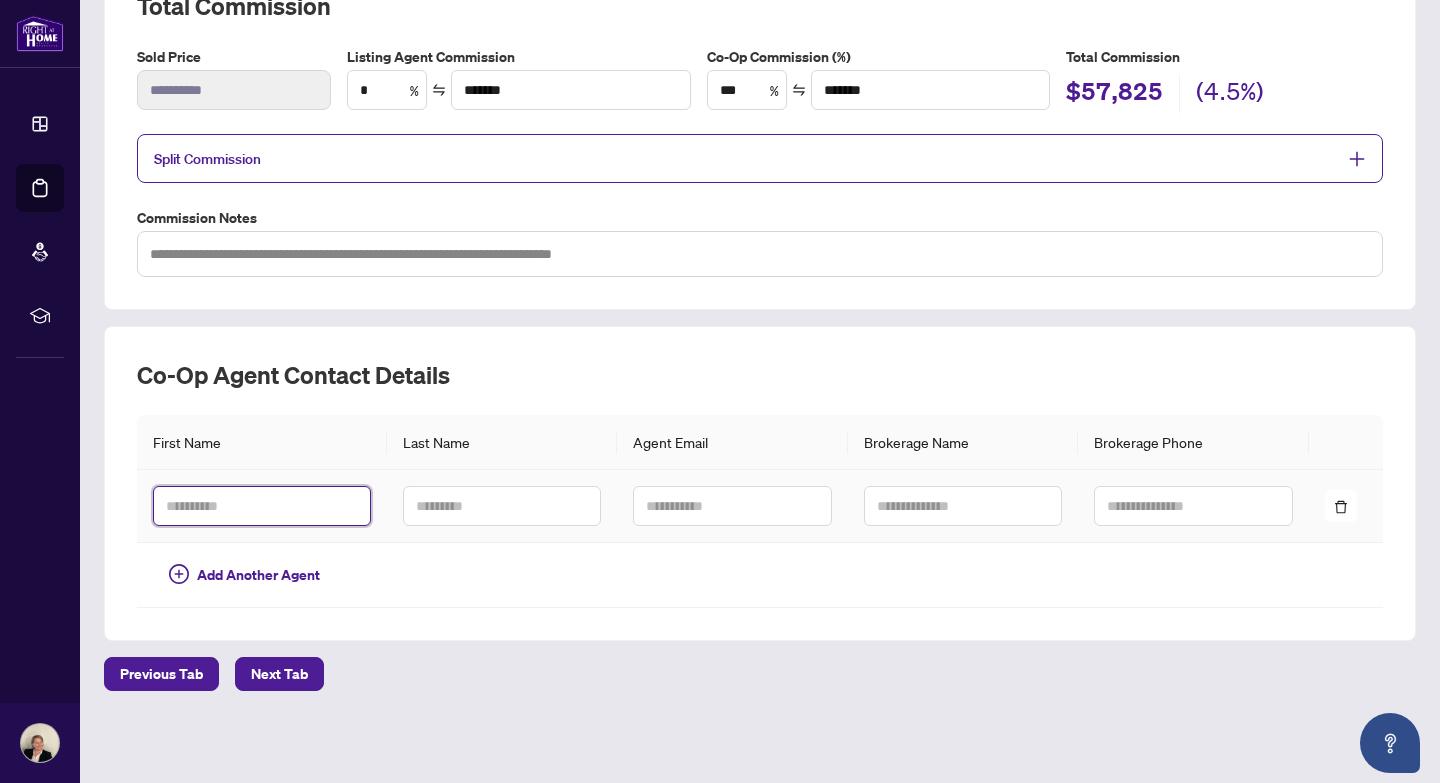 click at bounding box center (262, 506) 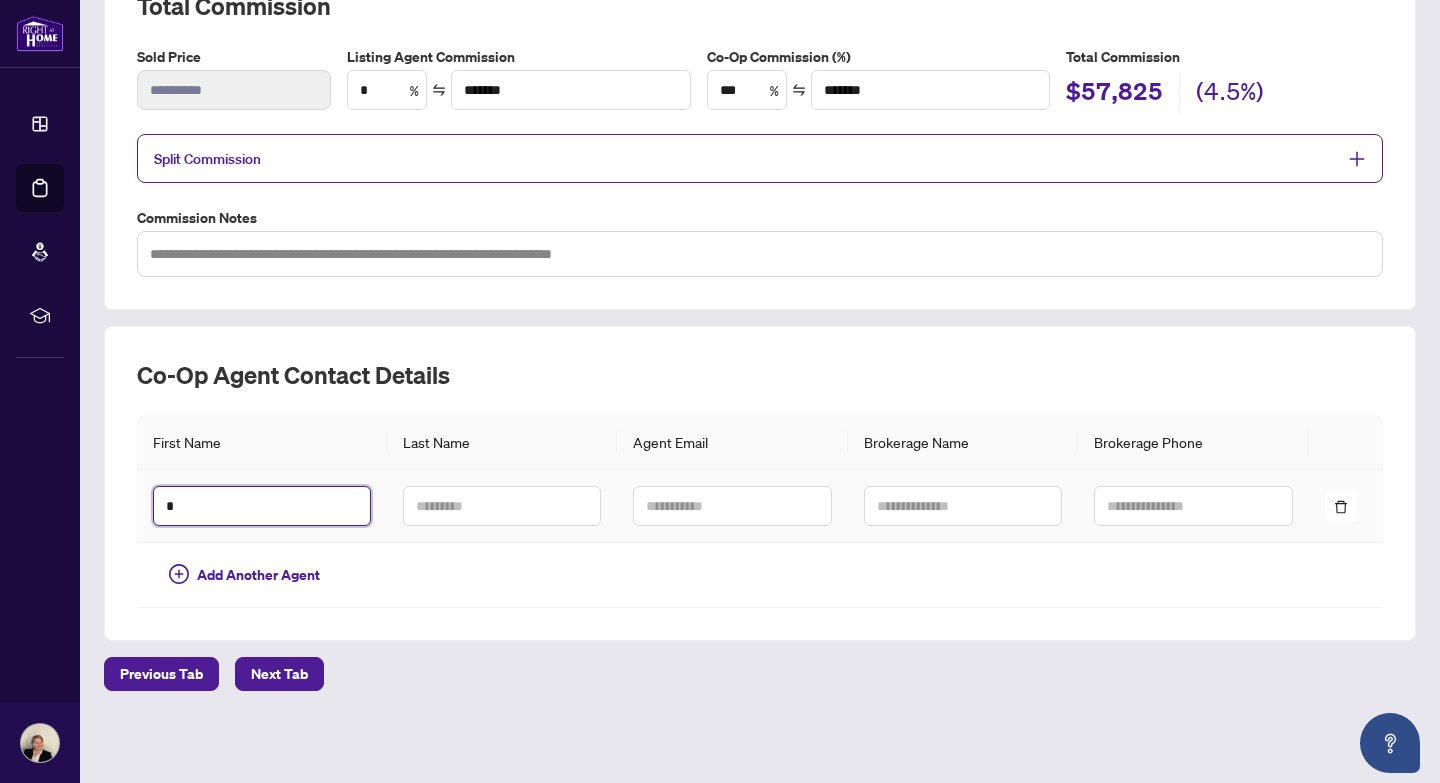 type on "*" 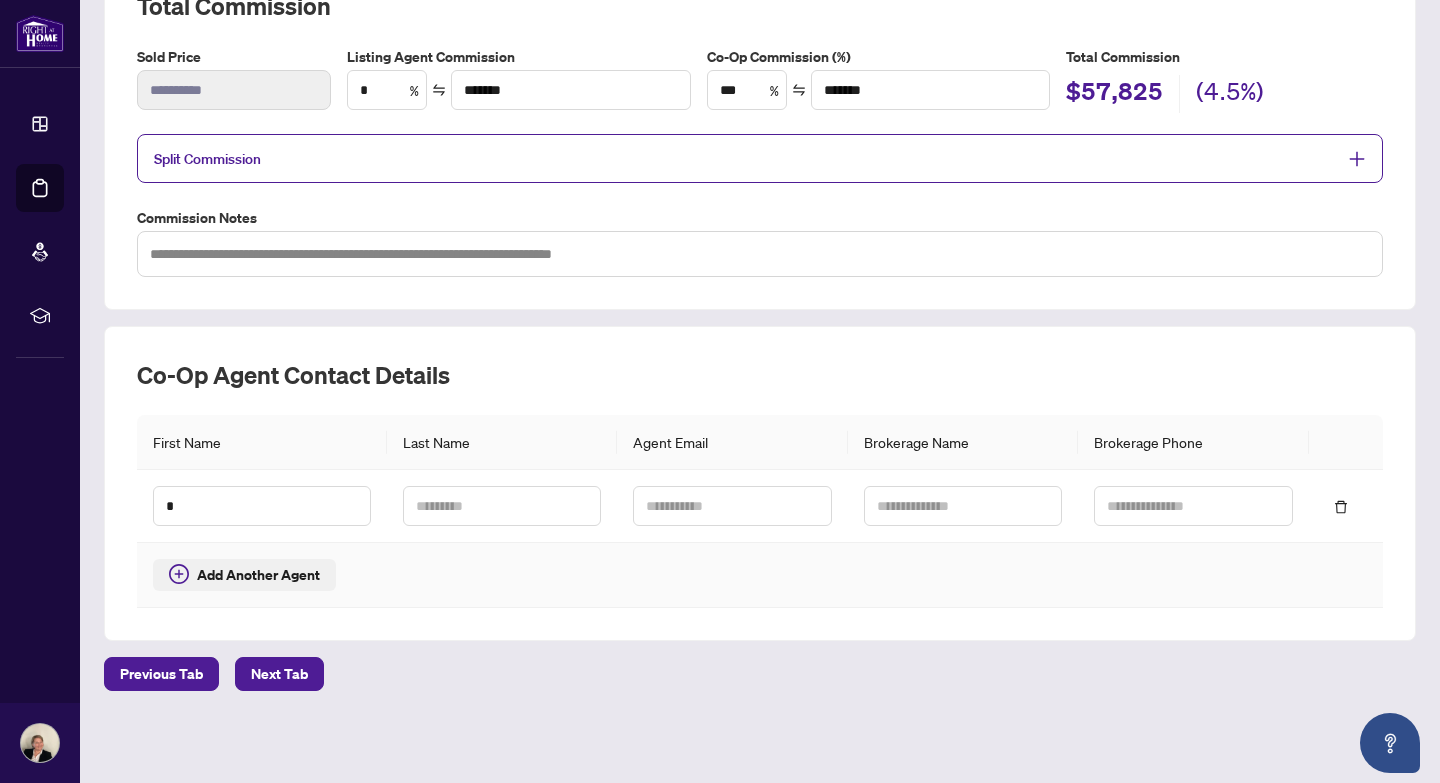 click on "Add Another Agent" at bounding box center (258, 575) 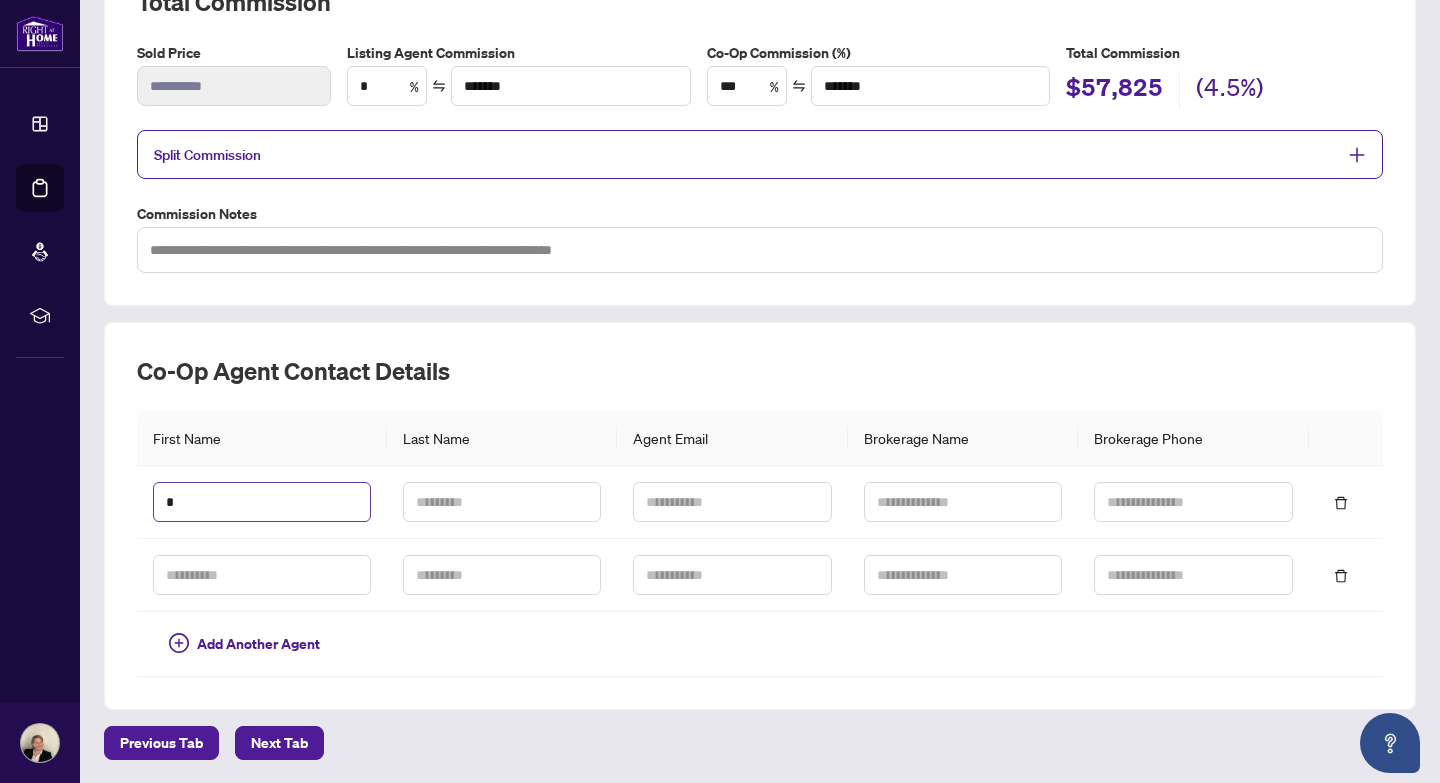 scroll, scrollTop: 390, scrollLeft: 0, axis: vertical 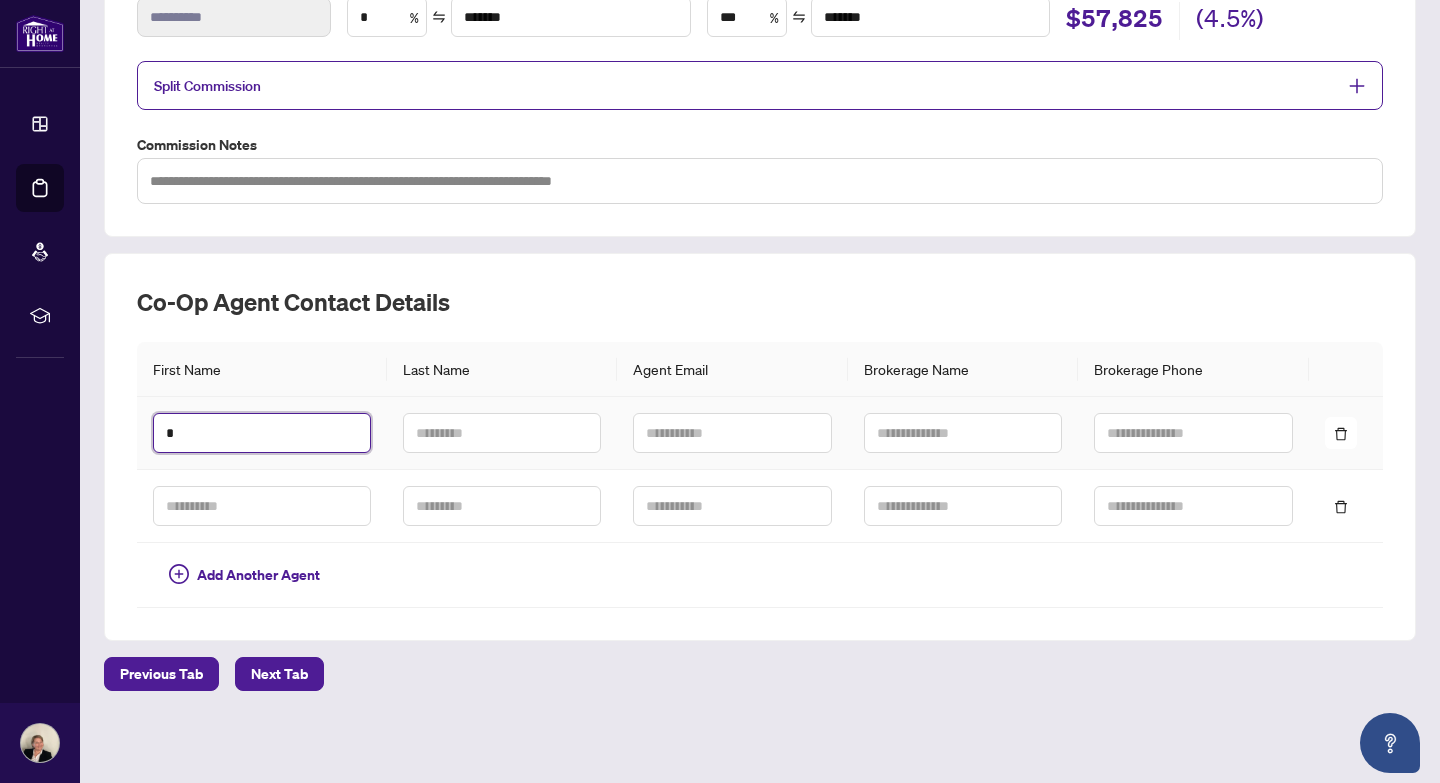 click on "*" at bounding box center [262, 433] 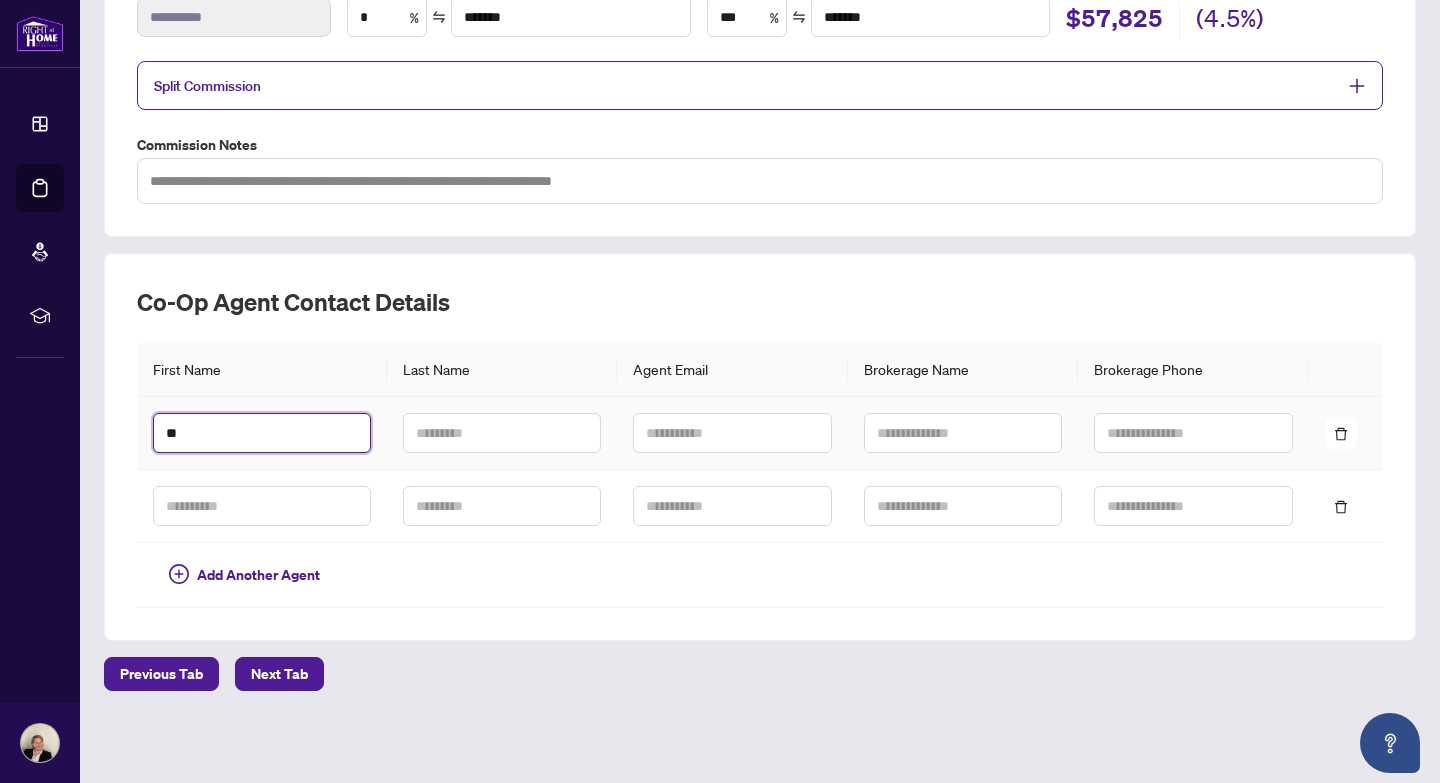 click on "**" at bounding box center (262, 433) 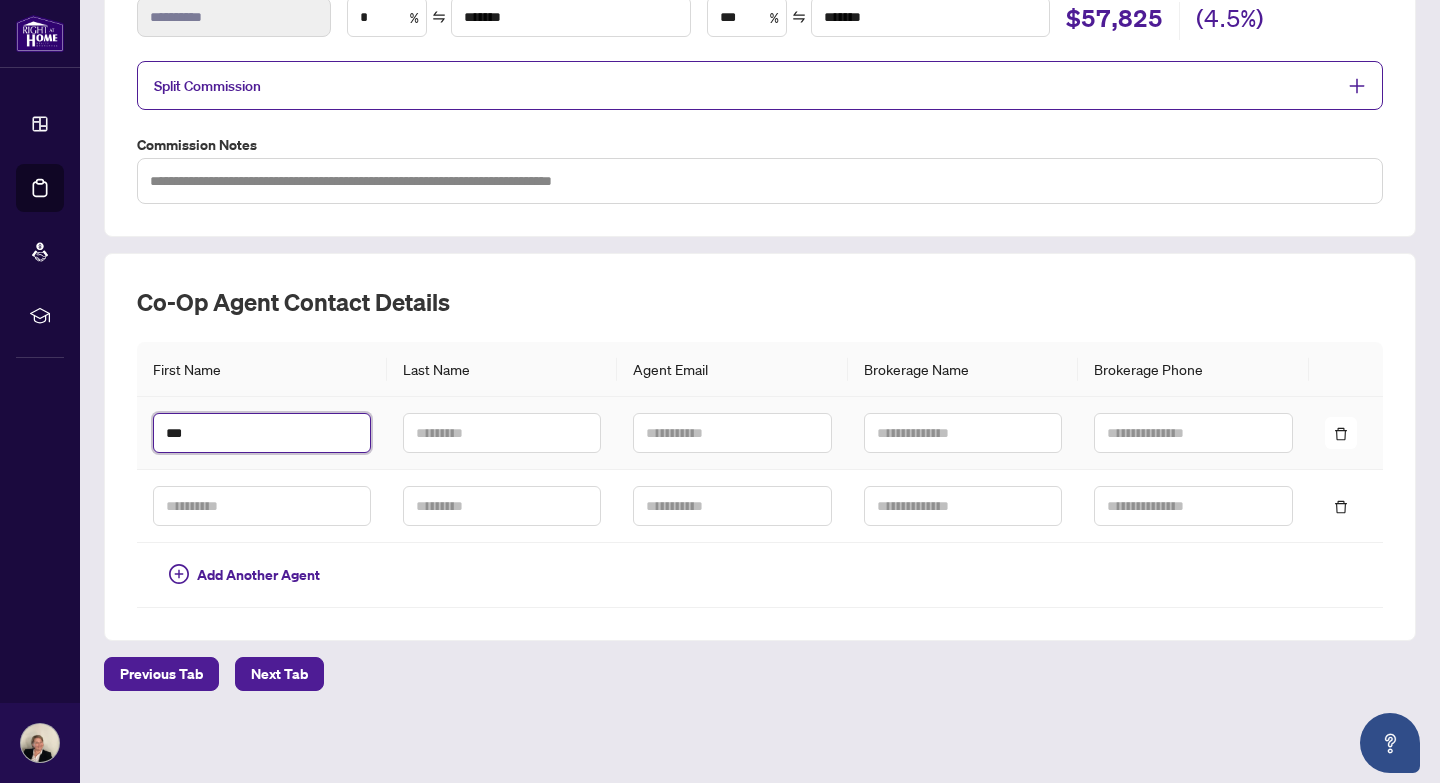 click on "***" at bounding box center [262, 433] 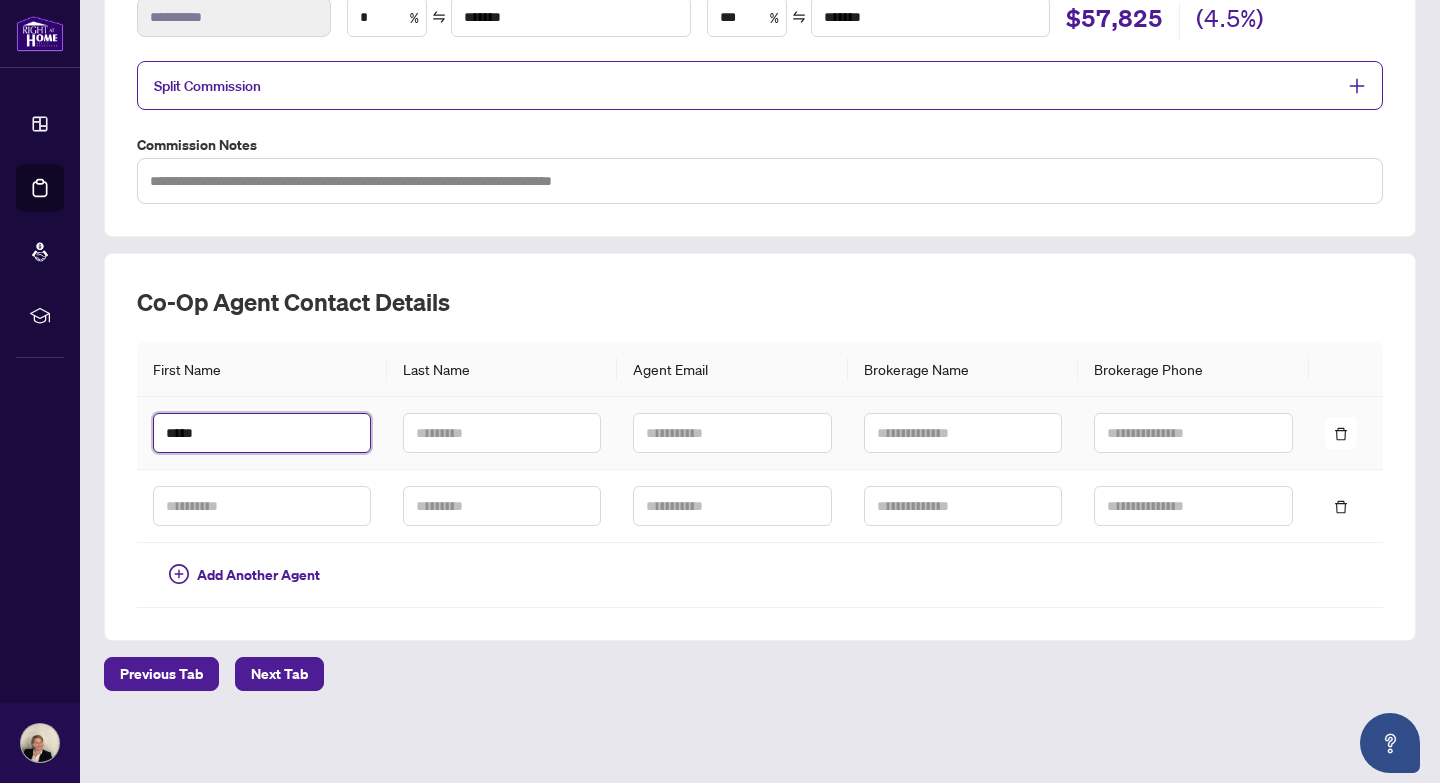 click on "*****" at bounding box center [262, 433] 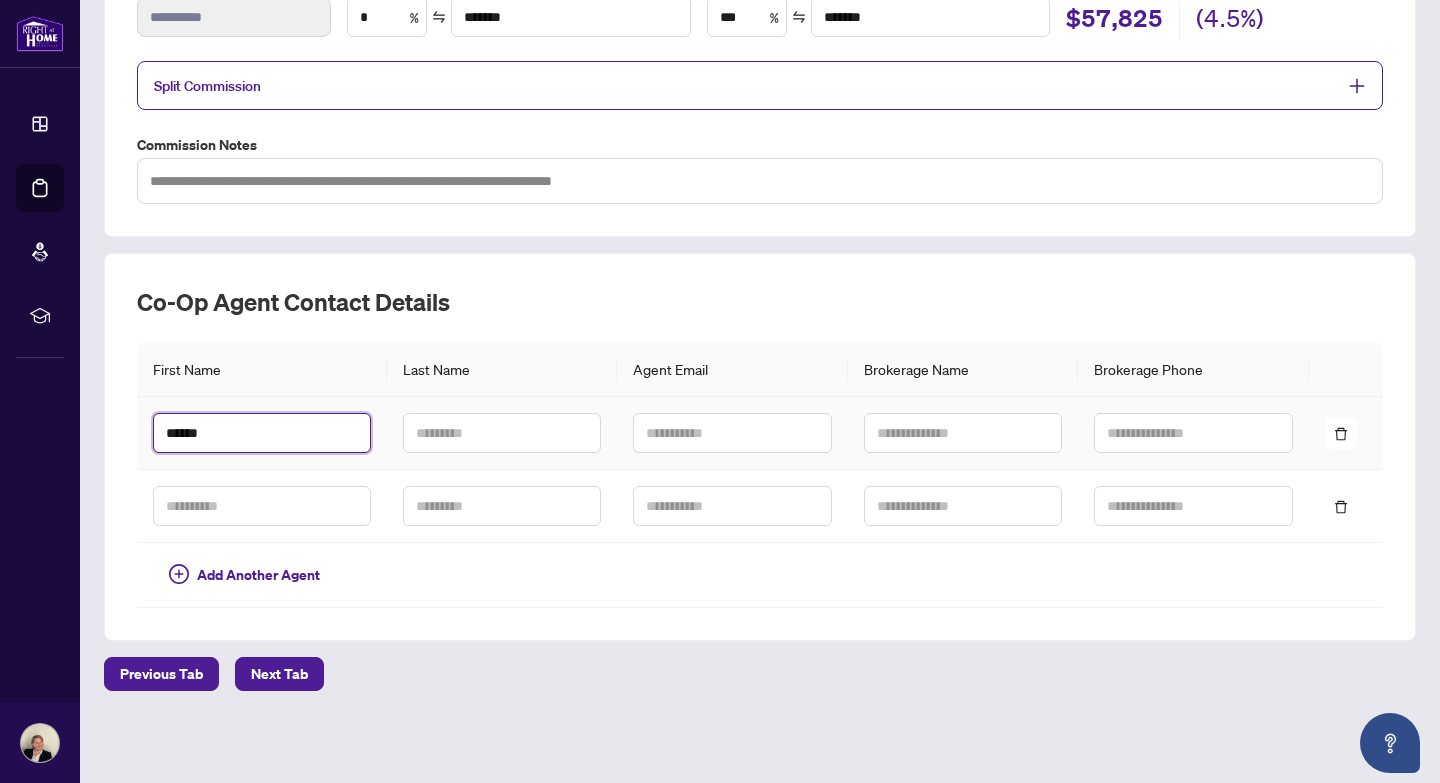 type on "******" 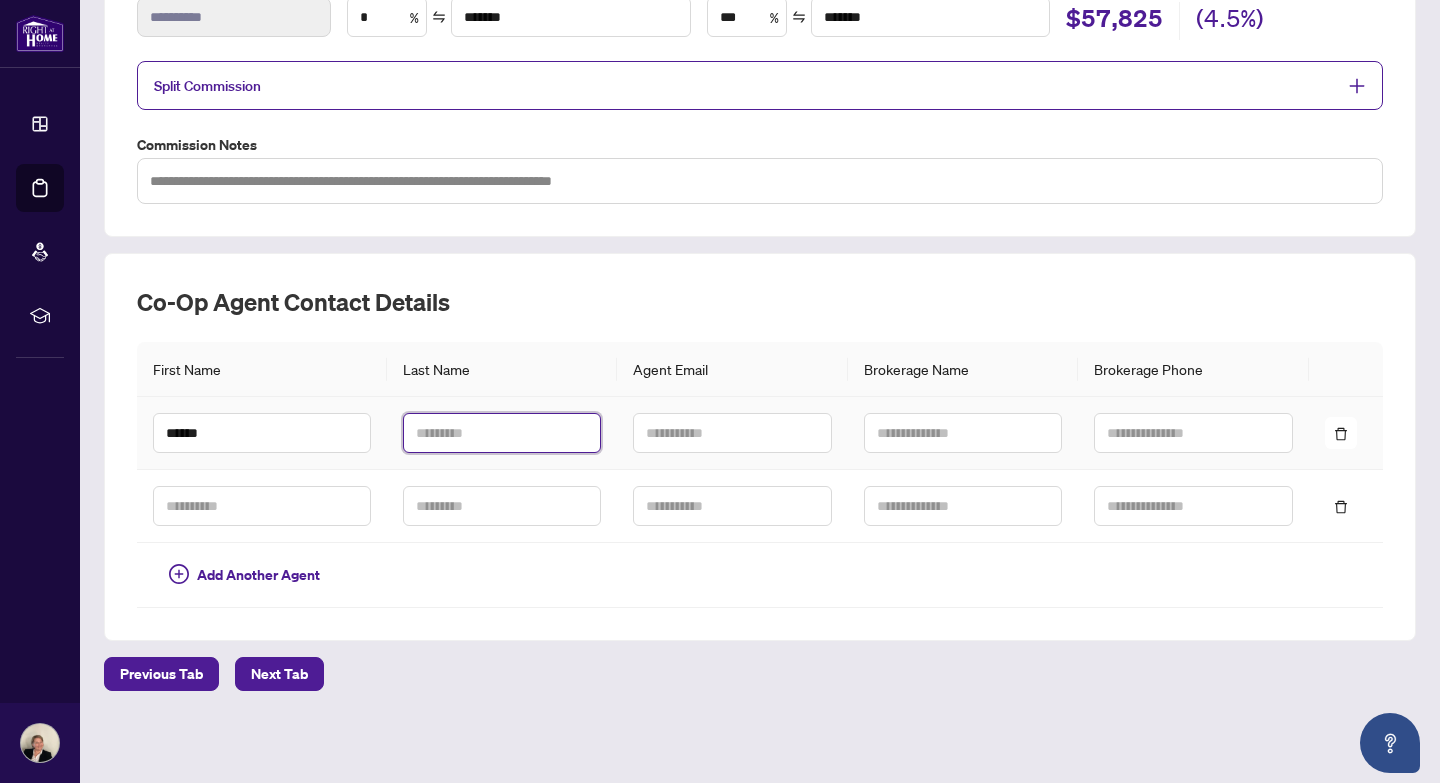 click at bounding box center [502, 433] 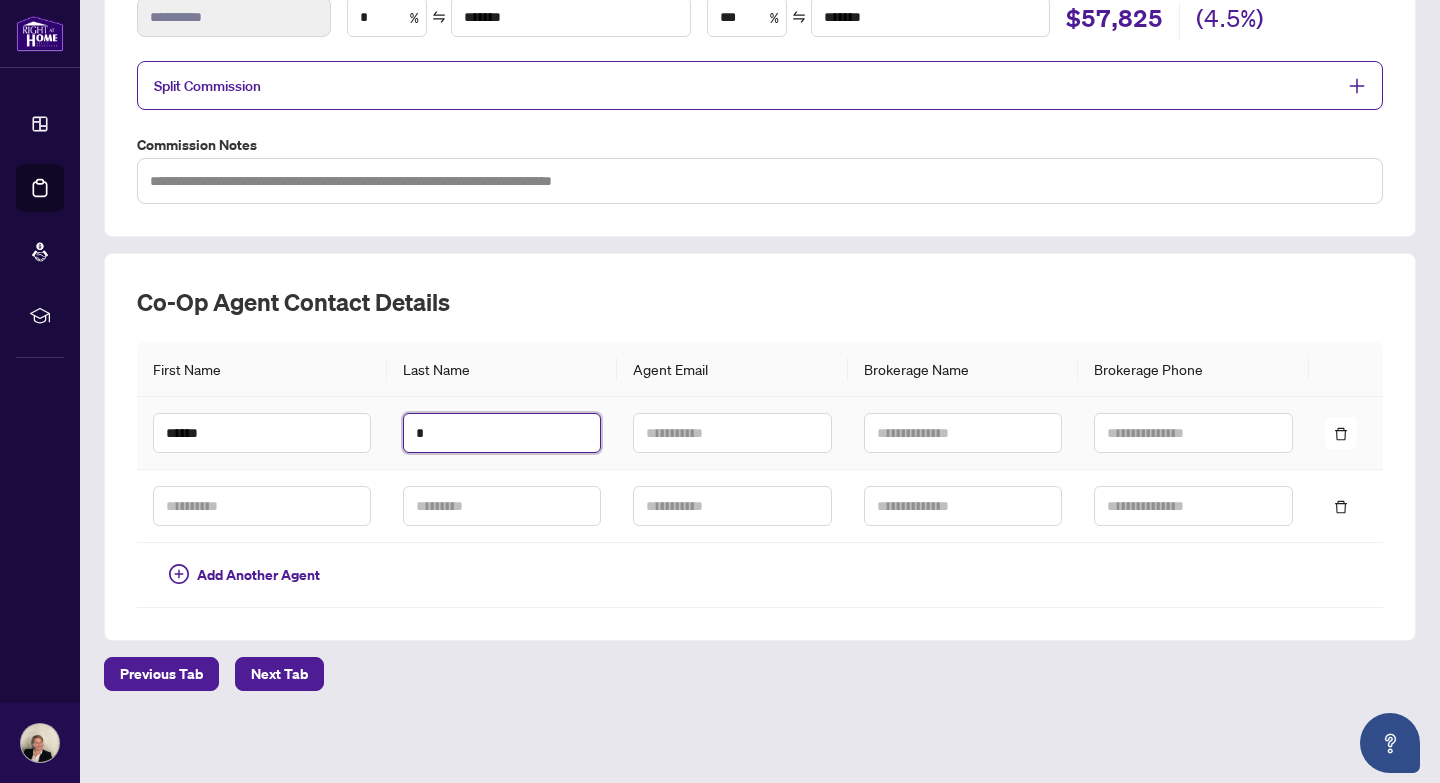click on "*" at bounding box center (502, 433) 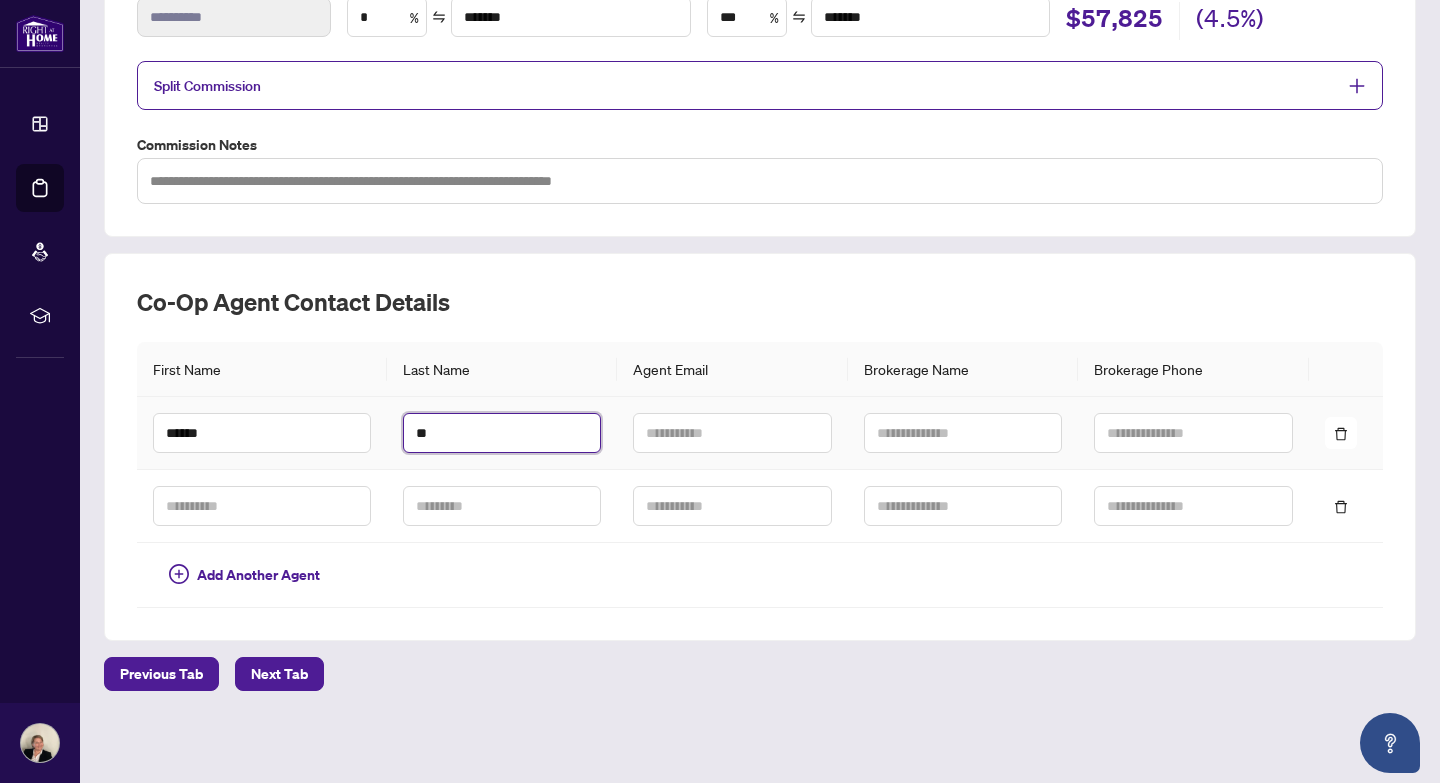 click on "**" at bounding box center [502, 433] 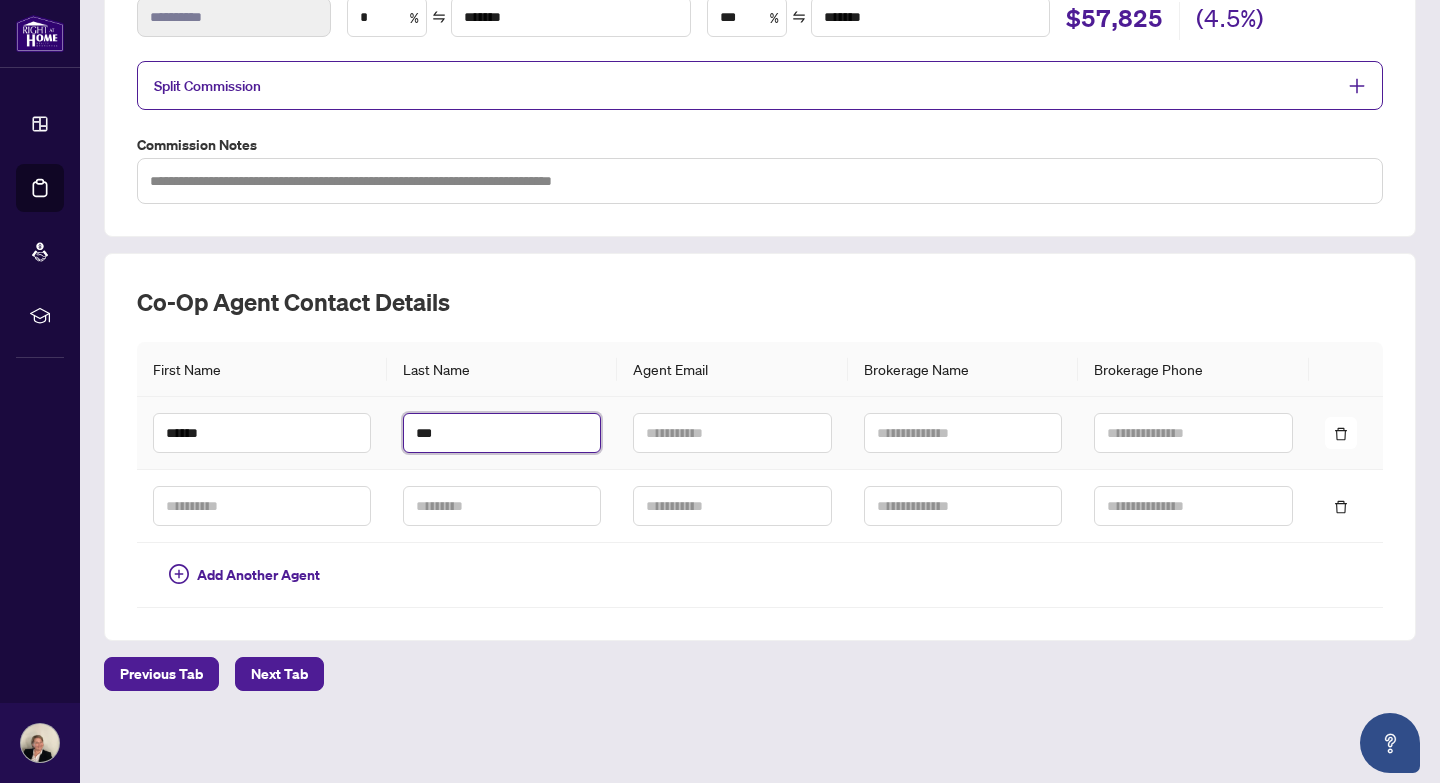 click on "***" at bounding box center [502, 433] 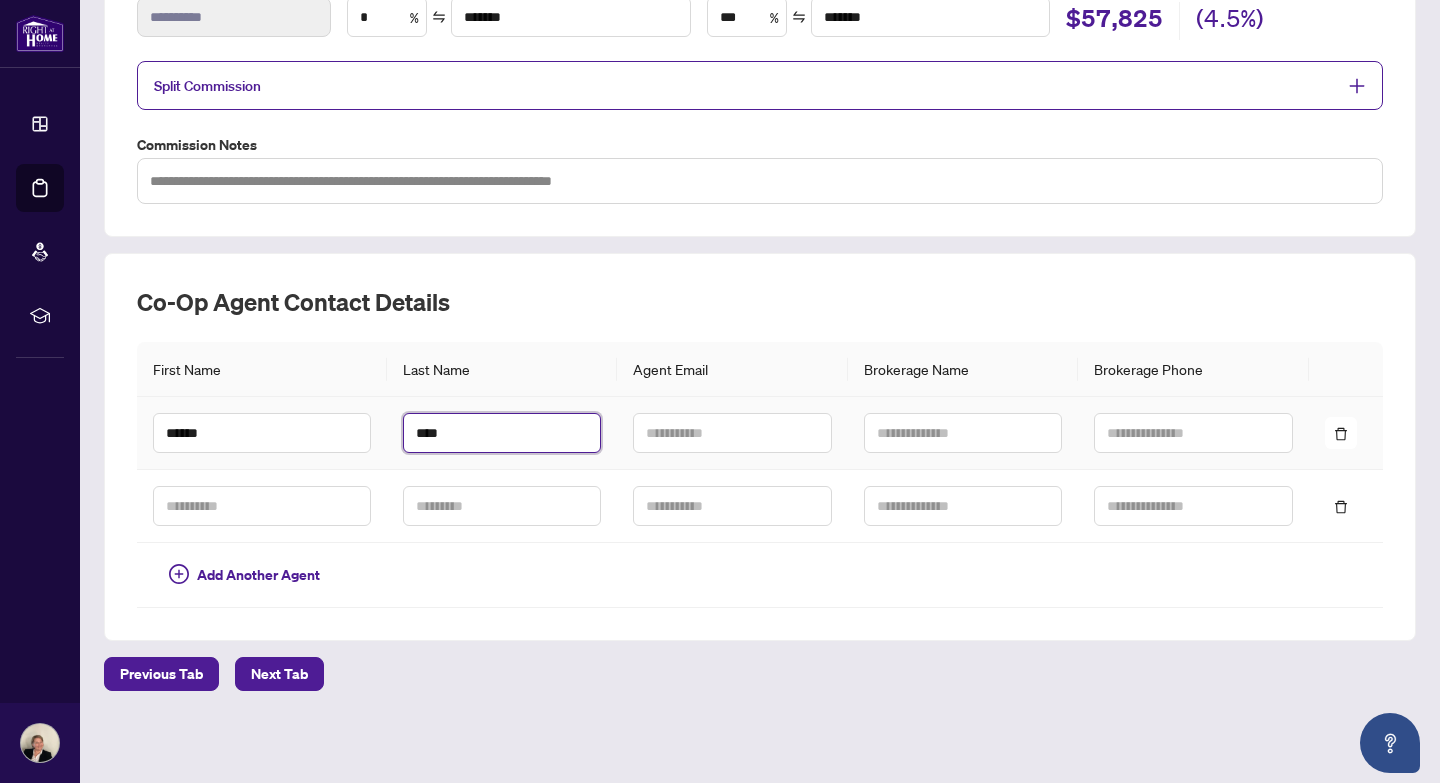 click on "****" at bounding box center [502, 433] 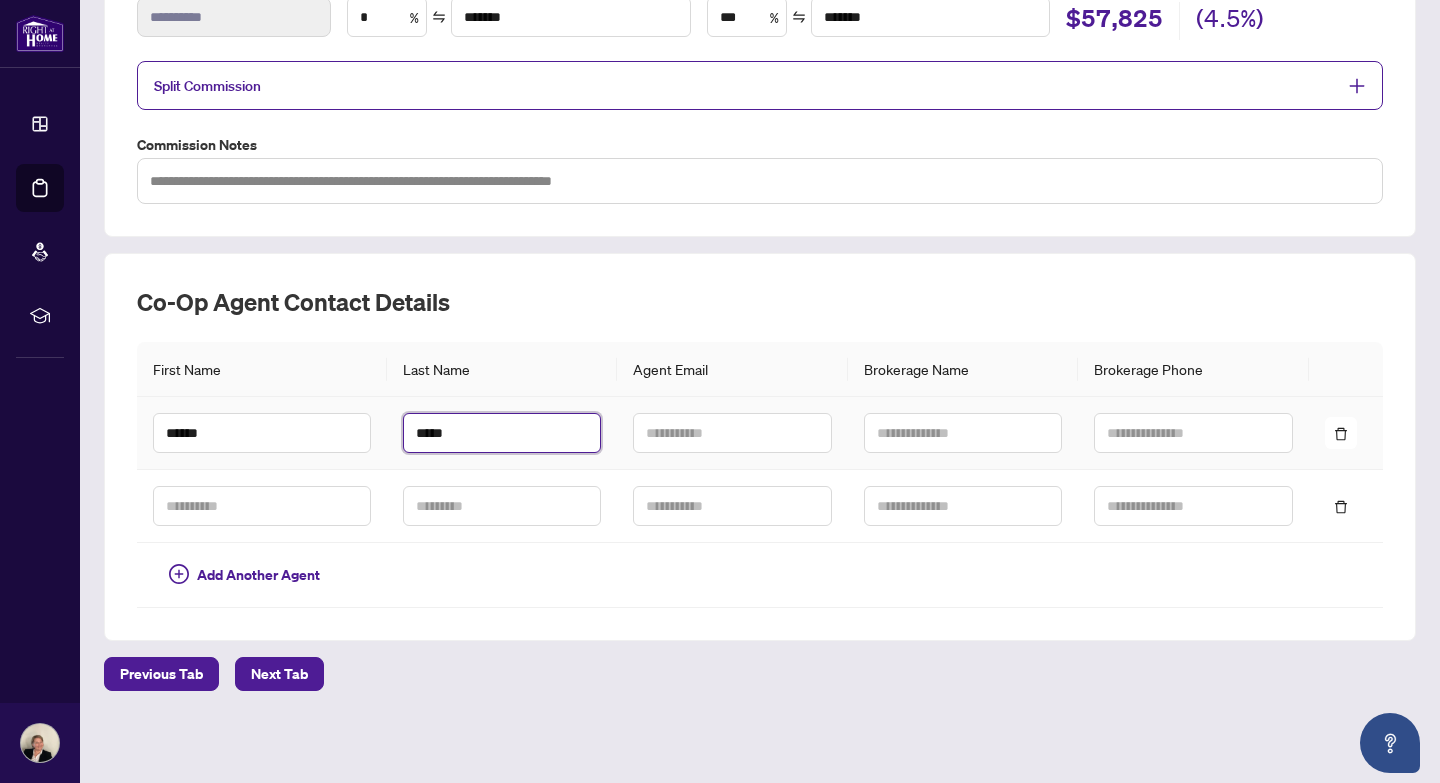 type on "*****" 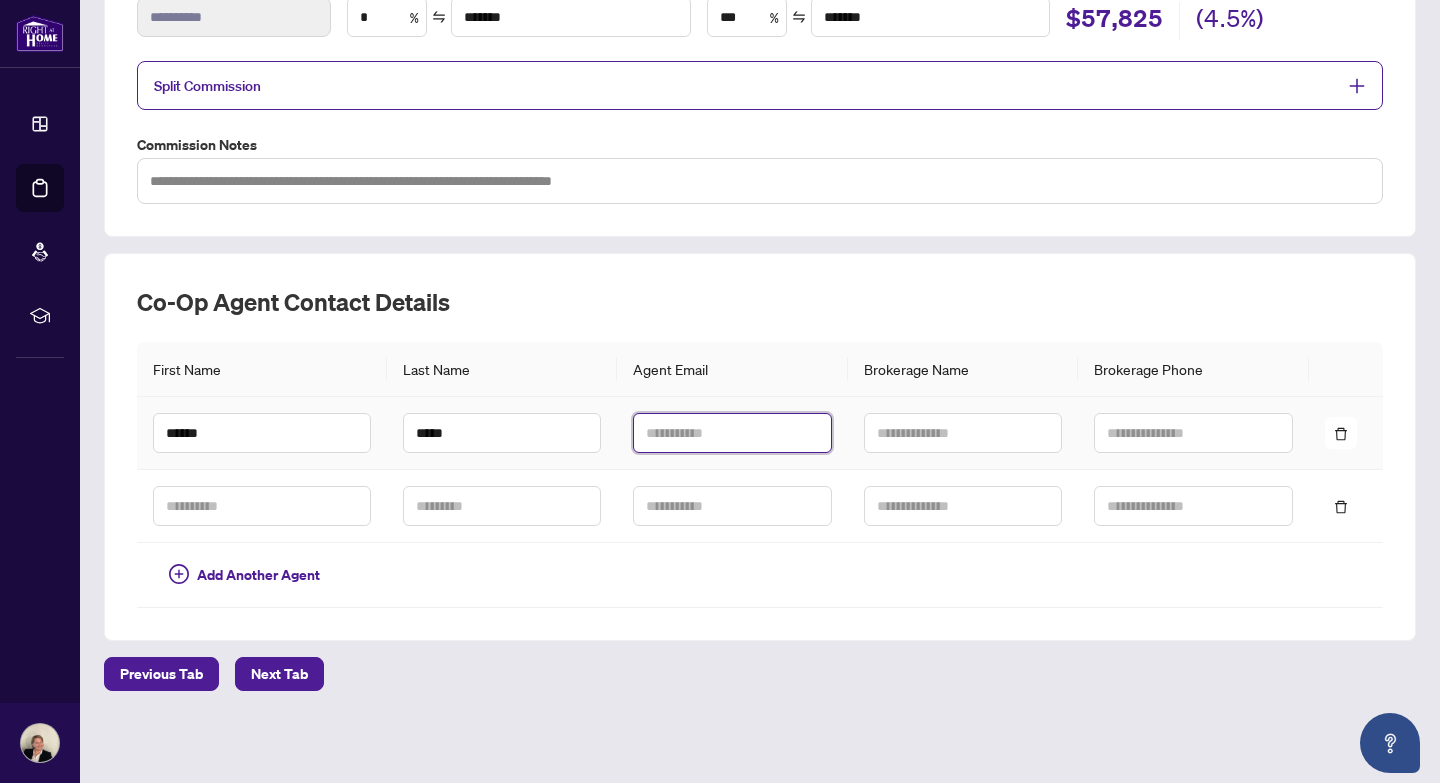 click at bounding box center (732, 433) 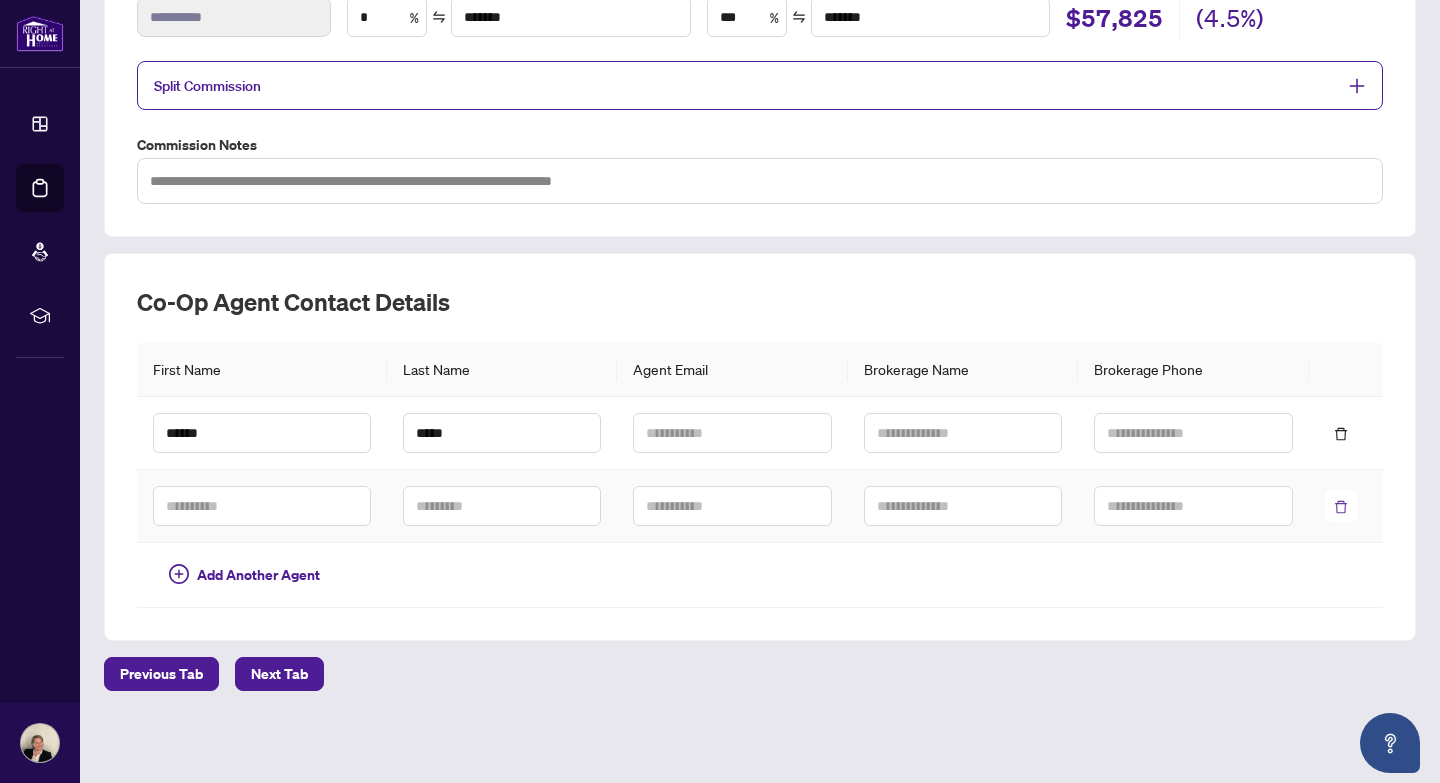 click 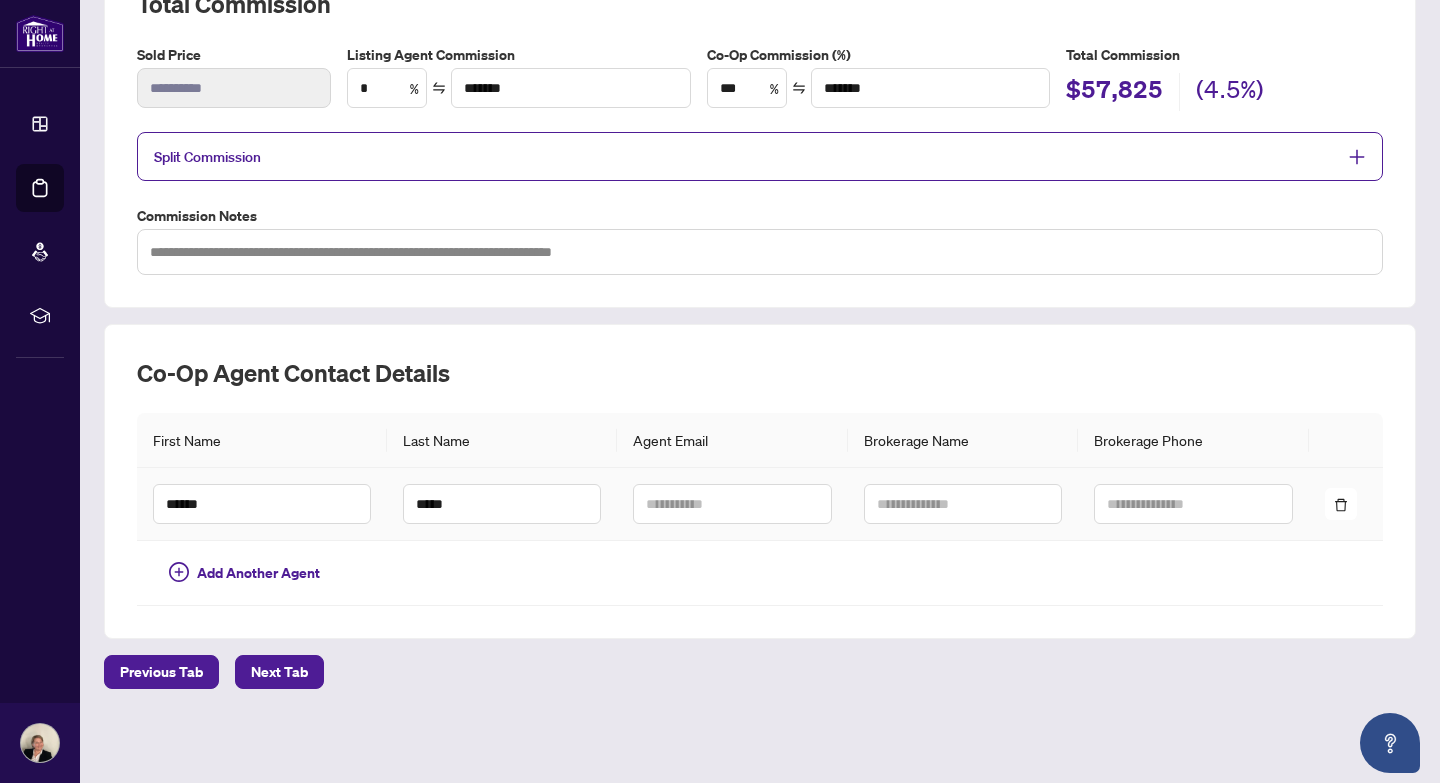 scroll, scrollTop: 317, scrollLeft: 0, axis: vertical 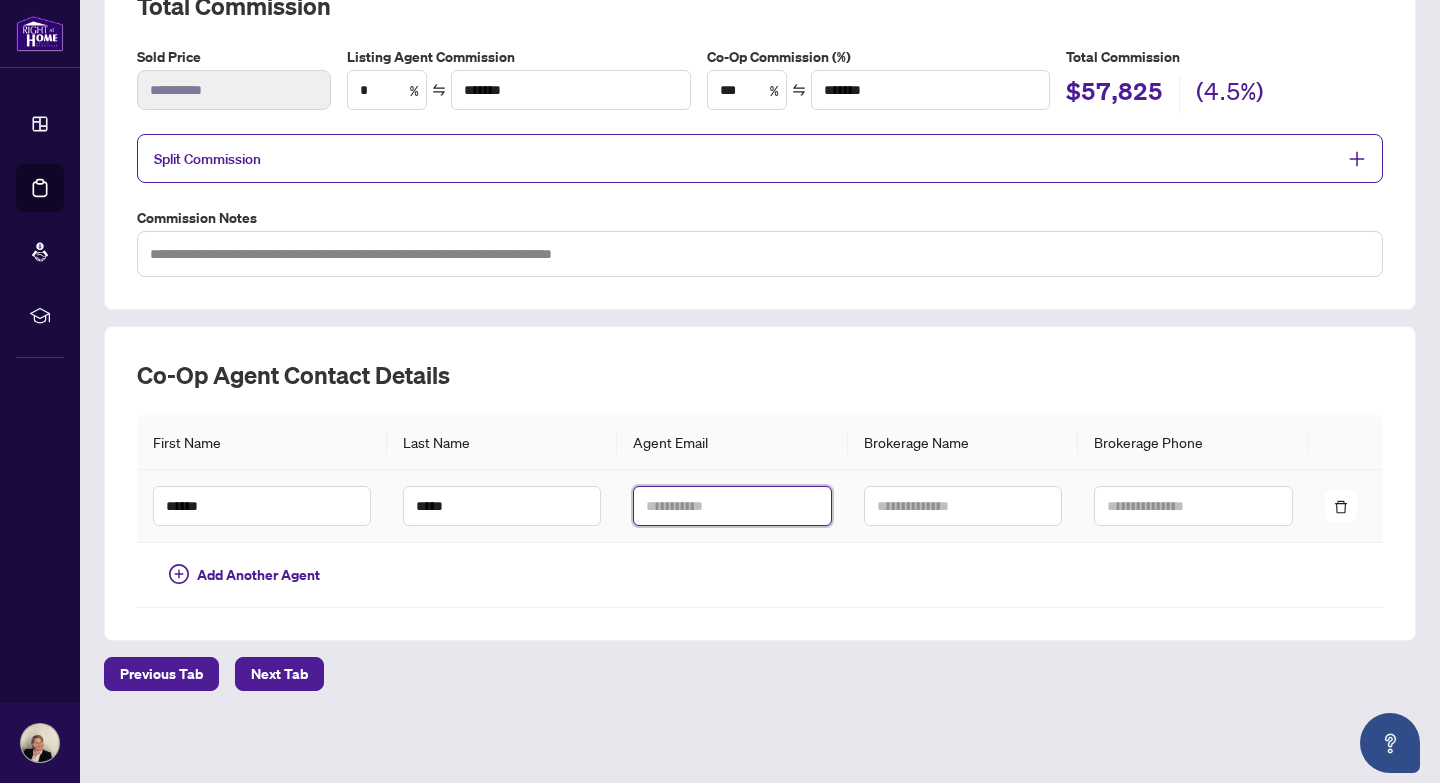 click at bounding box center [732, 506] 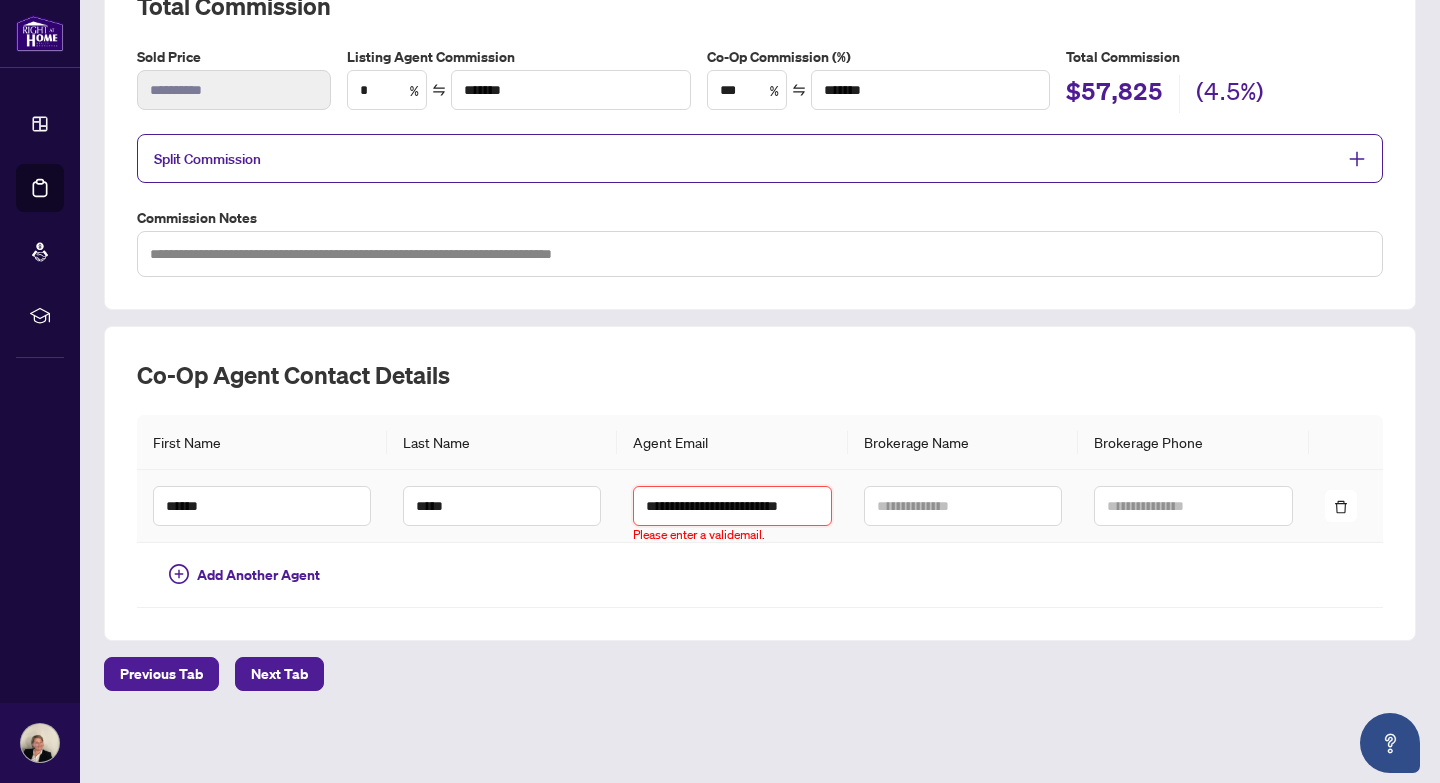 drag, startPoint x: 812, startPoint y: 506, endPoint x: 619, endPoint y: 498, distance: 193.16573 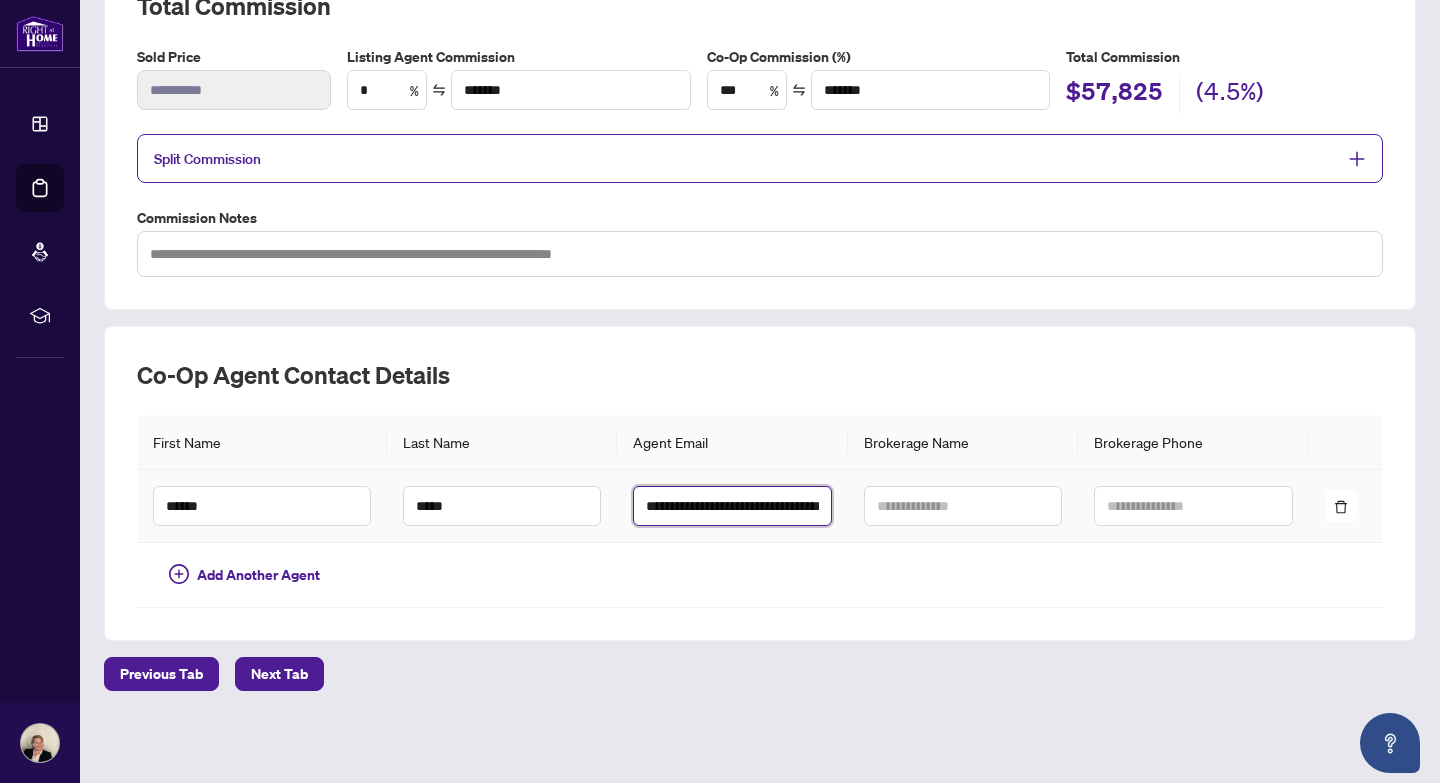 scroll, scrollTop: 0, scrollLeft: 57, axis: horizontal 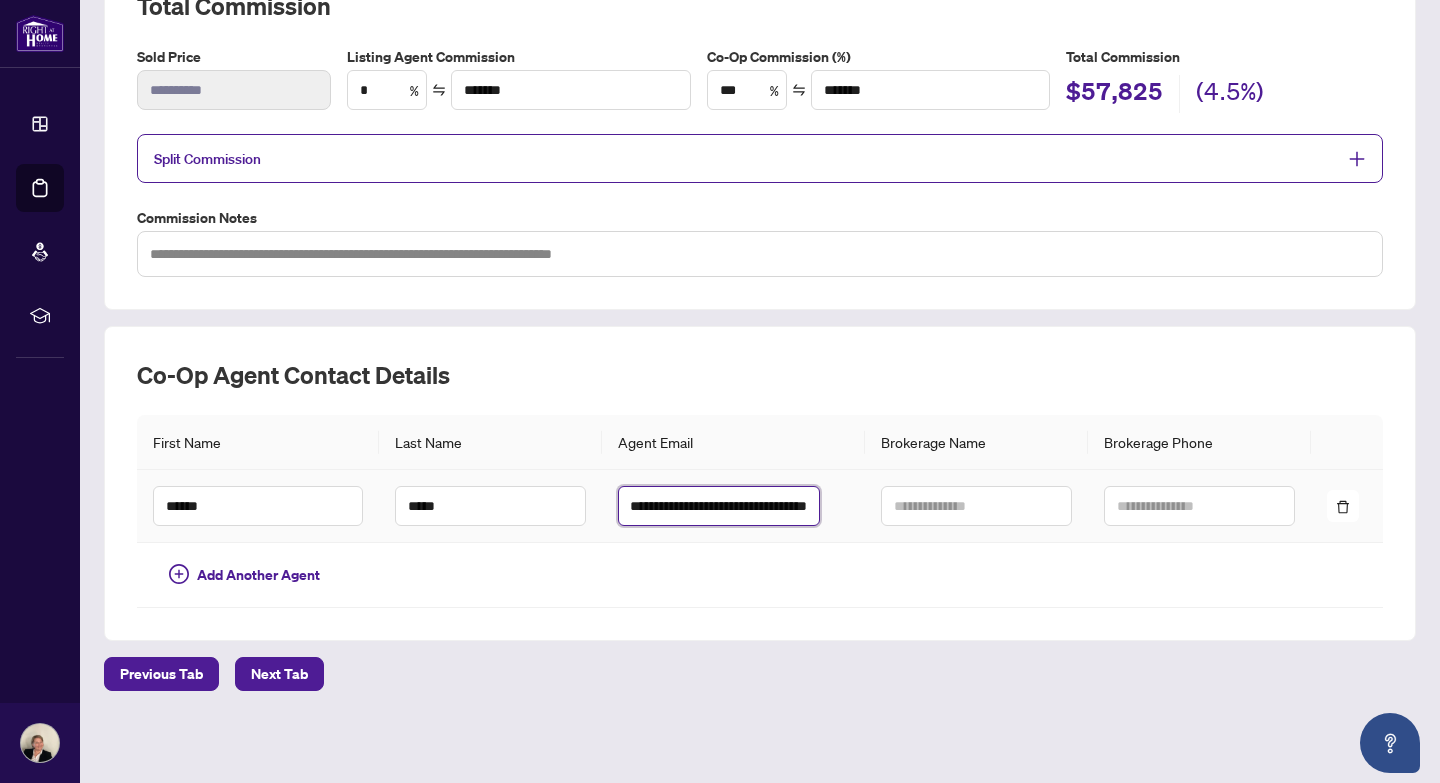 type on "**********" 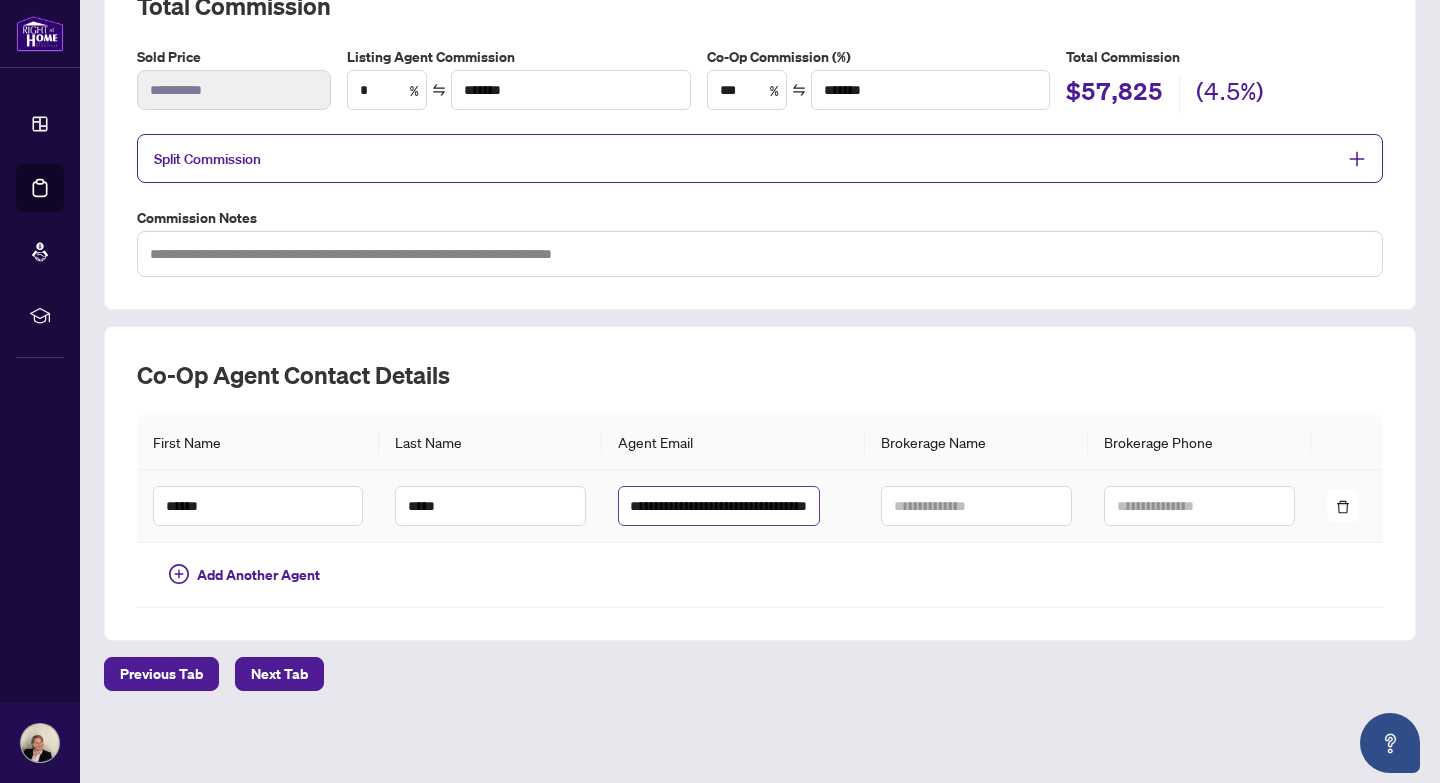 scroll, scrollTop: 0, scrollLeft: 57, axis: horizontal 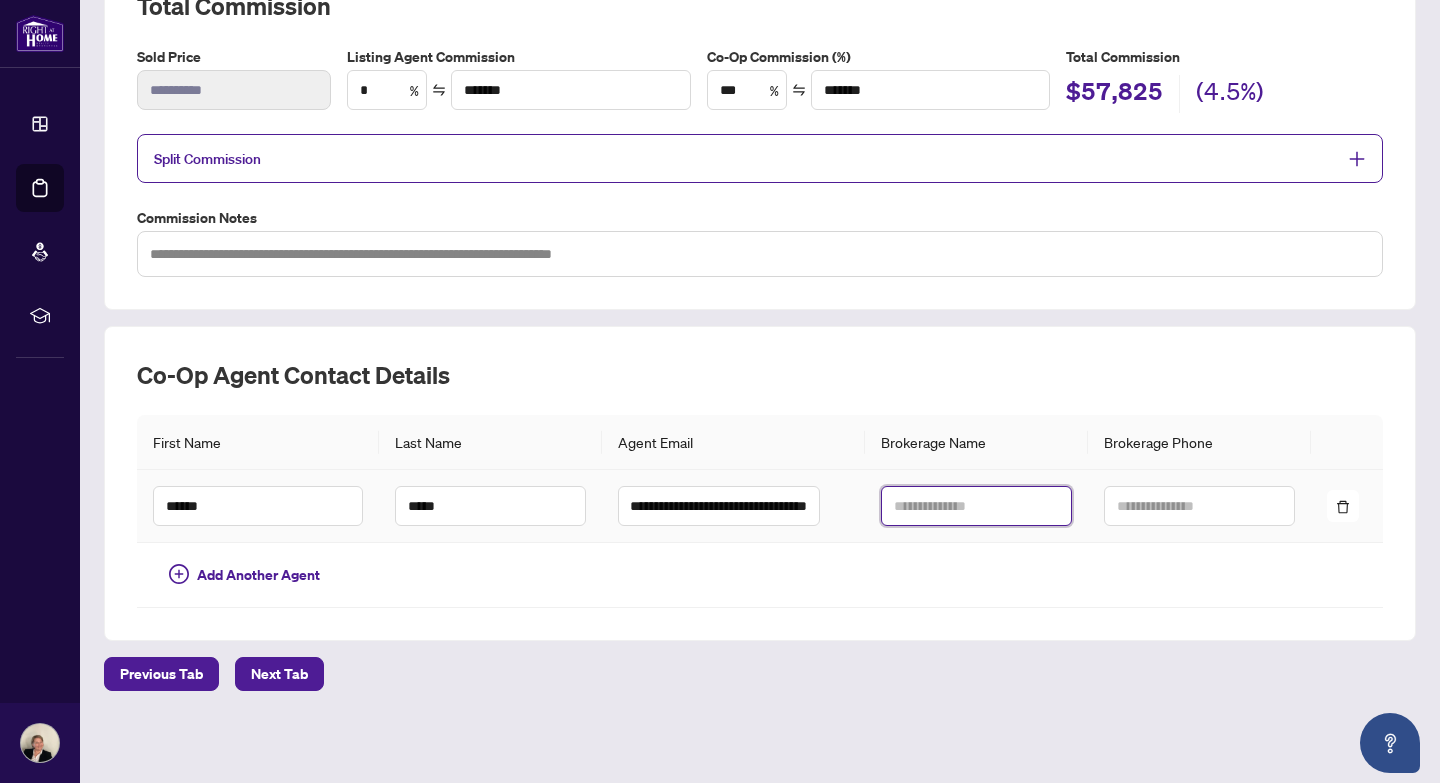 click at bounding box center (976, 506) 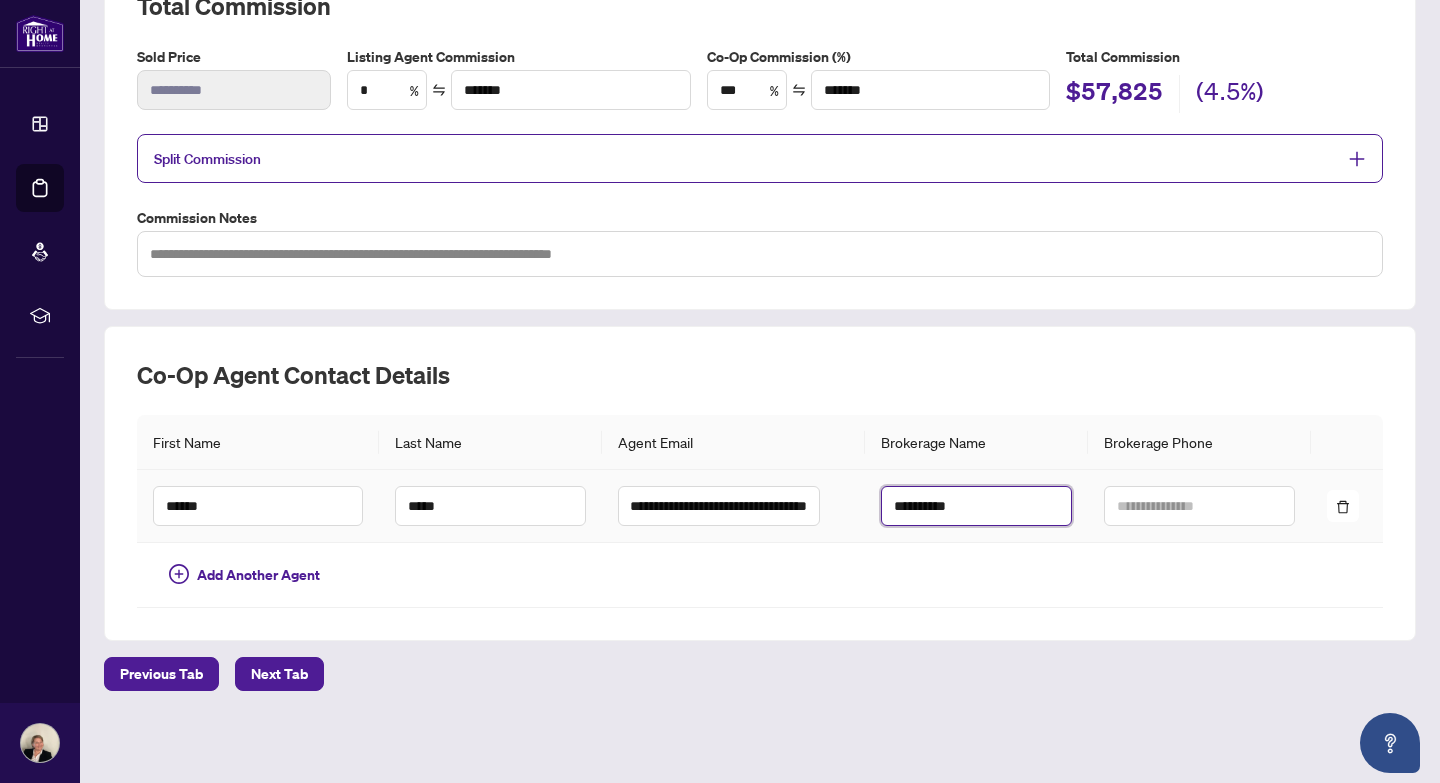 click on "**********" at bounding box center [976, 506] 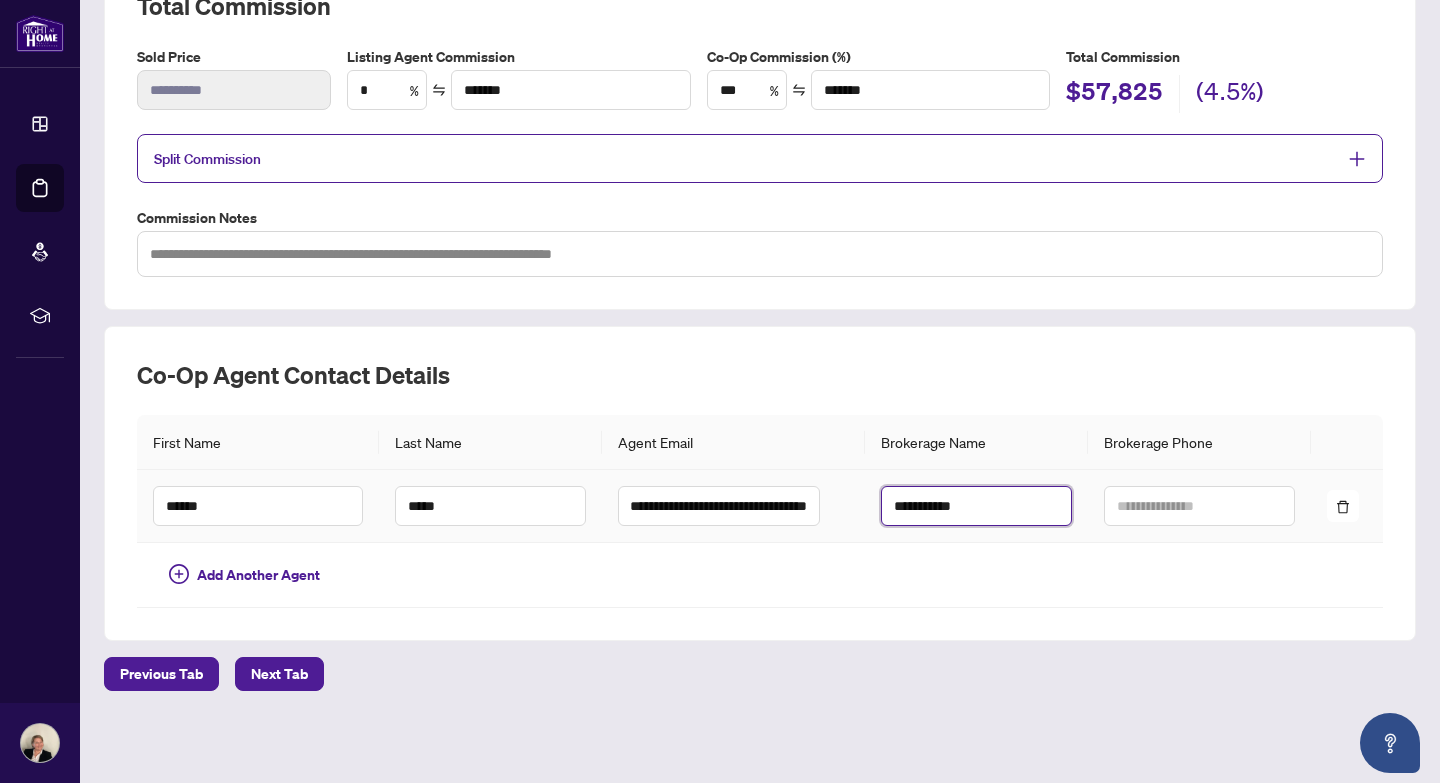 type on "**********" 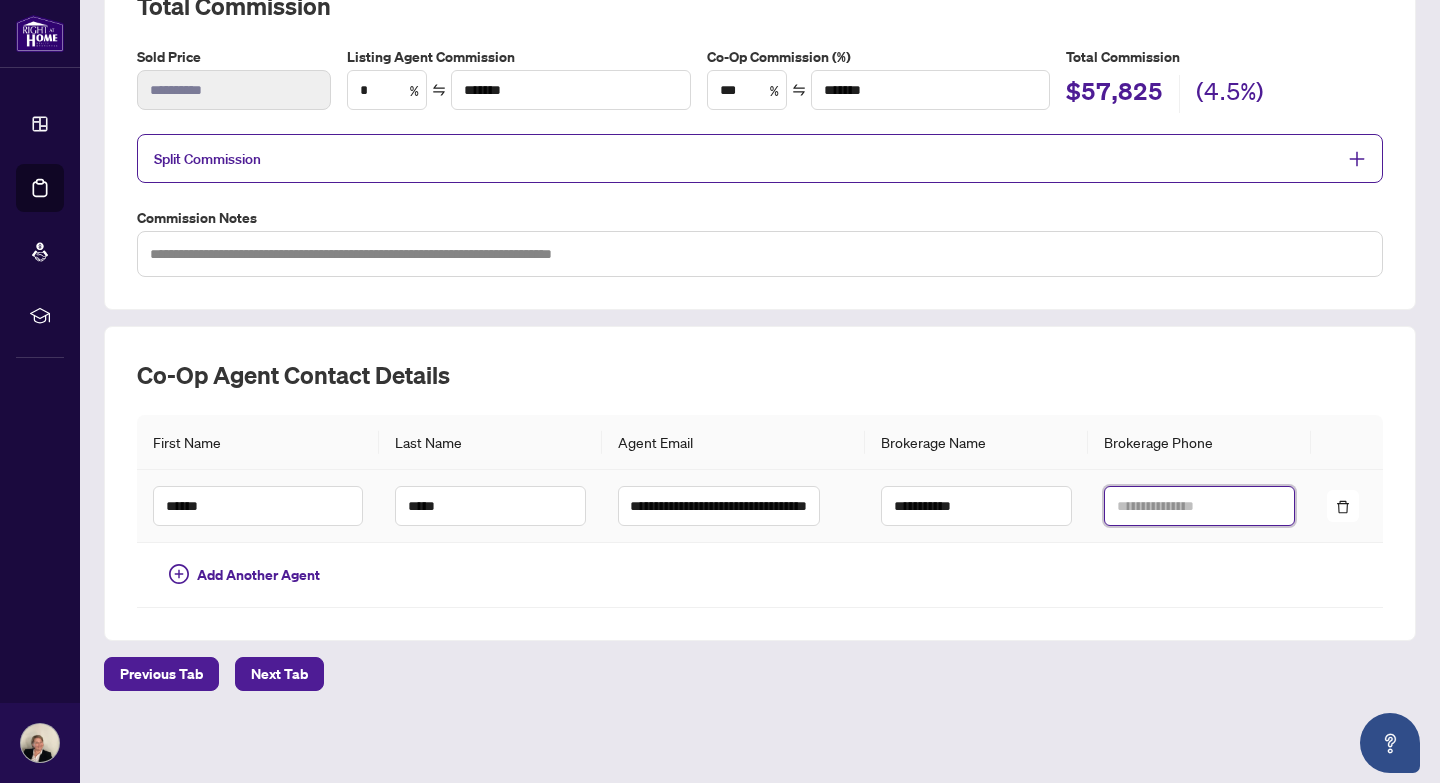 click at bounding box center (1199, 506) 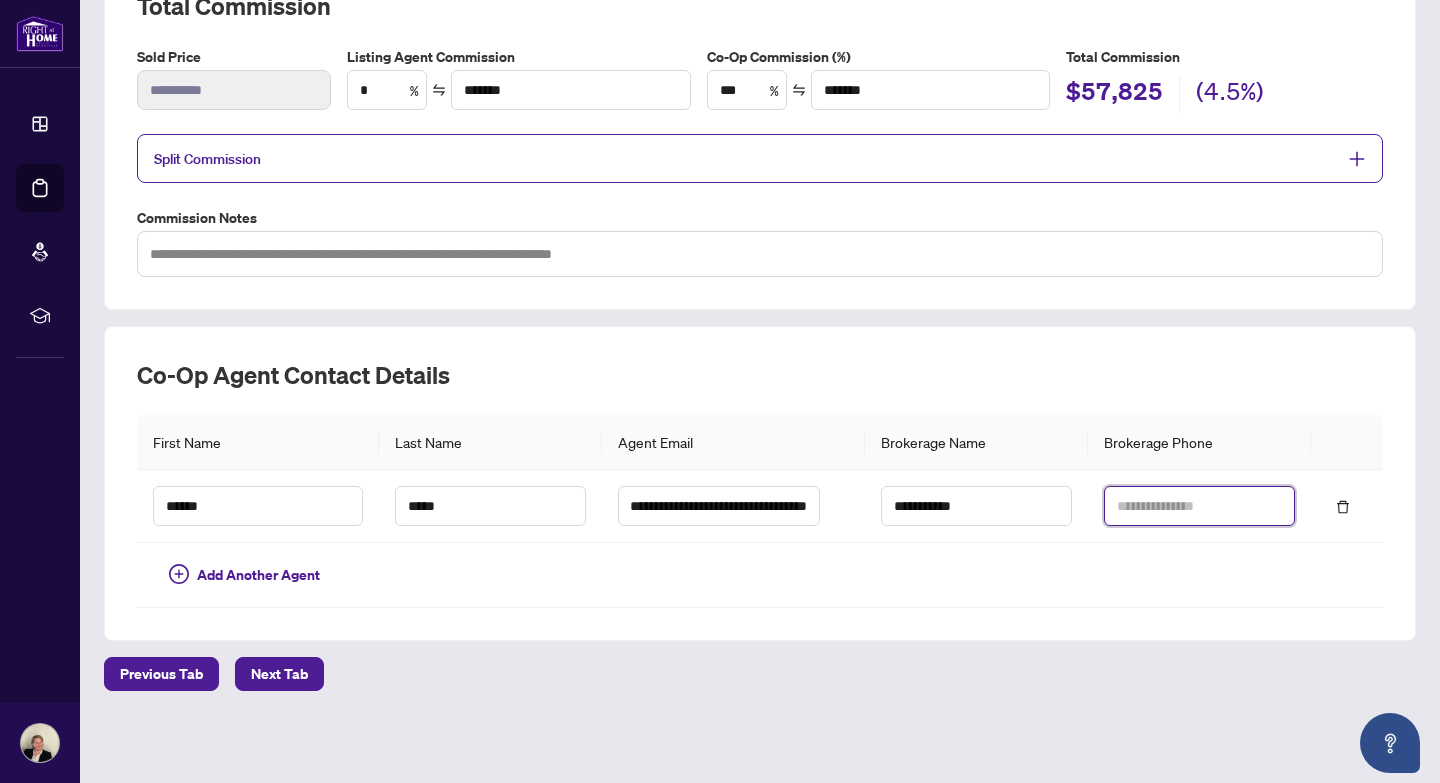 paste on "**********" 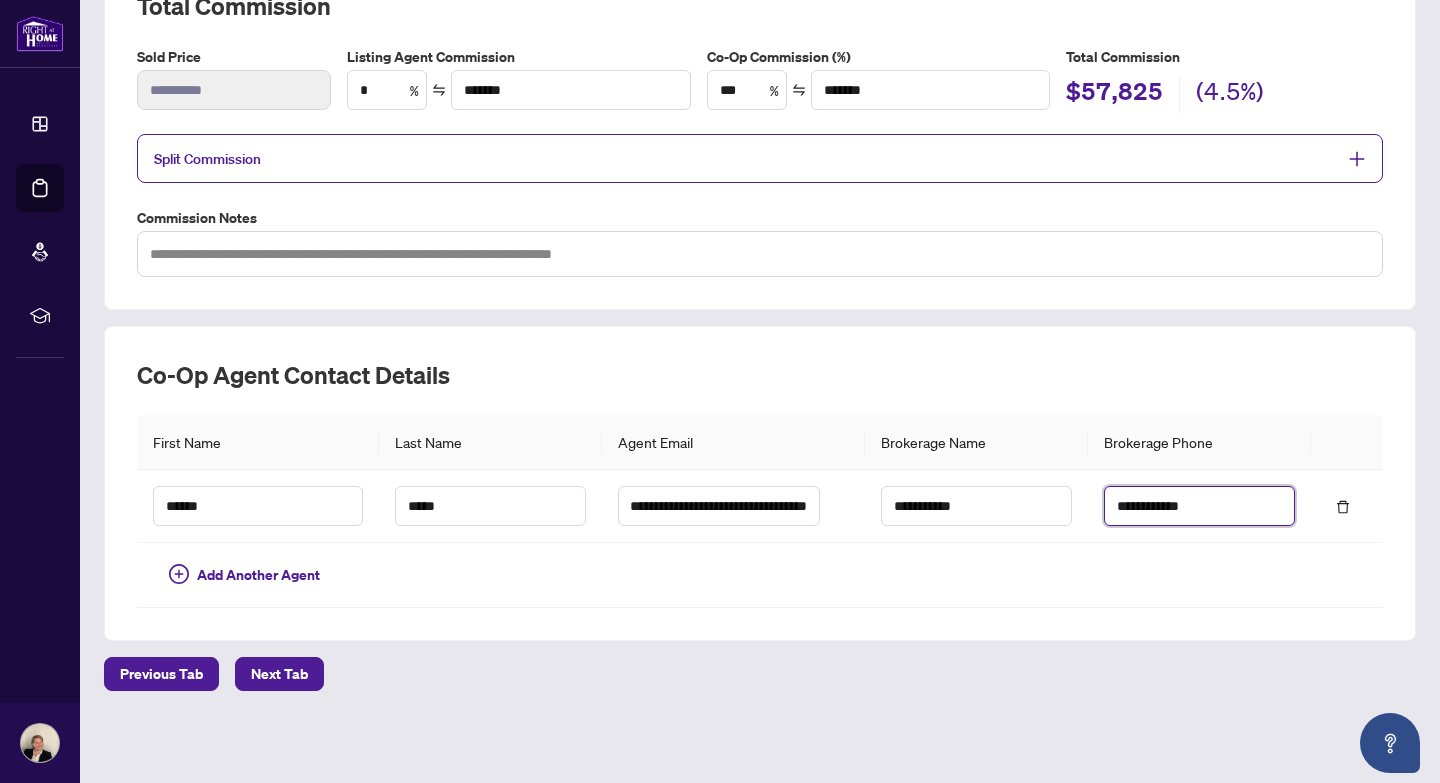 type on "**********" 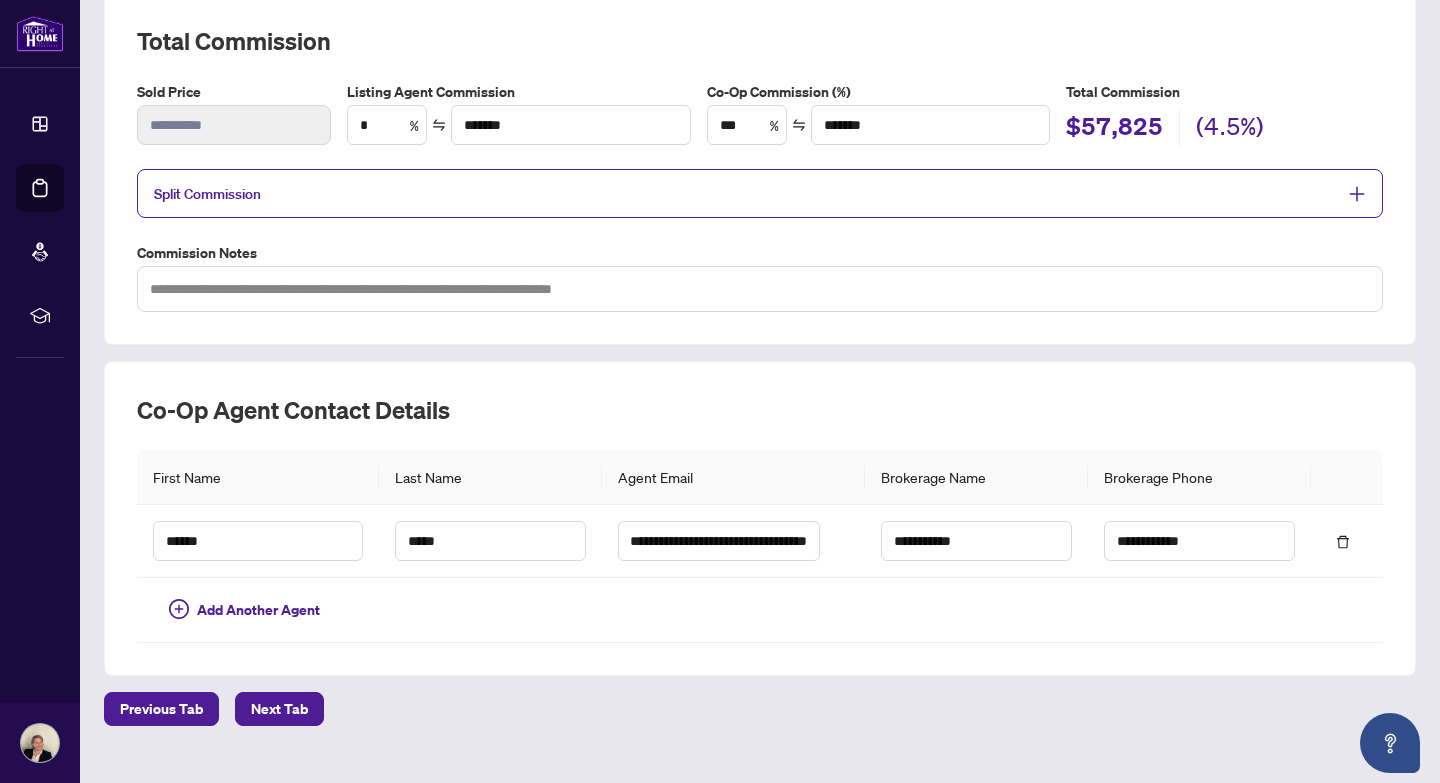 scroll, scrollTop: 281, scrollLeft: 0, axis: vertical 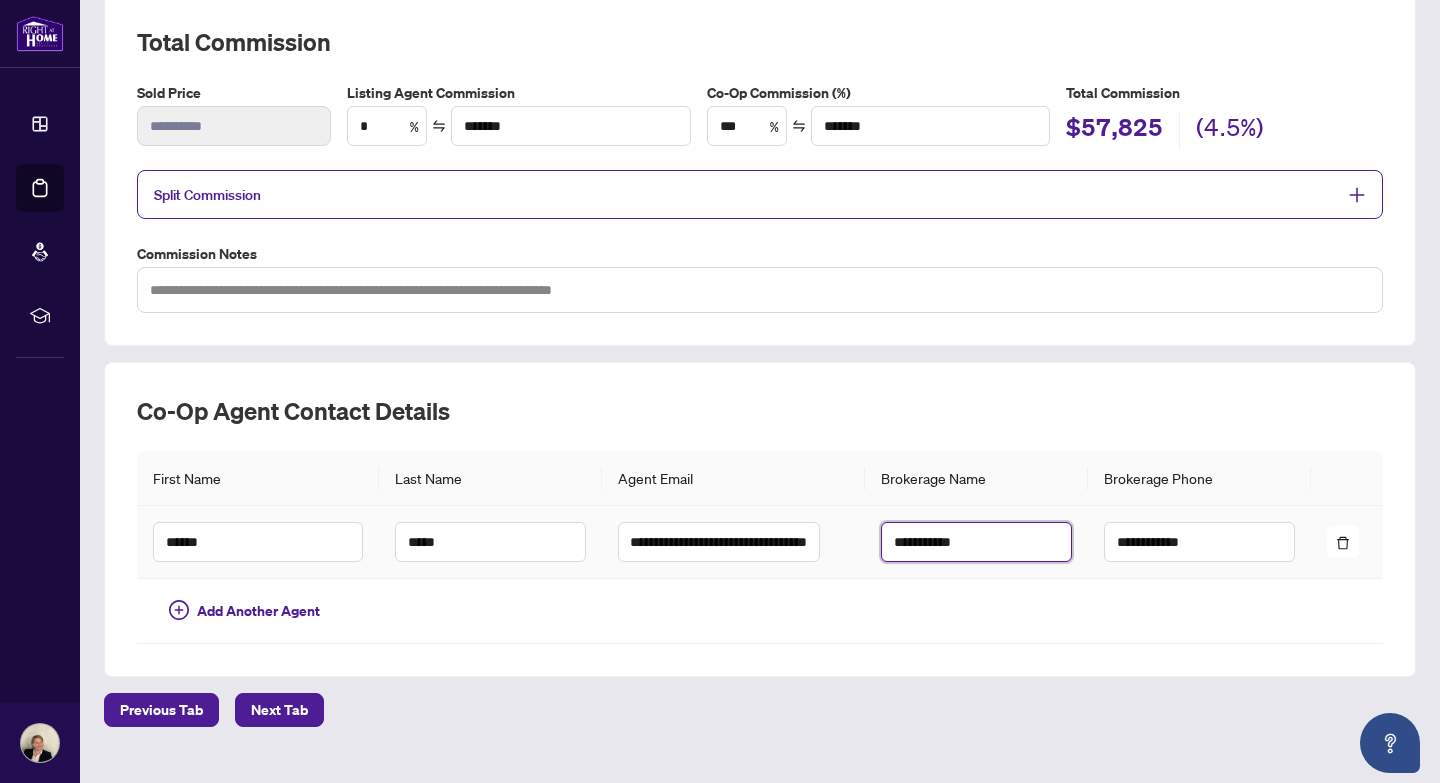 click on "**********" at bounding box center (976, 542) 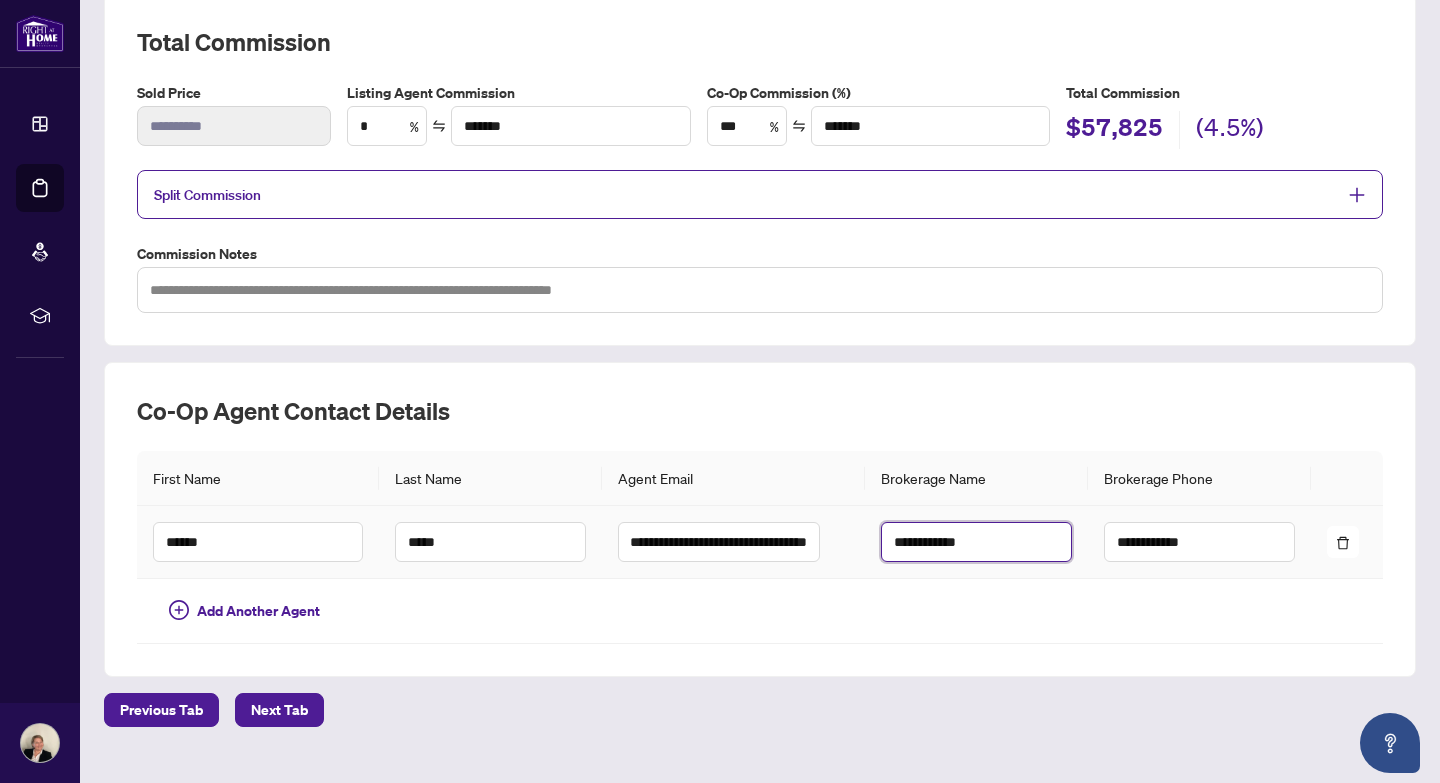 click on "**********" at bounding box center [976, 542] 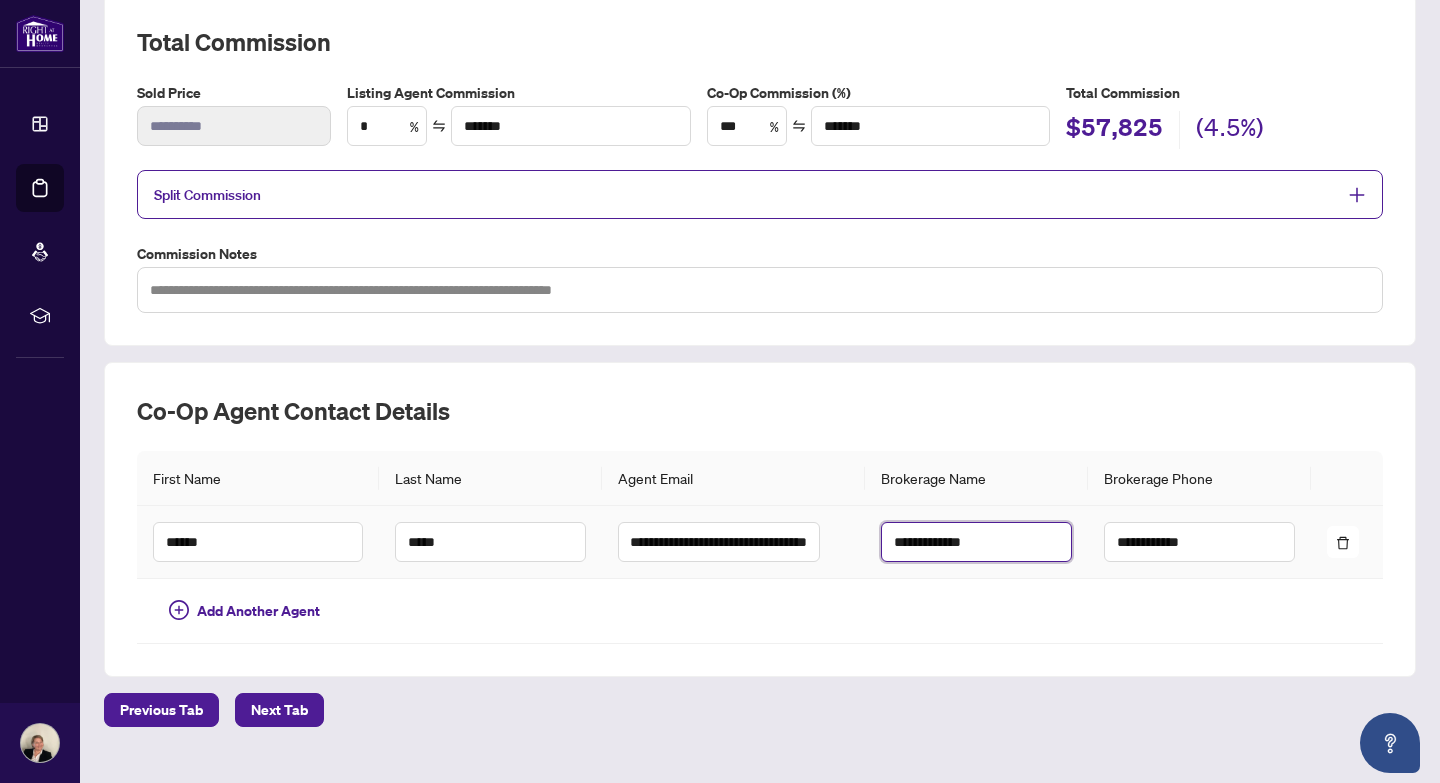 click on "**********" at bounding box center (976, 542) 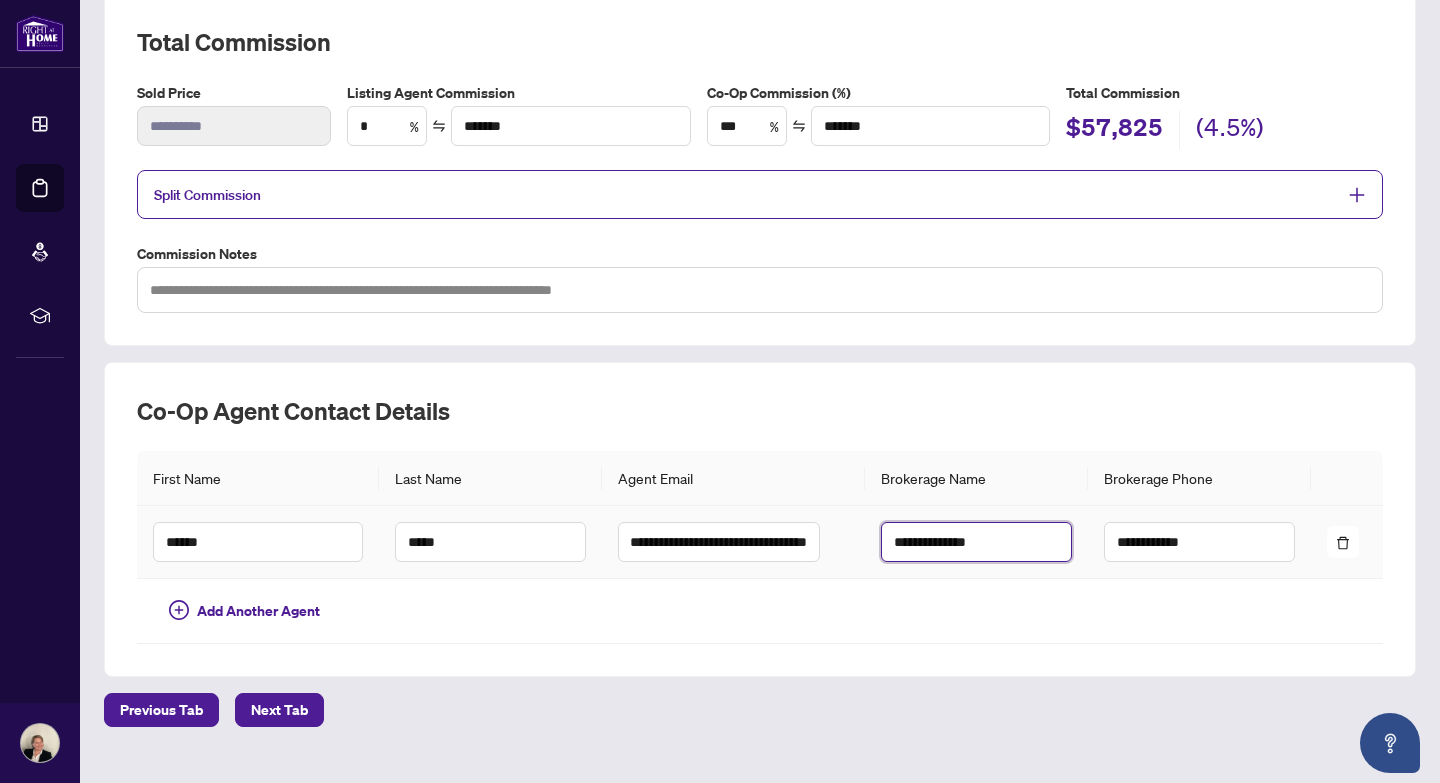 click on "**********" at bounding box center [976, 542] 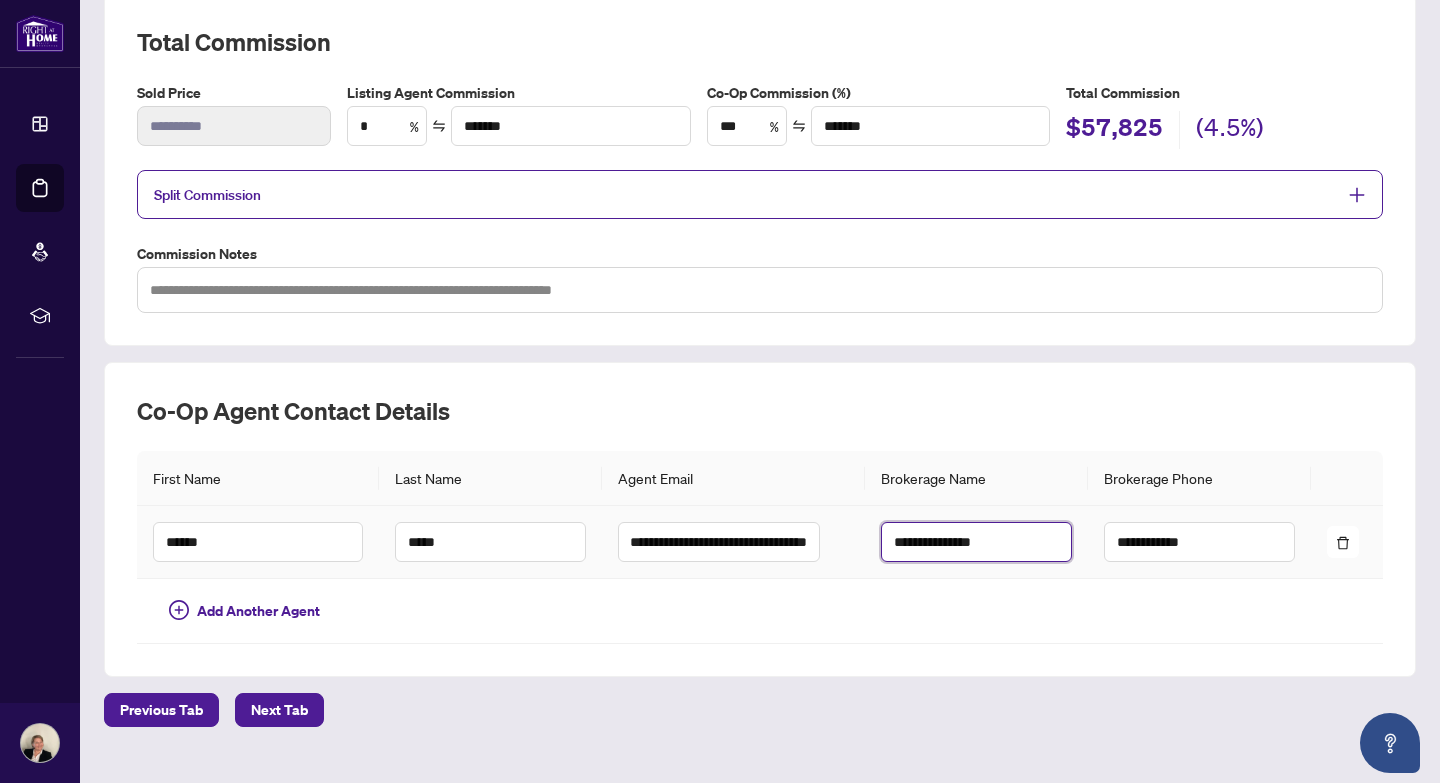 click on "**********" at bounding box center [976, 542] 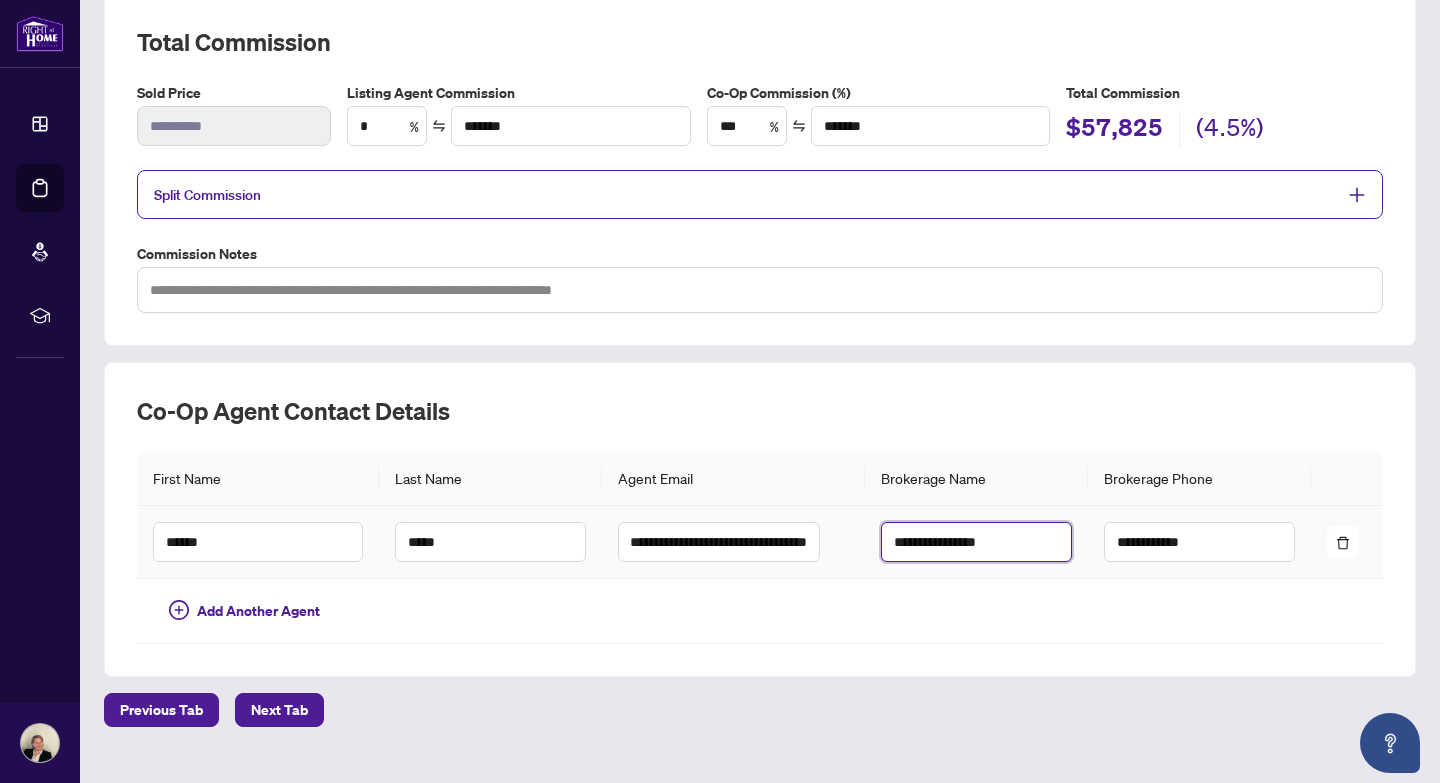 click on "**********" at bounding box center [976, 542] 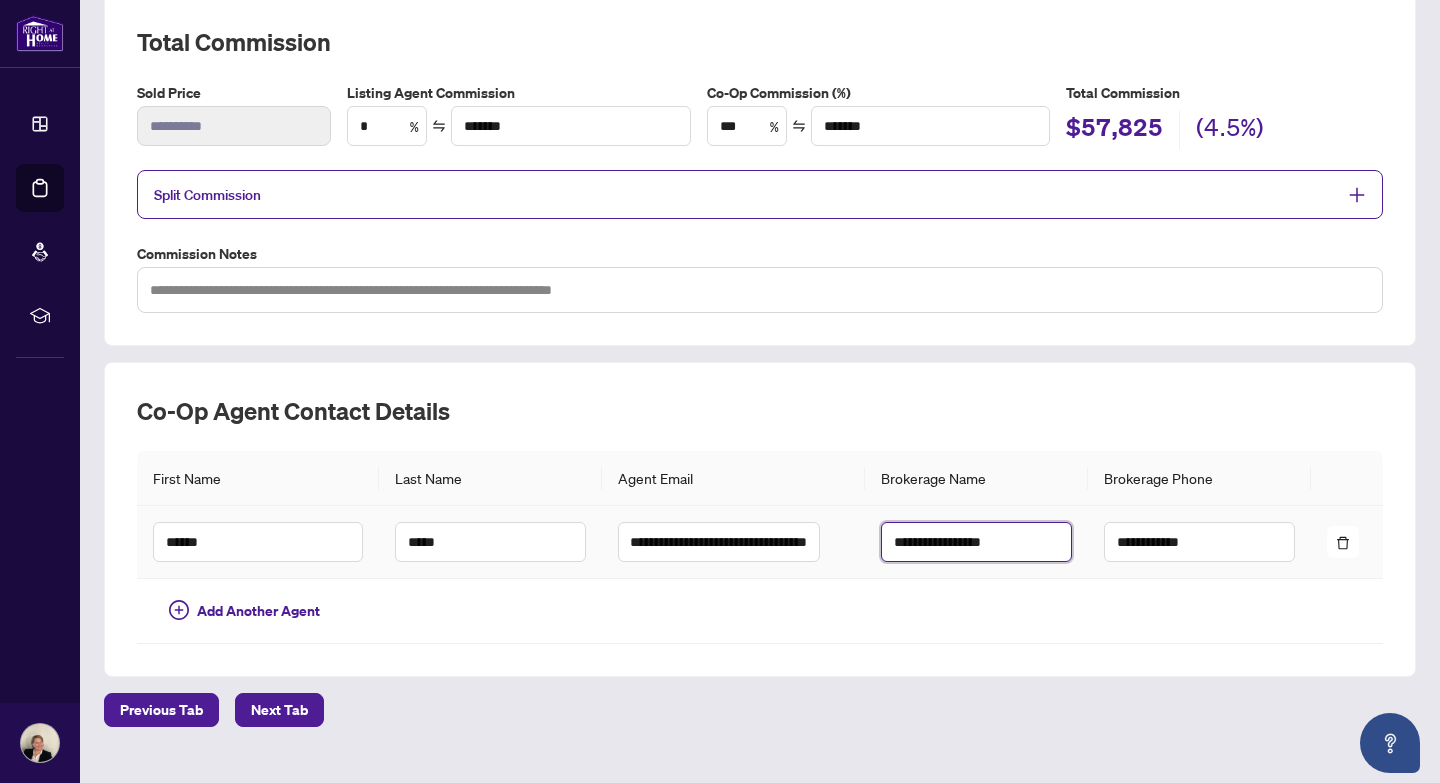 type on "**********" 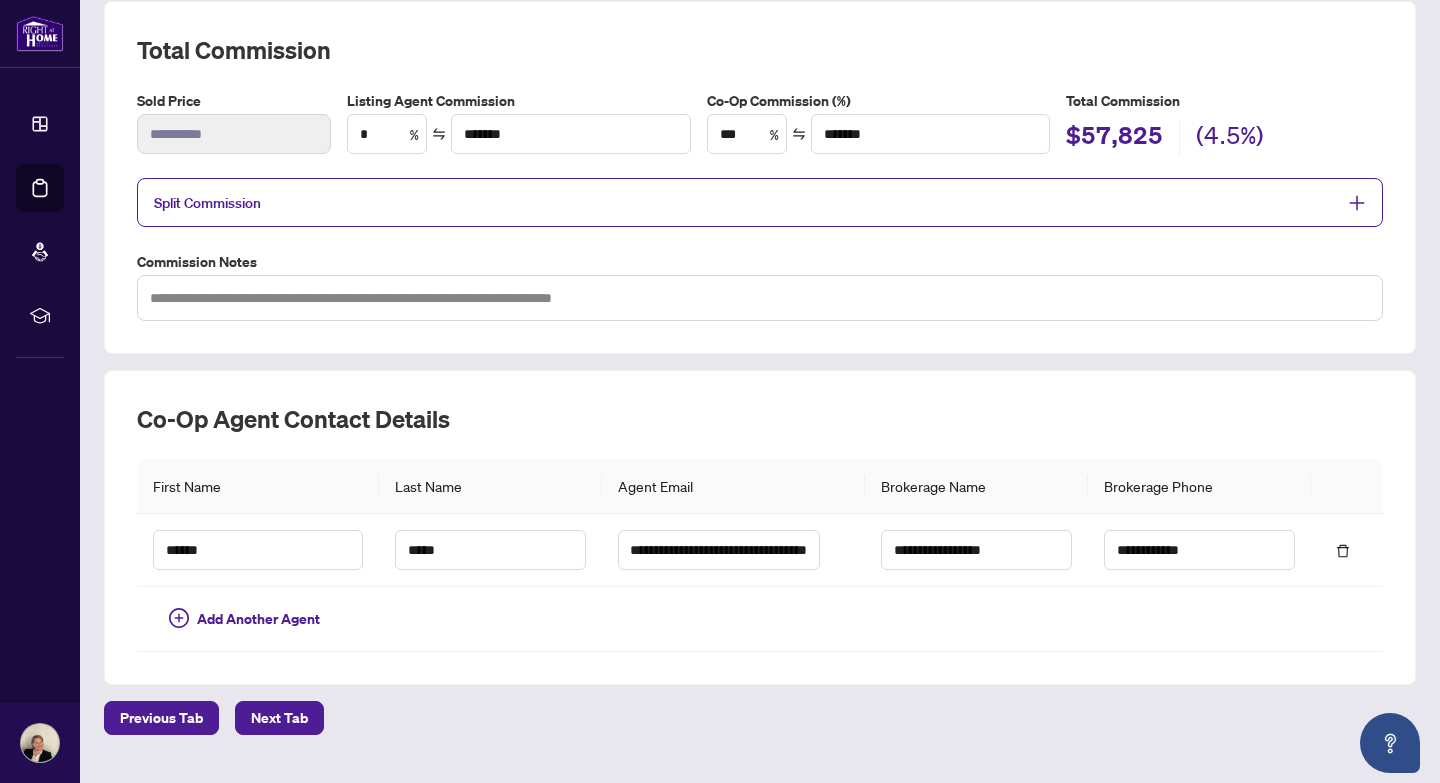 scroll, scrollTop: 292, scrollLeft: 0, axis: vertical 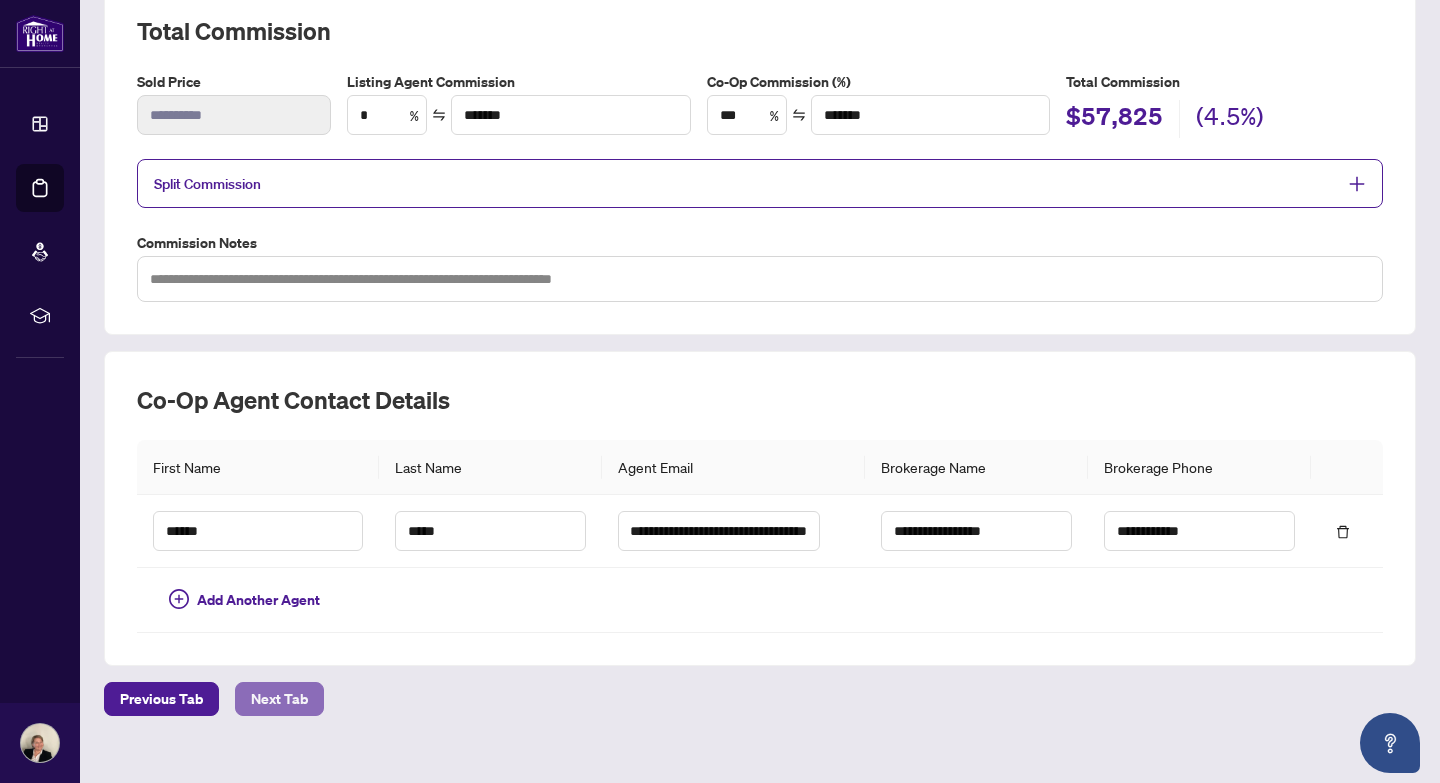 click on "Next Tab" at bounding box center (279, 699) 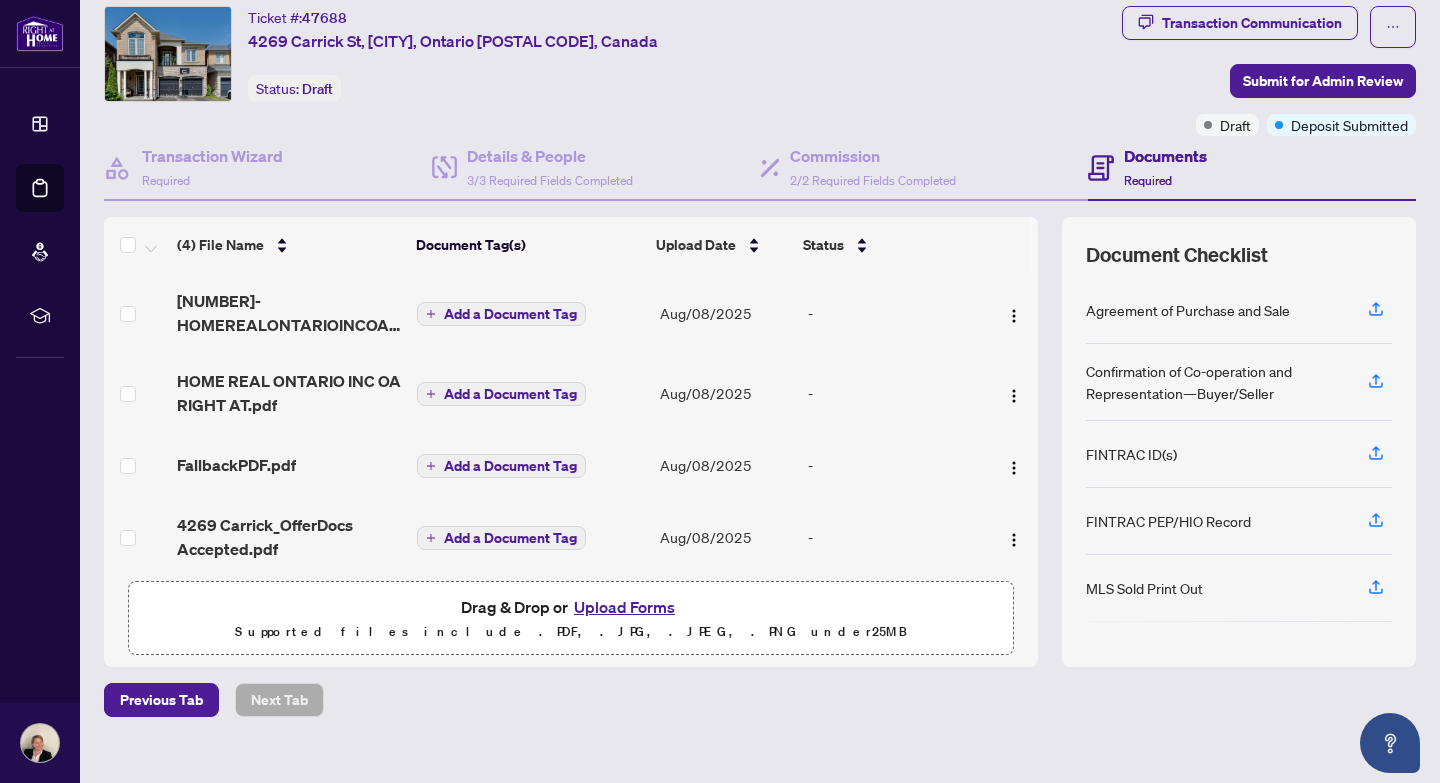 scroll, scrollTop: 0, scrollLeft: 0, axis: both 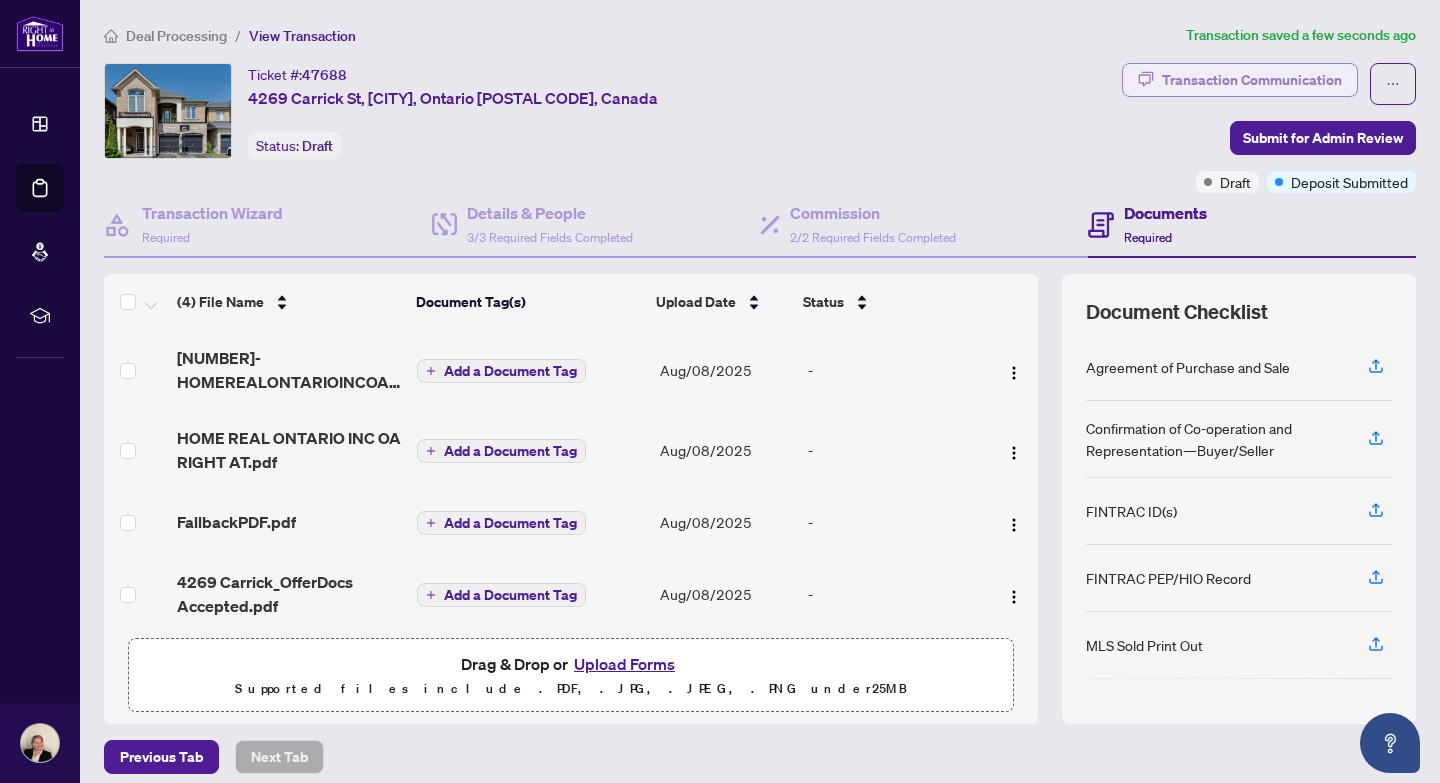 click on "Transaction Communication" at bounding box center [1252, 80] 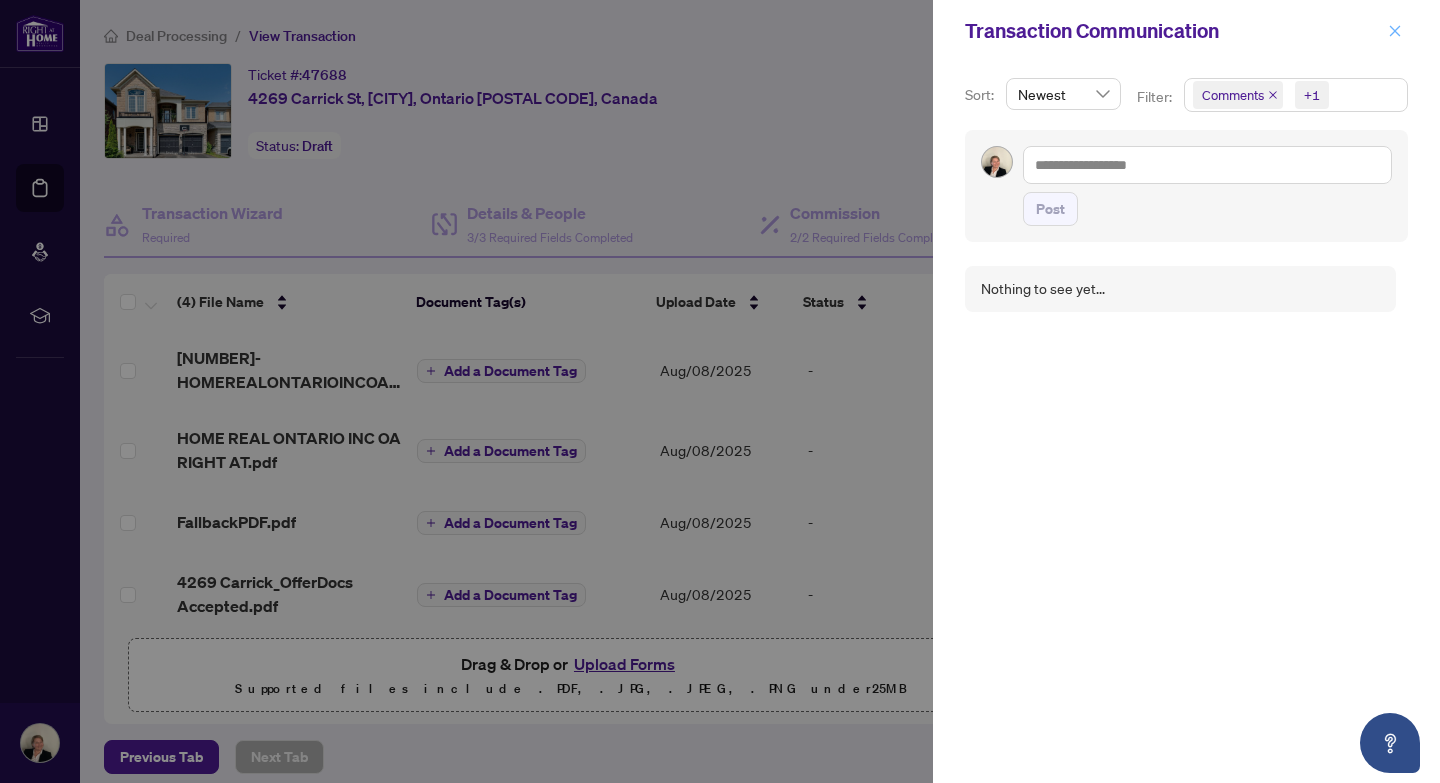 click 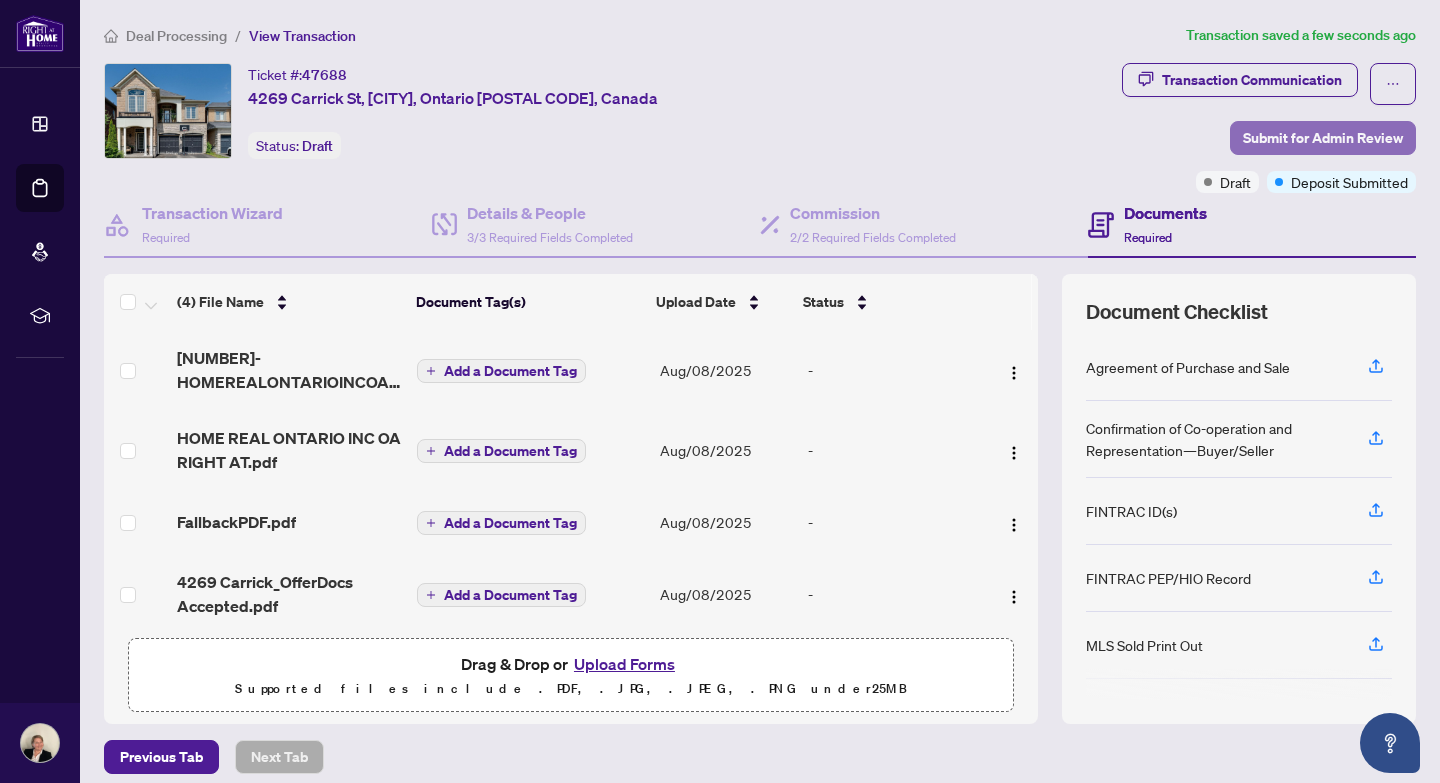 click on "Submit for Admin Review" at bounding box center (1323, 138) 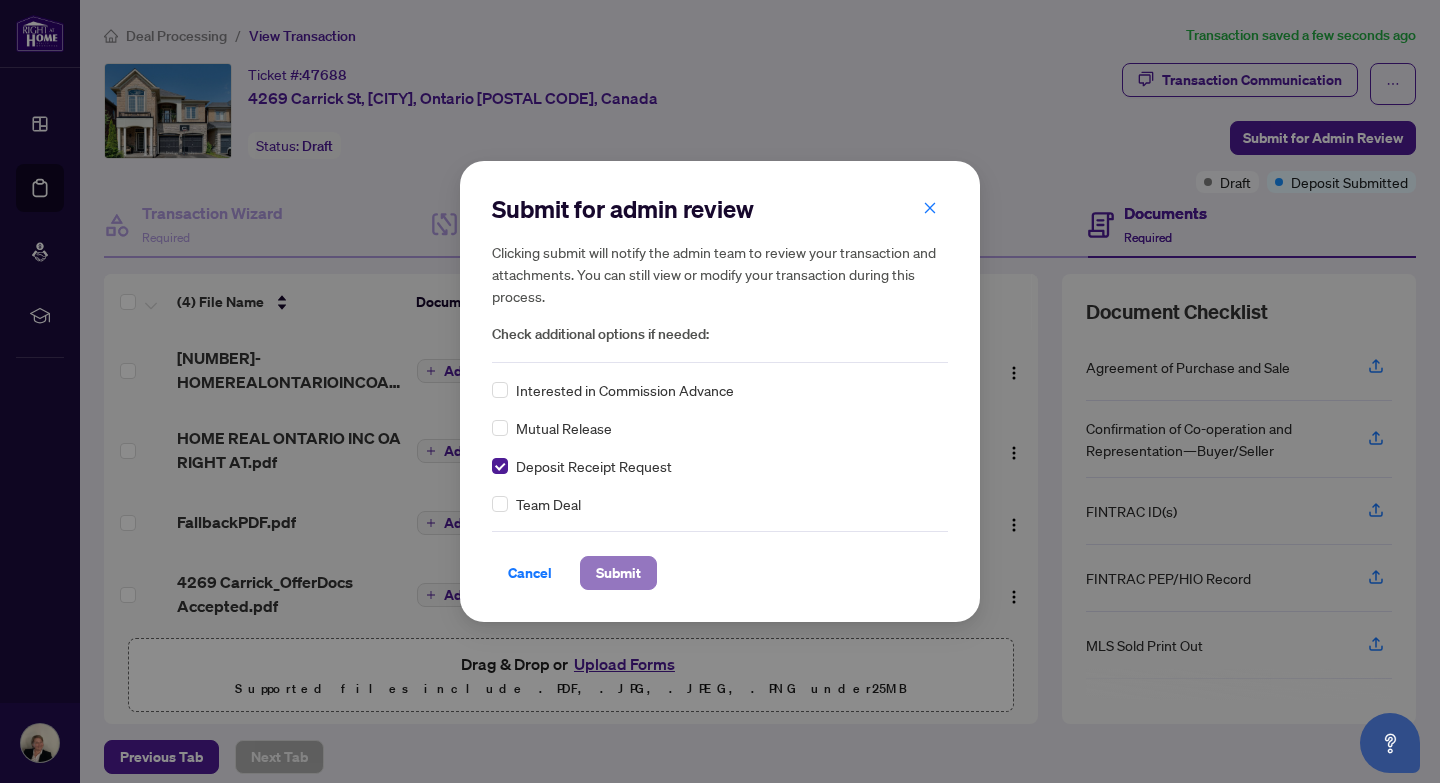 click on "Submit" at bounding box center (618, 573) 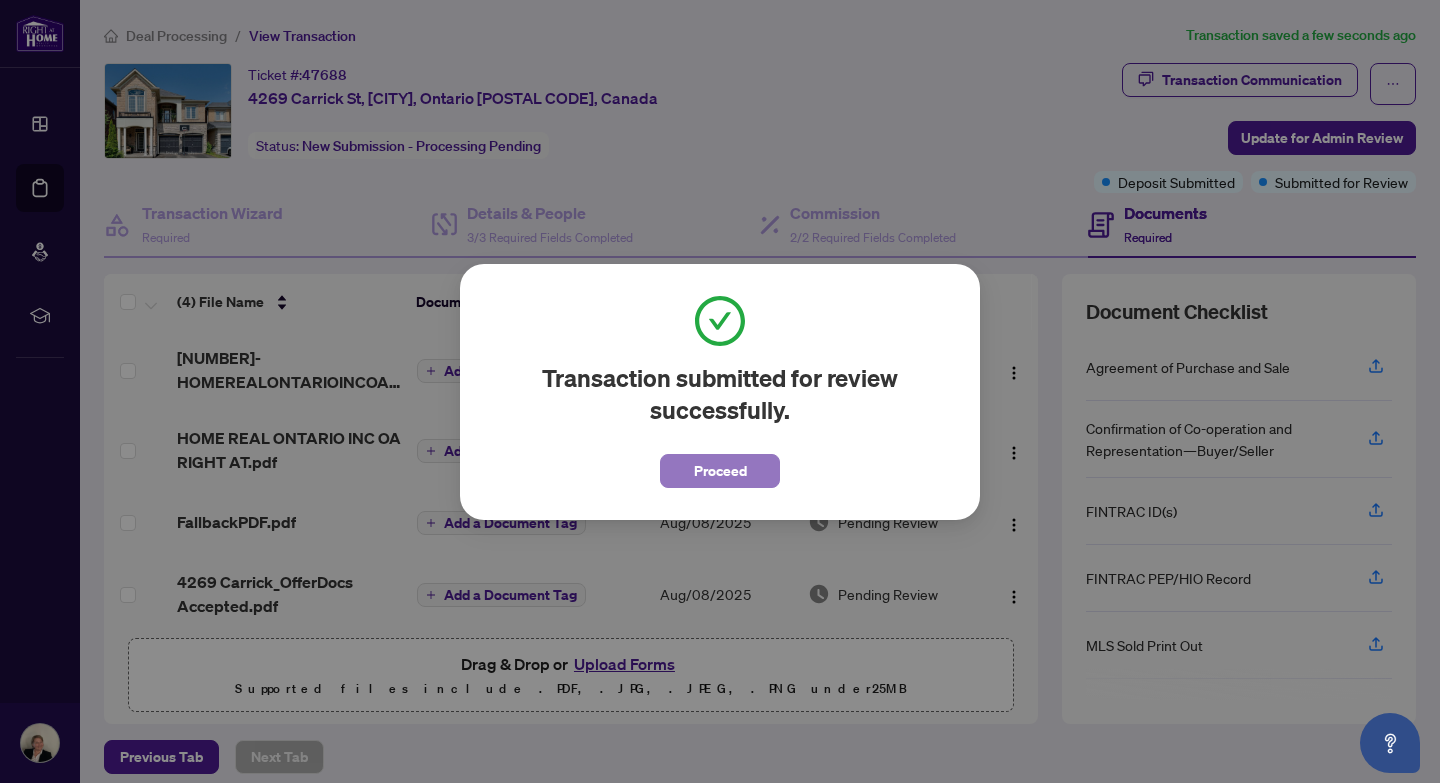 click on "Proceed" at bounding box center [720, 471] 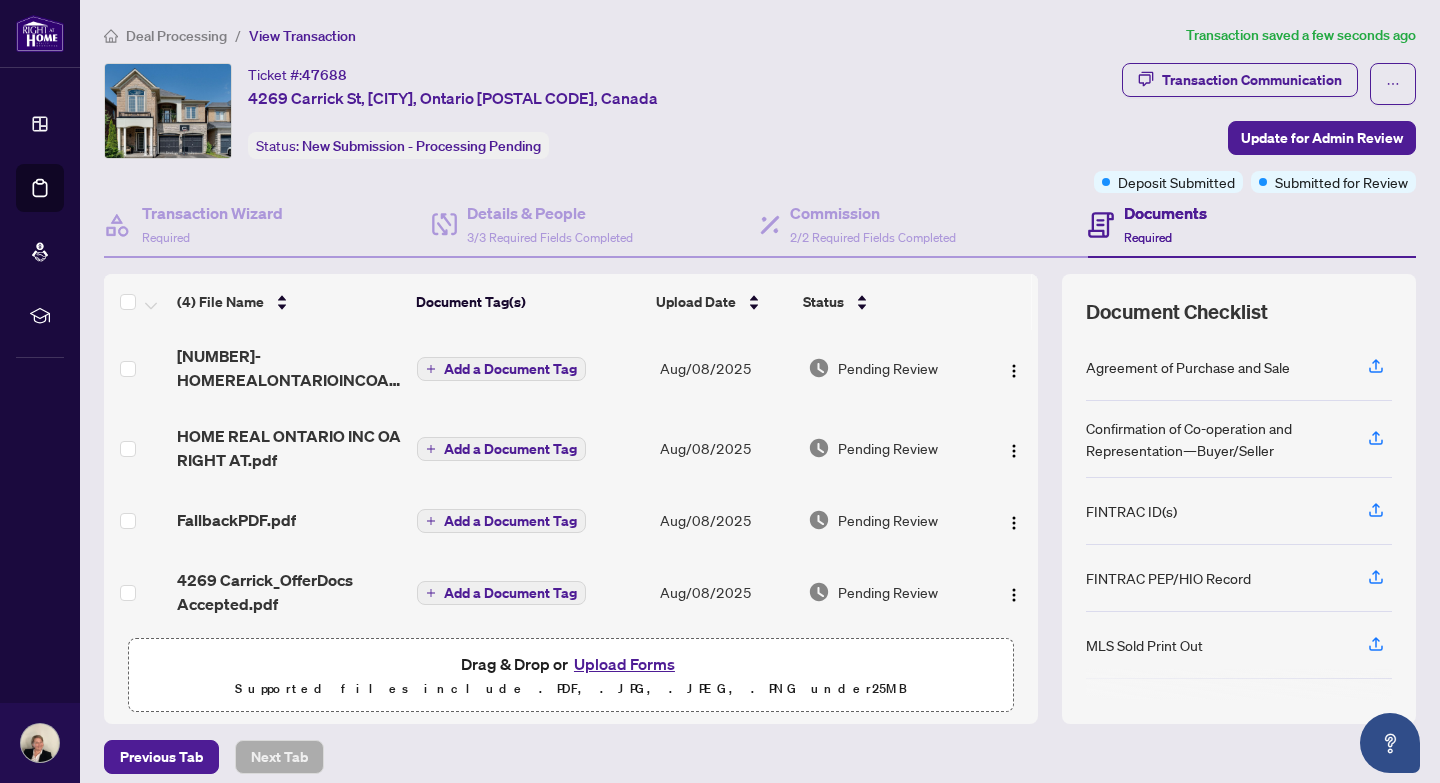 scroll, scrollTop: 0, scrollLeft: 0, axis: both 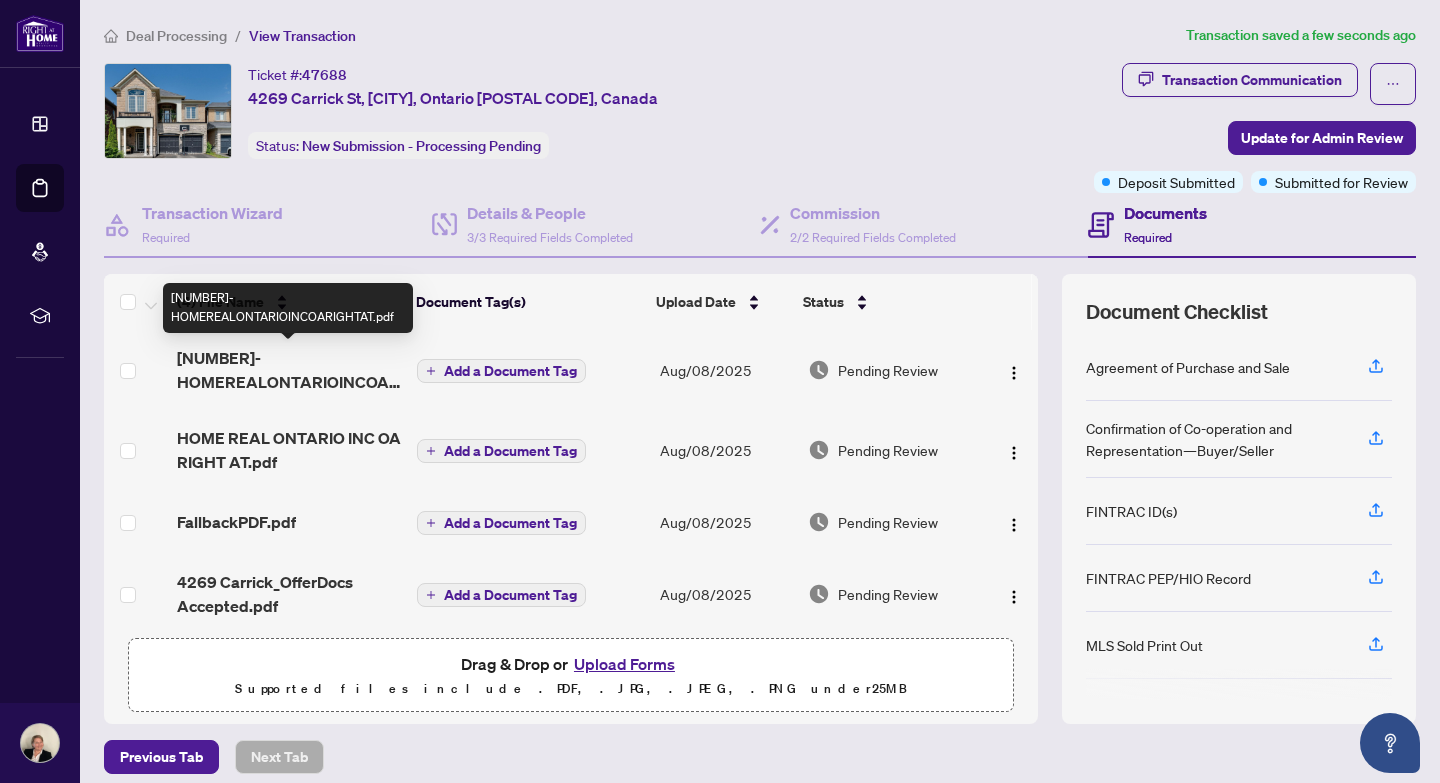 click on "[NUMBER]-HOMEREALONTARIOINCOARIGHTAT.pdf" at bounding box center [289, 370] 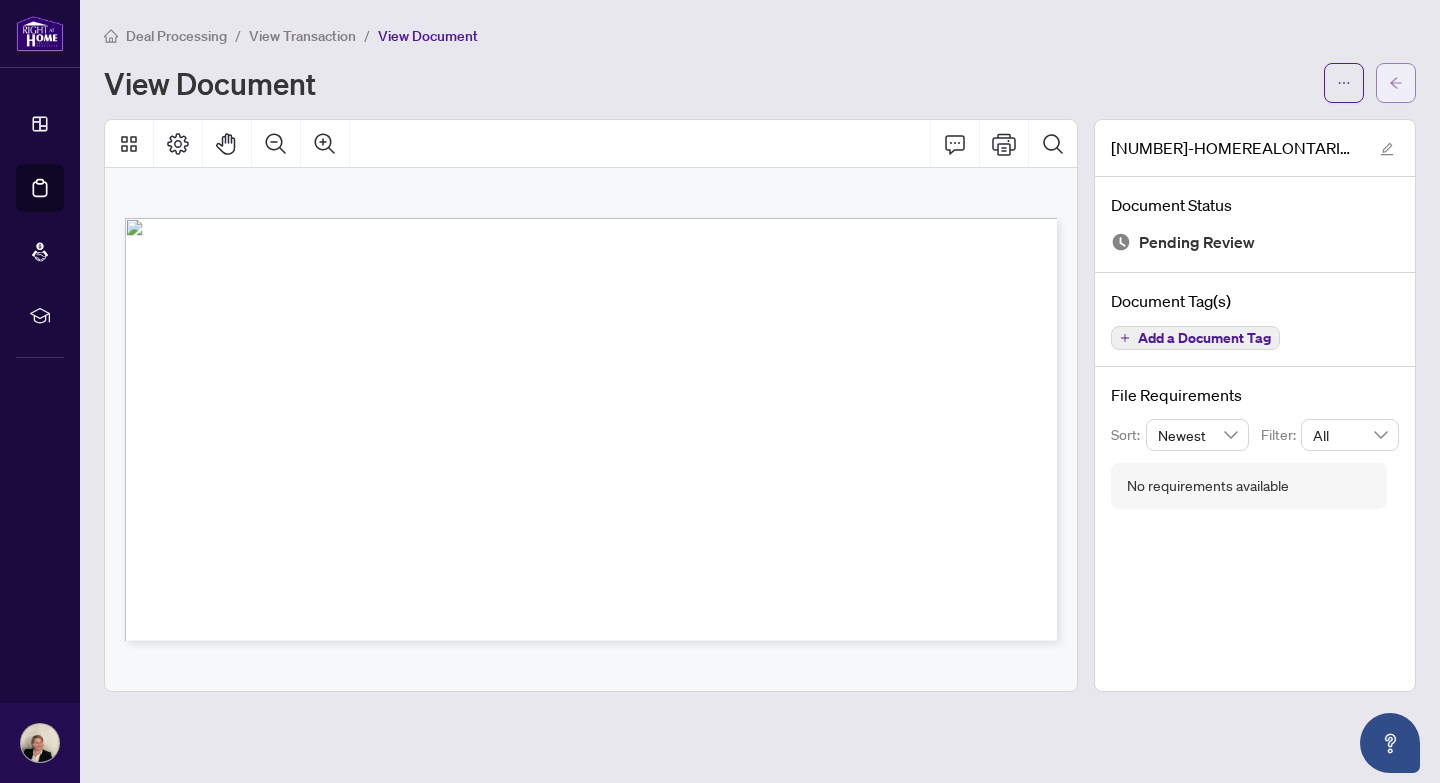 click 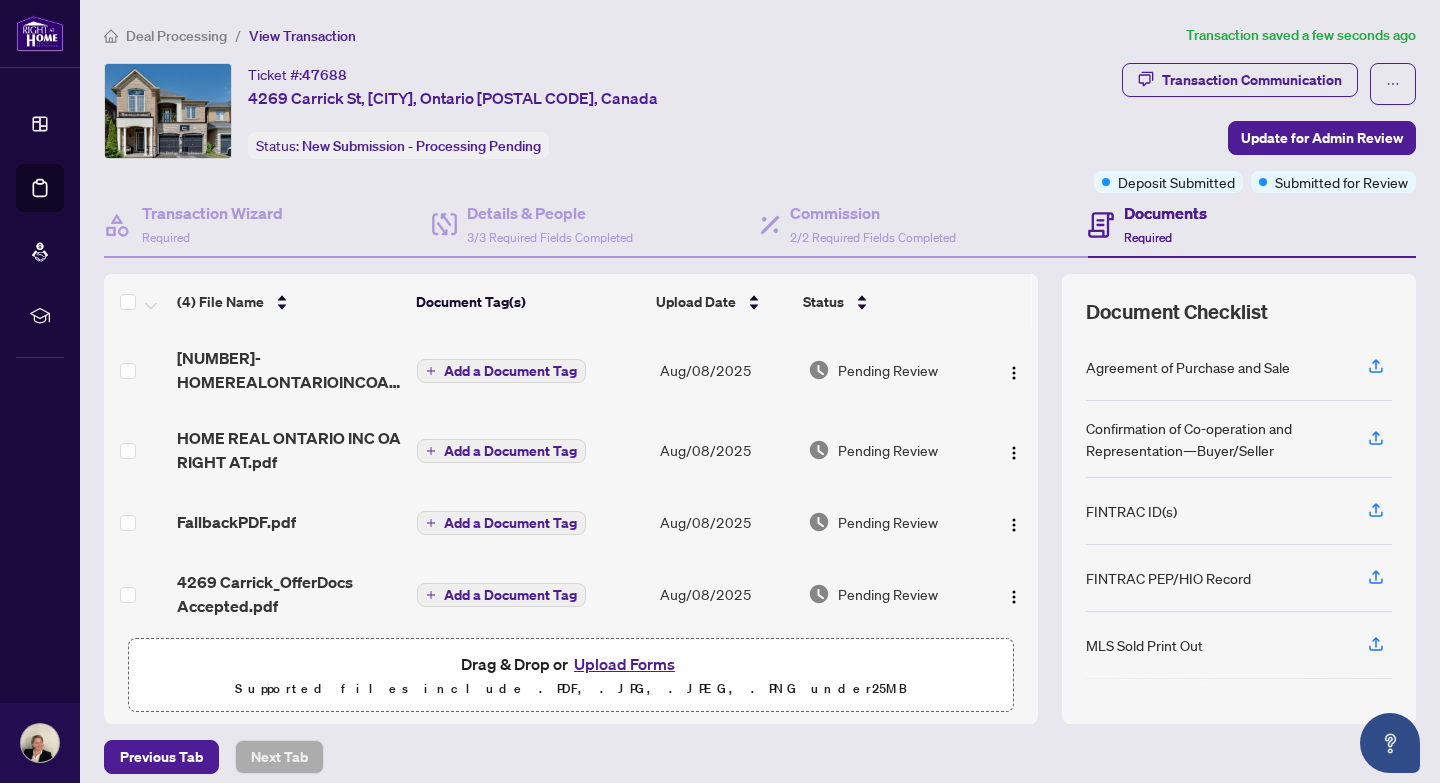 scroll, scrollTop: 13, scrollLeft: 0, axis: vertical 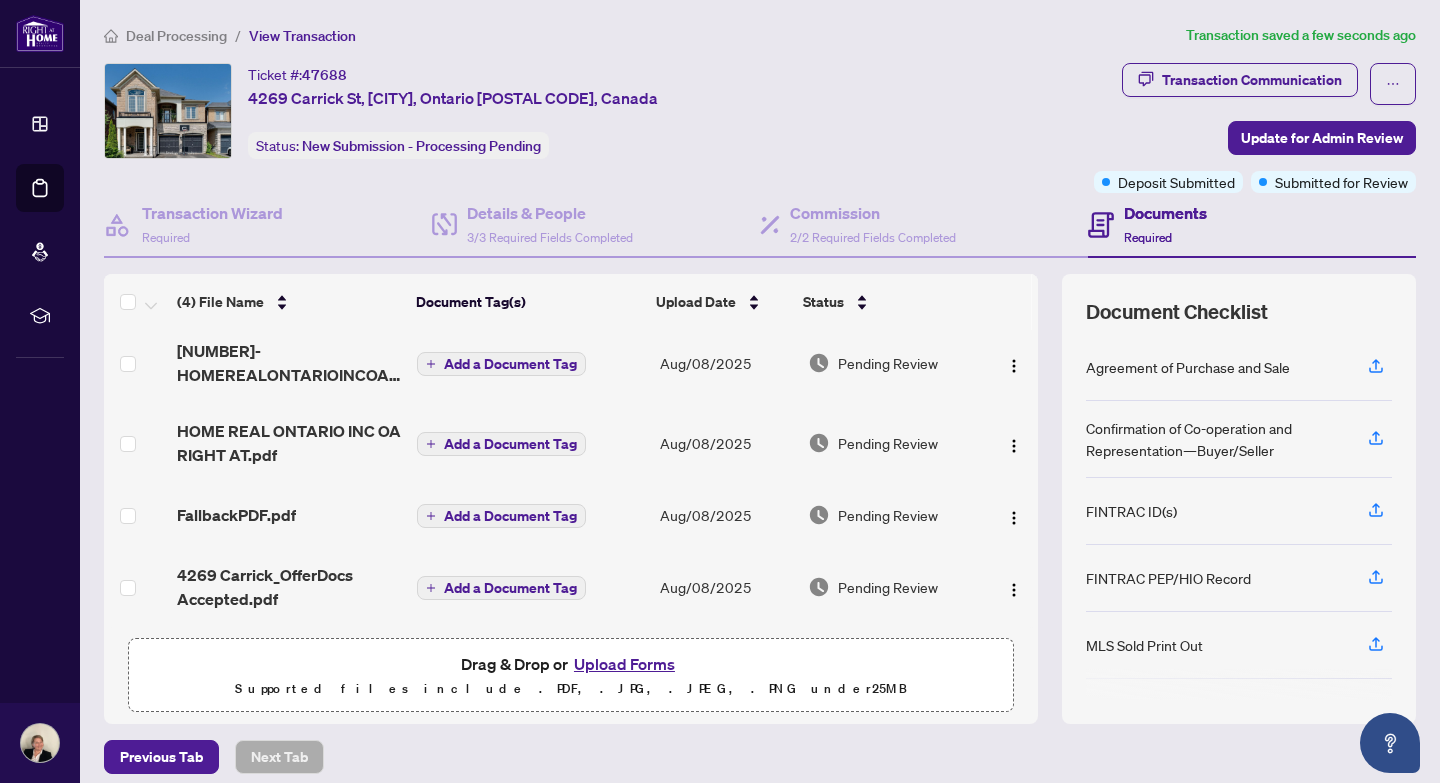 click on "FallbackPDF.pdf" at bounding box center [289, 515] 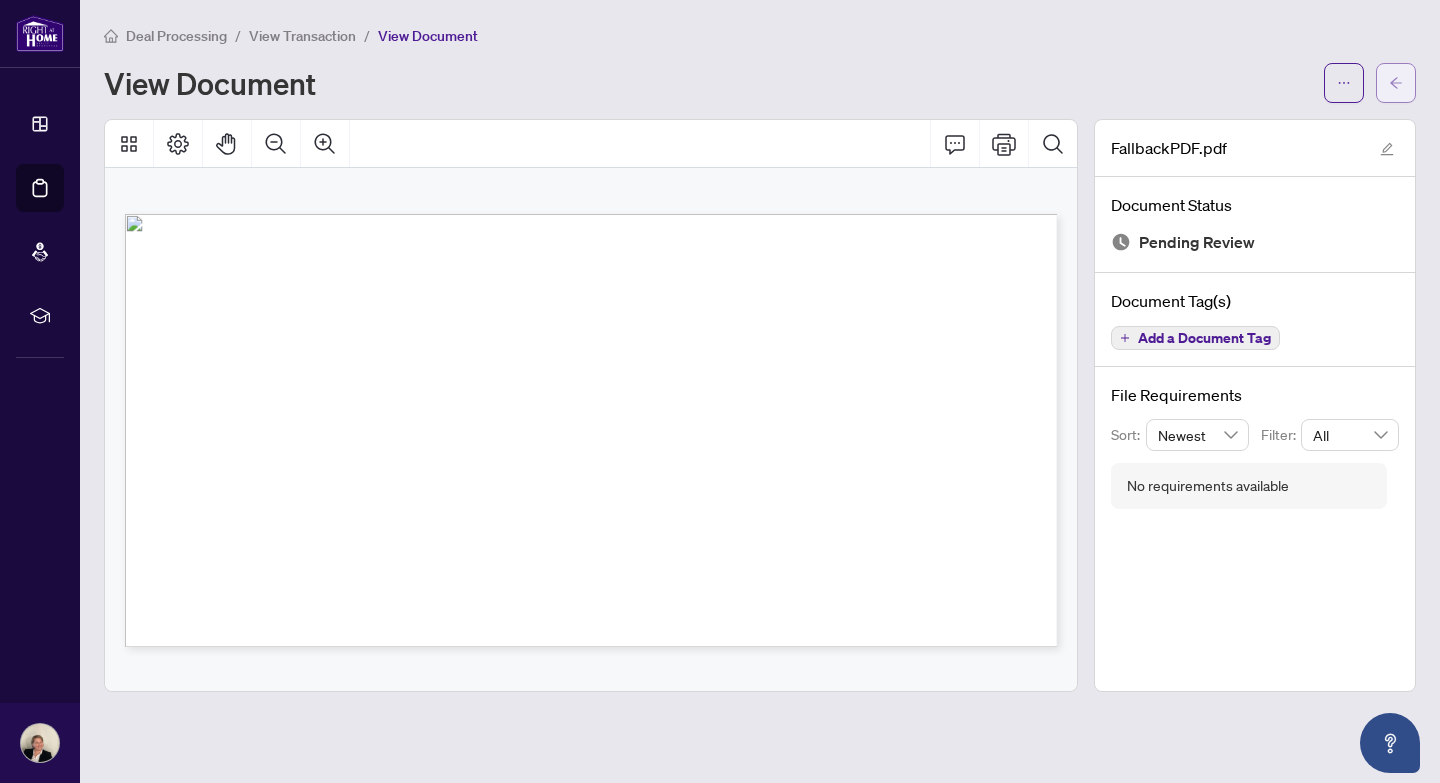 click 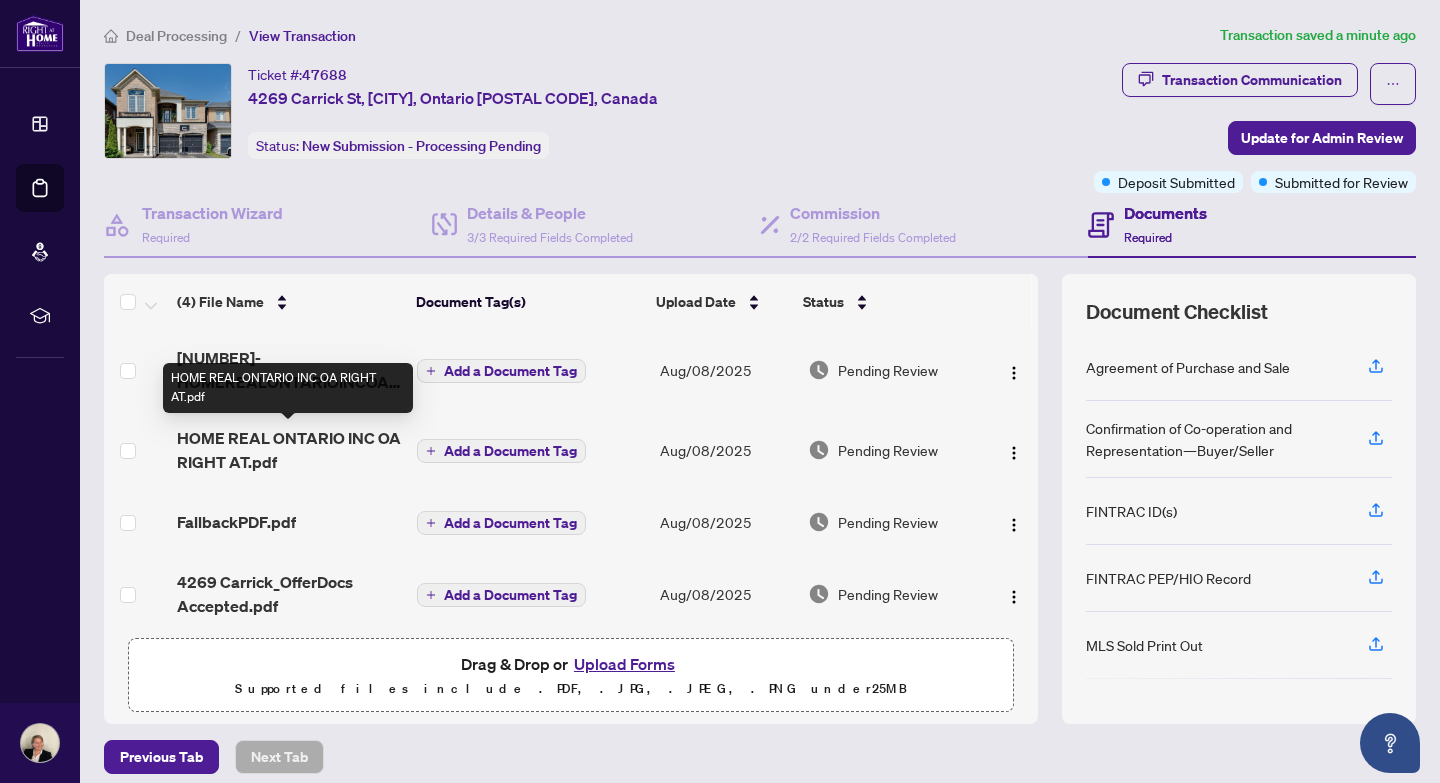 click on "HOME REAL ONTARIO INC OA RIGHT AT.pdf" at bounding box center (289, 450) 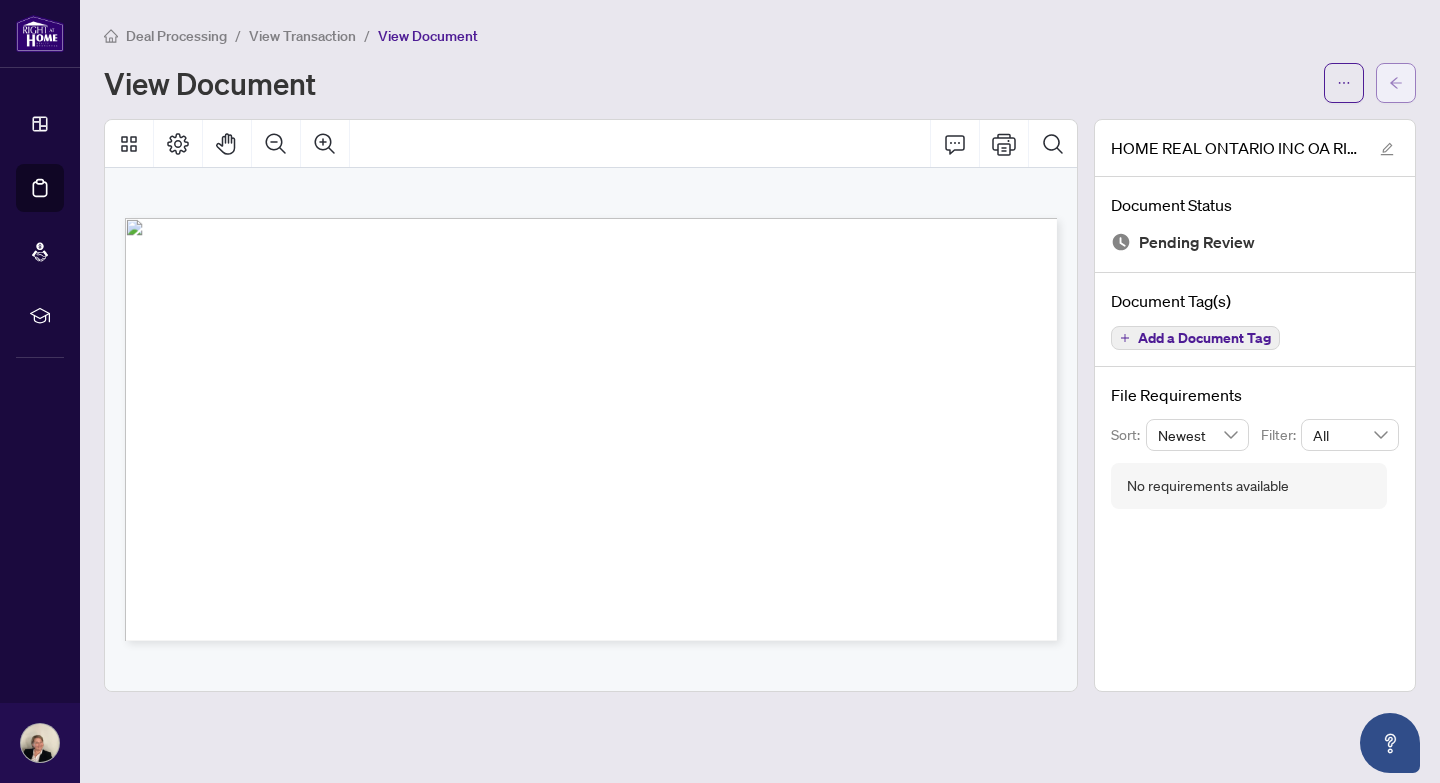 click 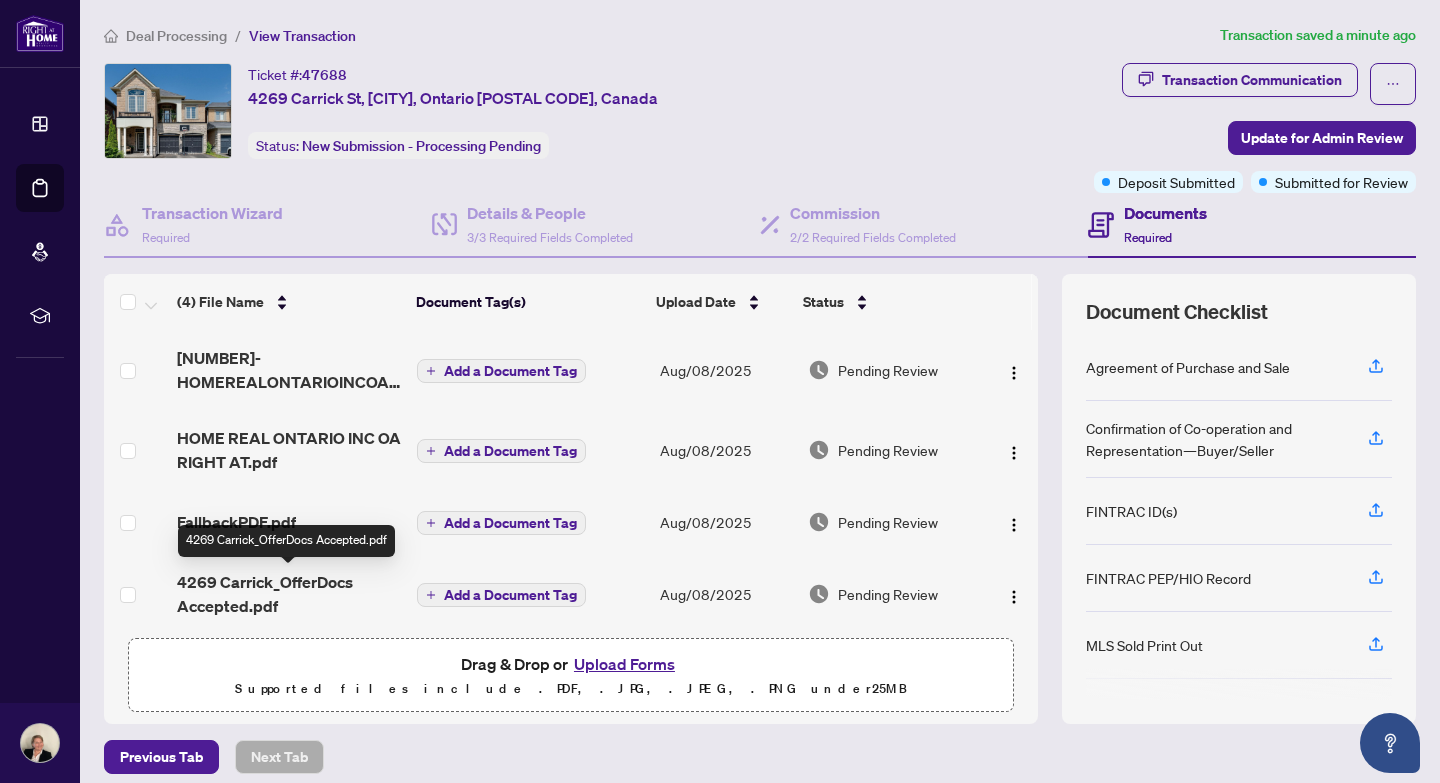click on "4269 Carrick_OfferDocs Accepted.pdf" at bounding box center [289, 594] 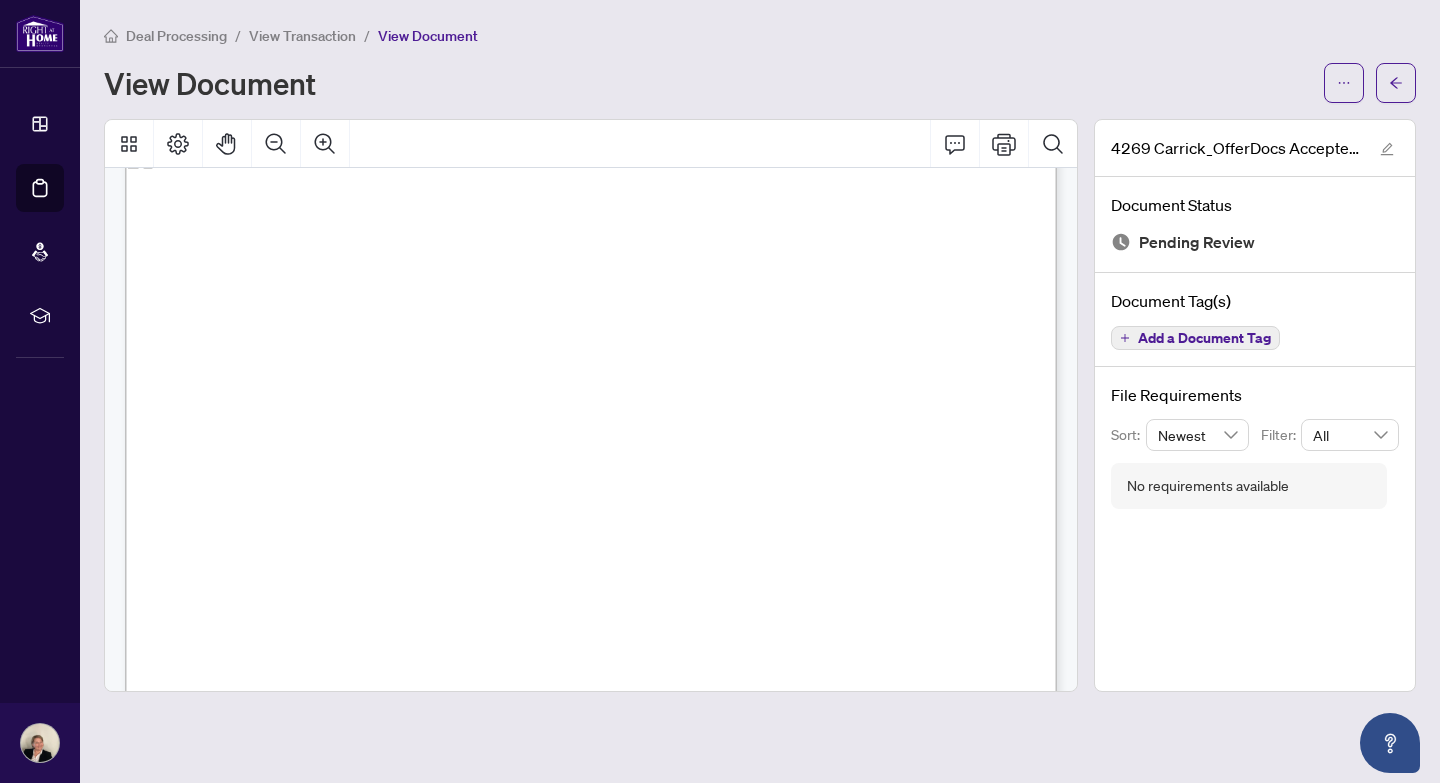 scroll, scrollTop: 0, scrollLeft: 0, axis: both 